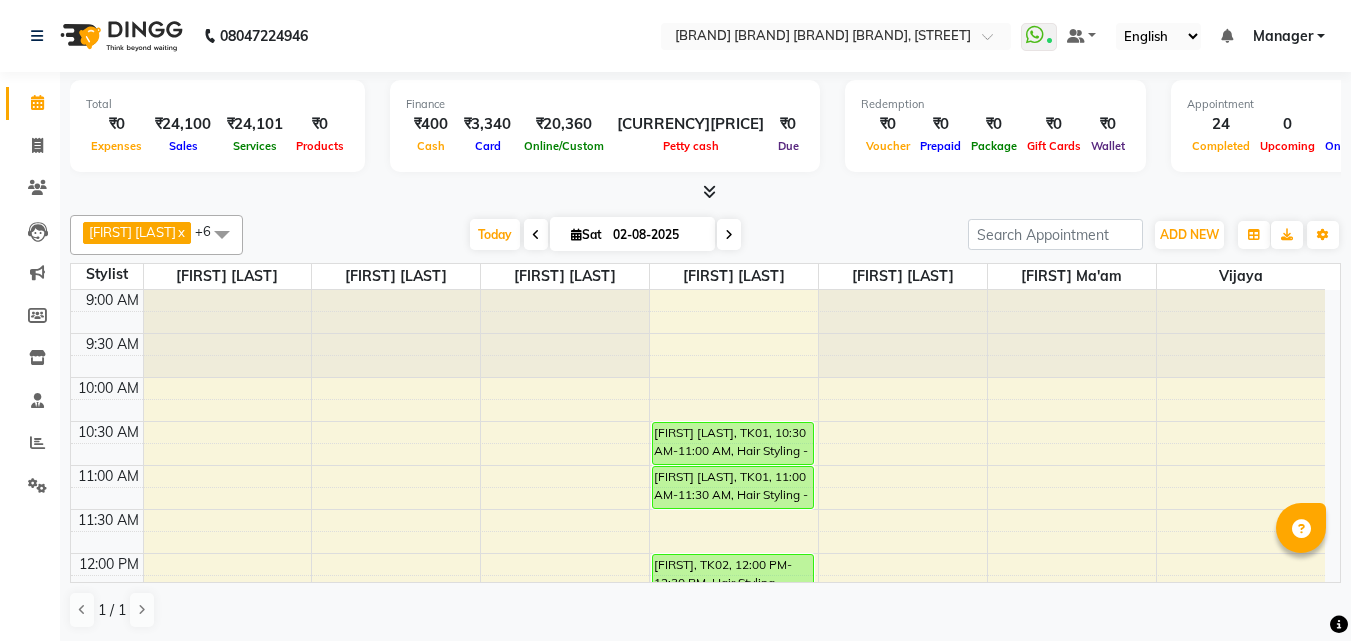 scroll, scrollTop: 0, scrollLeft: 0, axis: both 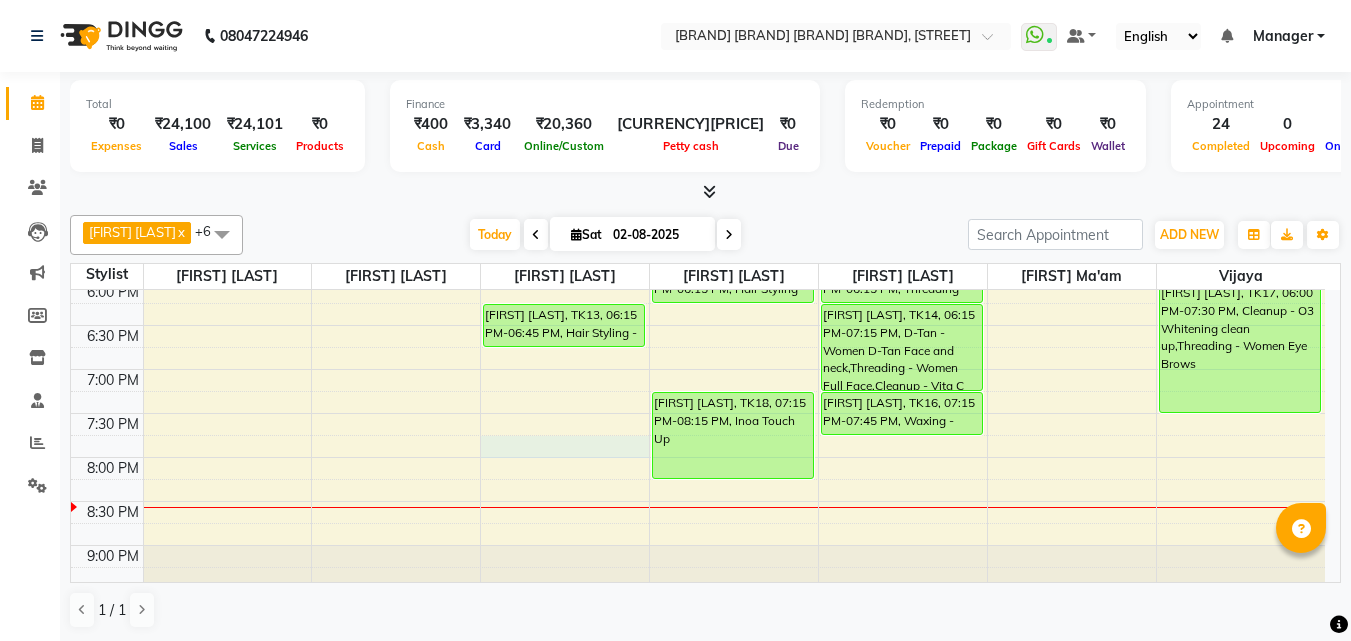 click on "9:00 AM 9:30 AM 10:00 AM 10:30 AM 11:00 AM 11:30 AM 12:00 PM 12:30 PM 1:00 PM 1:30 PM 2:00 PM 2:30 PM 3:00 PM 3:30 PM 4:00 PM 4:30 PM 5:00 PM 5:30 PM 6:00 PM 6:30 PM 7:00 PM 7:30 PM 8:00 PM 8:30 PM 9:00 PM 9:30 PM [FIRST] [LAST], TK04, 12:30 PM-01:00 PM, Hair Styling - Women Hair Blowdry Up To Shoulder [FIRST] [LAST], TK04, 01:00 PM-01:30 PM, Dandruff tretment [FIRST] [LAST], TK03, 01:30 PM-02:00 PM, Hair Styling - Women Hair Cut [FIRST] [LAST], TK05, 02:00 PM-02:45 PM, Inoa Touch Up [FIRST] [LAST], TK05, 02:45 PM-03:30 PM, Hair Care Treatment - Women Hair Spa [FIRST], TK06, 02:15 PM-02:45 PM, Hair Styling - Women Hair Cut With Wash [FIRST], TK06, 02:45 PM-03:15 PM, Body Bliss Massage - Head Massage- (30 min) [FIRST] [LAST], TK07, 03:15 PM-03:45 PM, Hair Styling - Women Hair Cut [FIRST] [LAST], TK13, 06:15 PM-06:45 PM, Hair Styling - Women Hair Cut With Wash [FIRST] [LAST], TK01, 10:30 AM-11:00 AM, Hair Styling - Men Hair Cut" at bounding box center (698, 61) 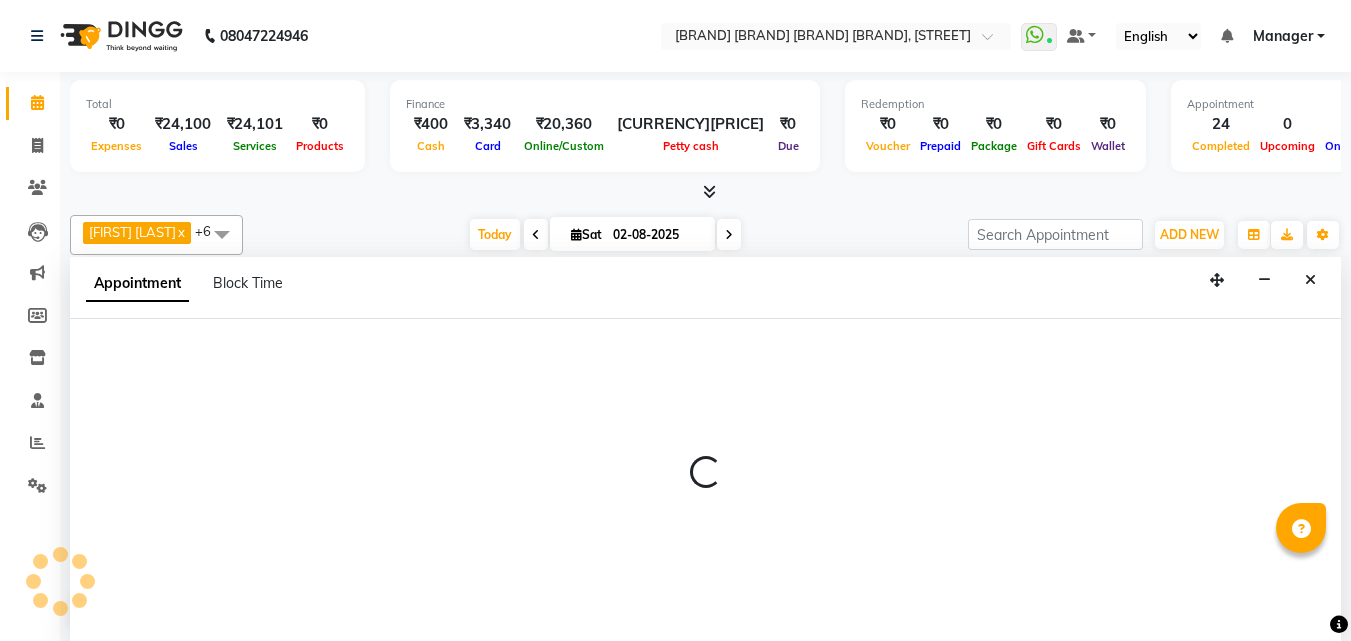 scroll, scrollTop: 1, scrollLeft: 0, axis: vertical 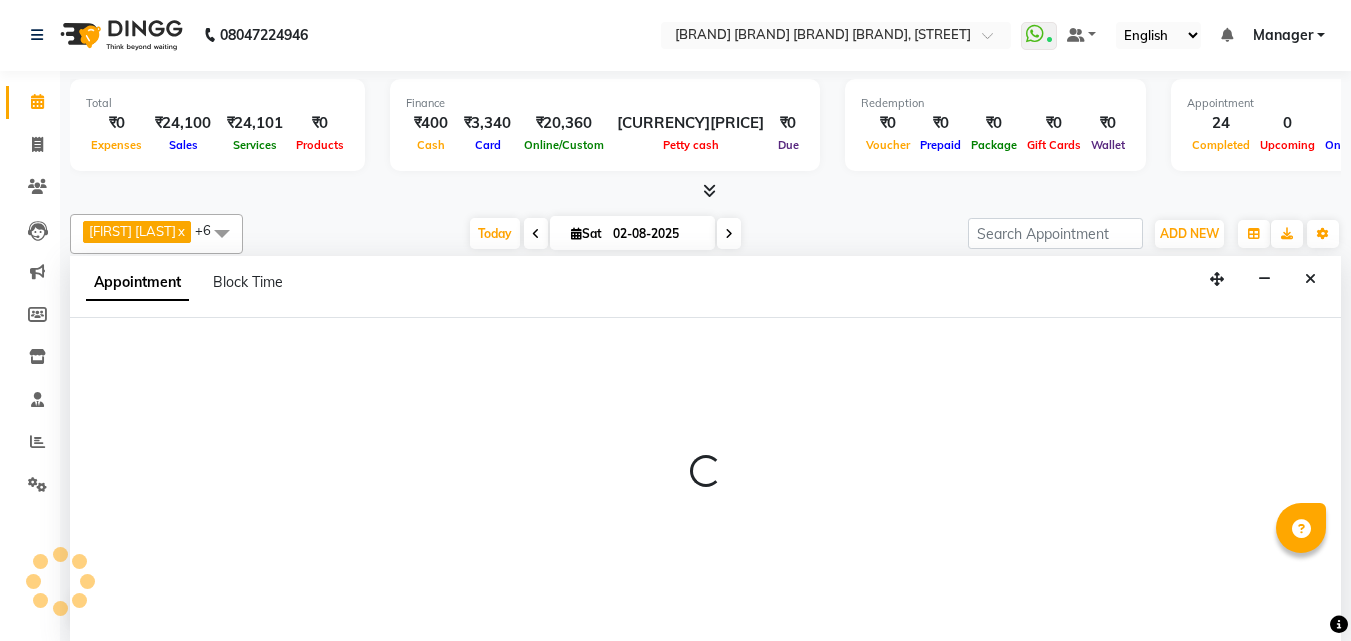 select on "52968" 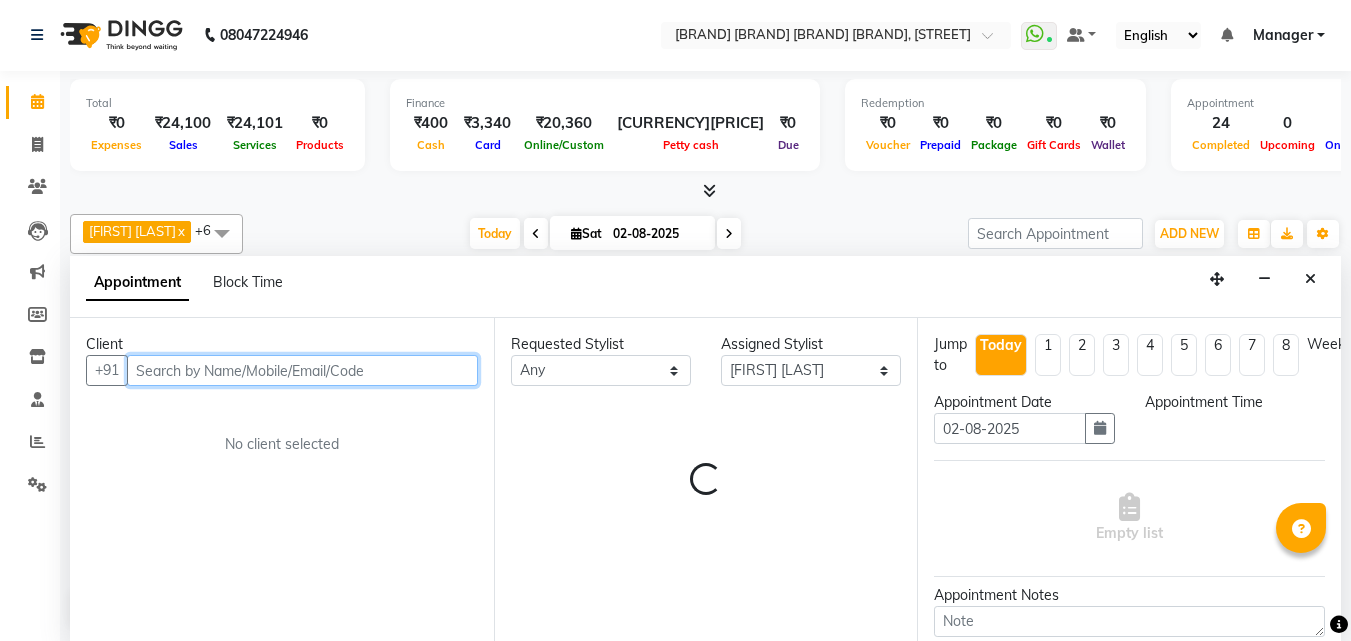 select on "1185" 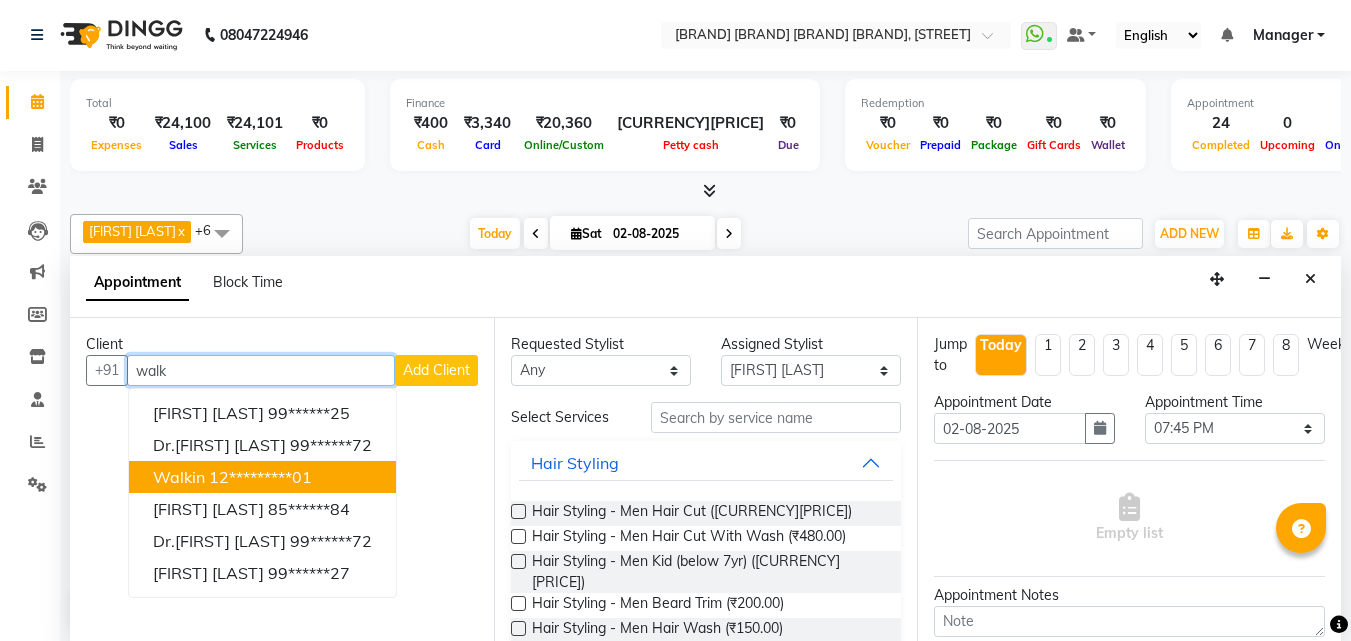 click on "12*********01" at bounding box center (260, 477) 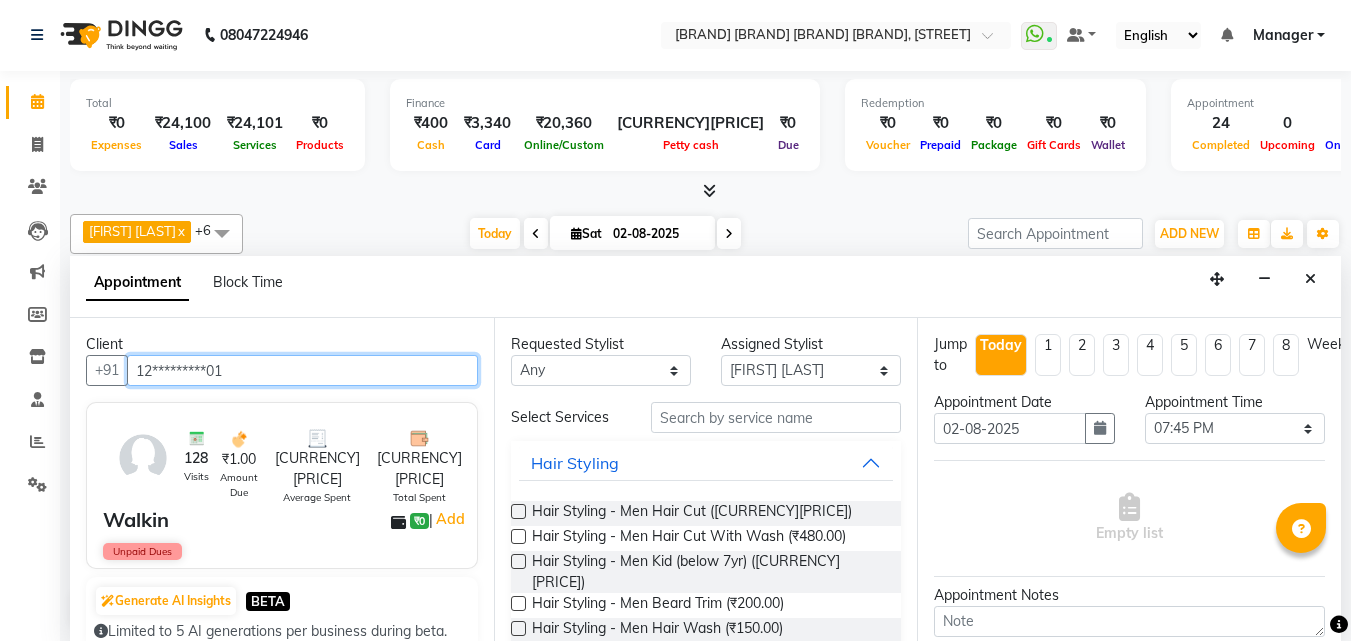 type on "12*********01" 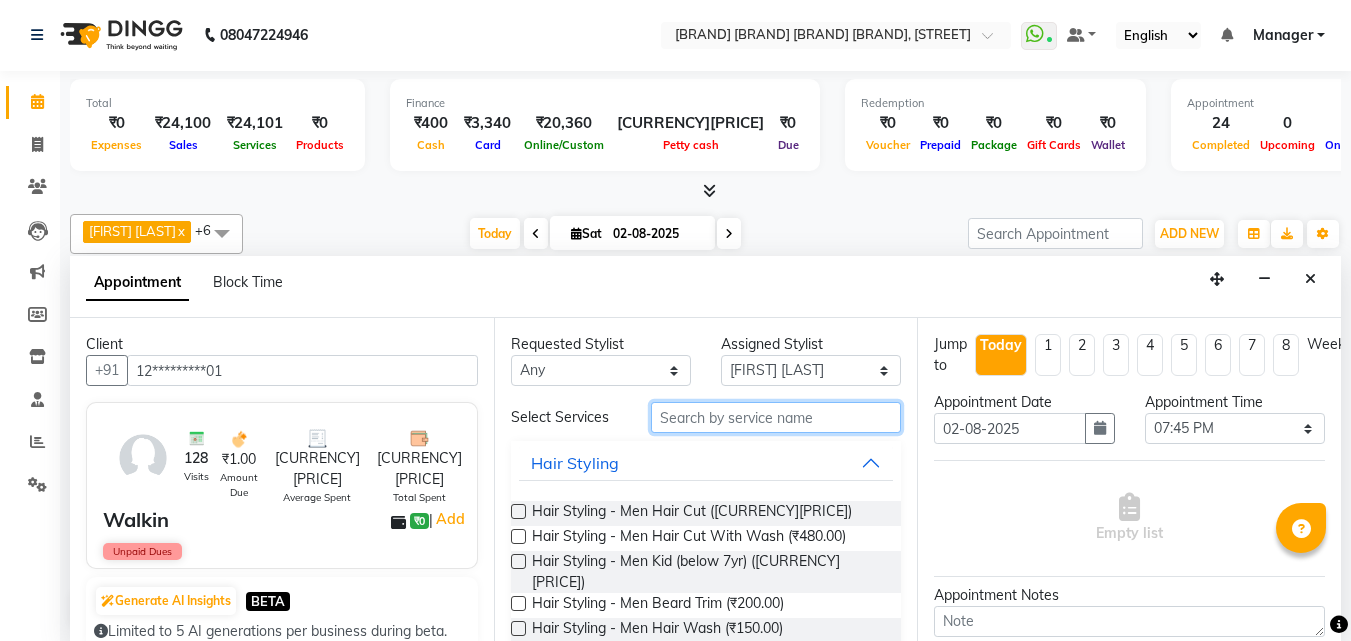 click at bounding box center (776, 417) 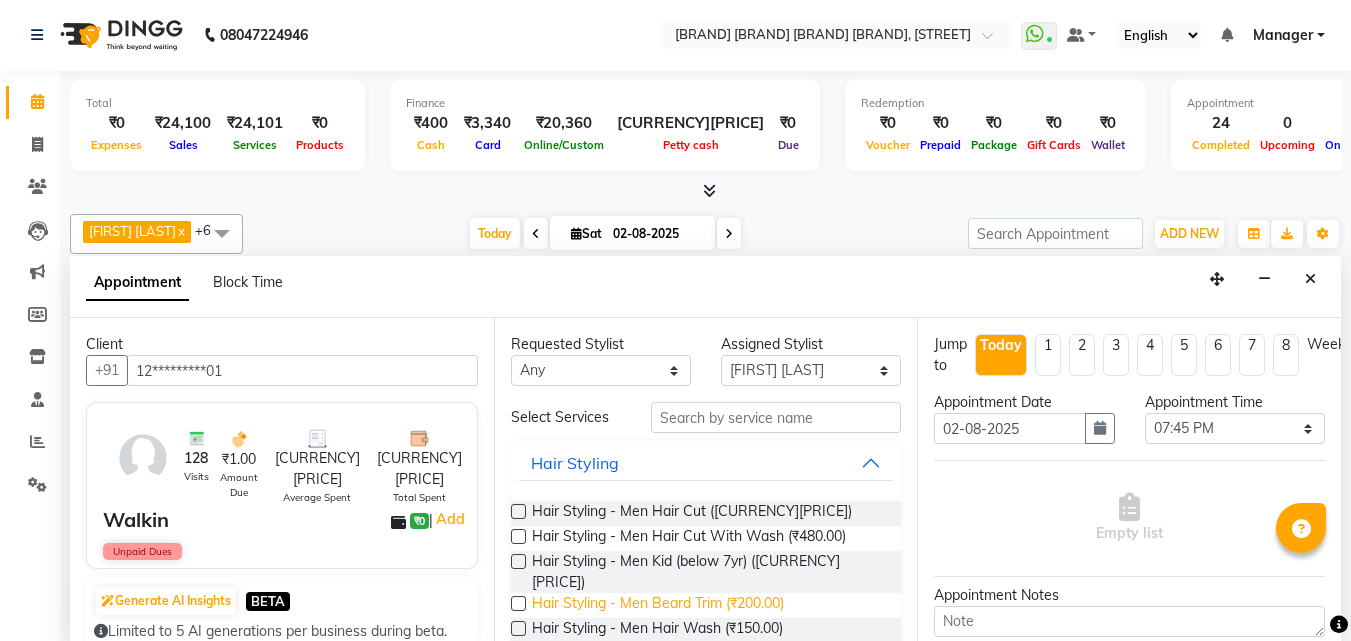 click on "Hair Styling - Men Beard Trim (₹200.00)" at bounding box center [658, 605] 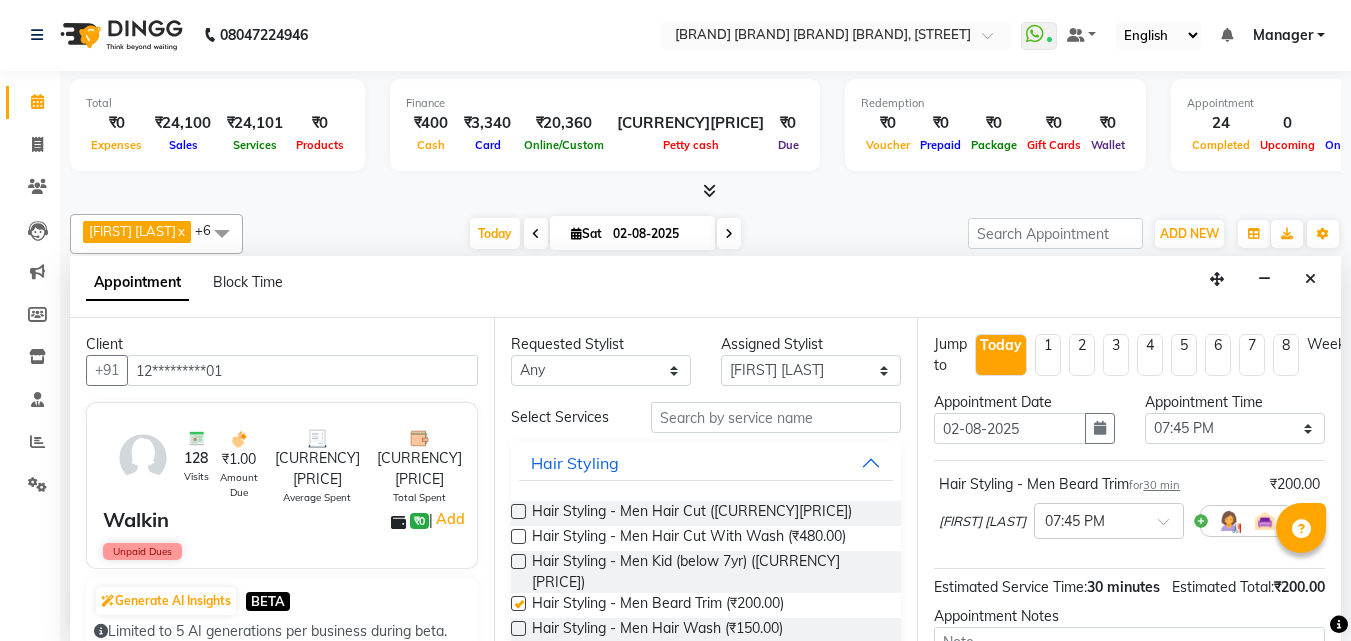 checkbox on "false" 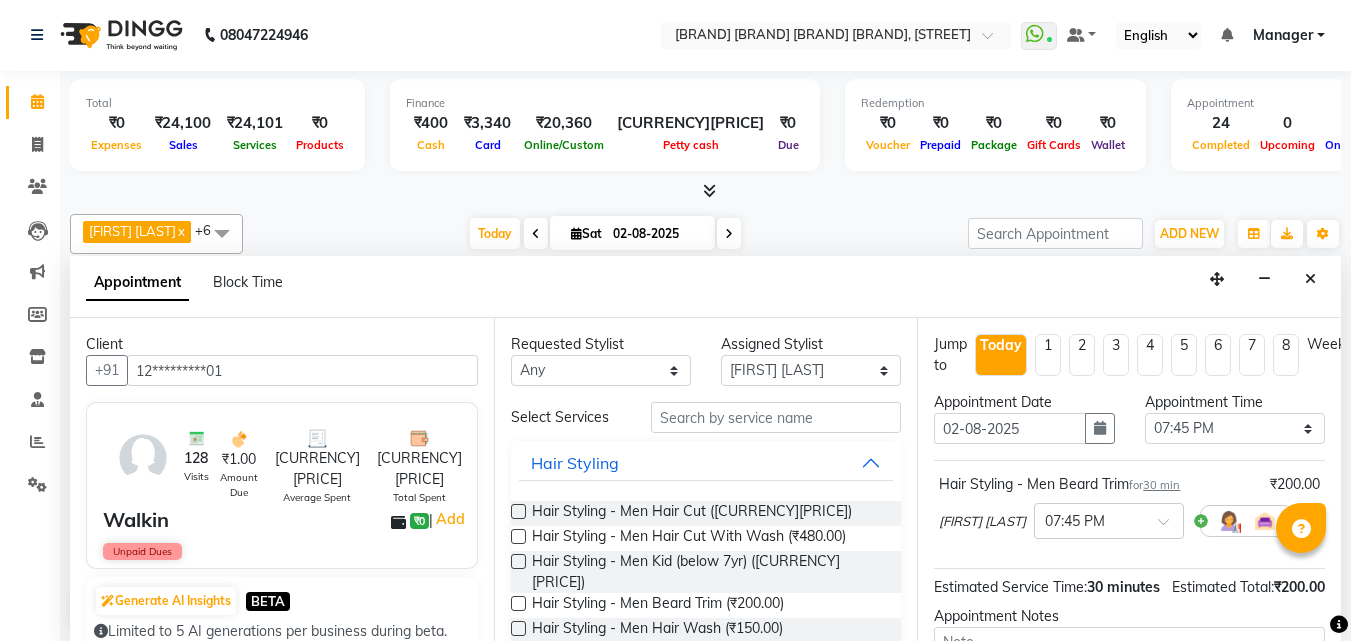 scroll, scrollTop: 242, scrollLeft: 0, axis: vertical 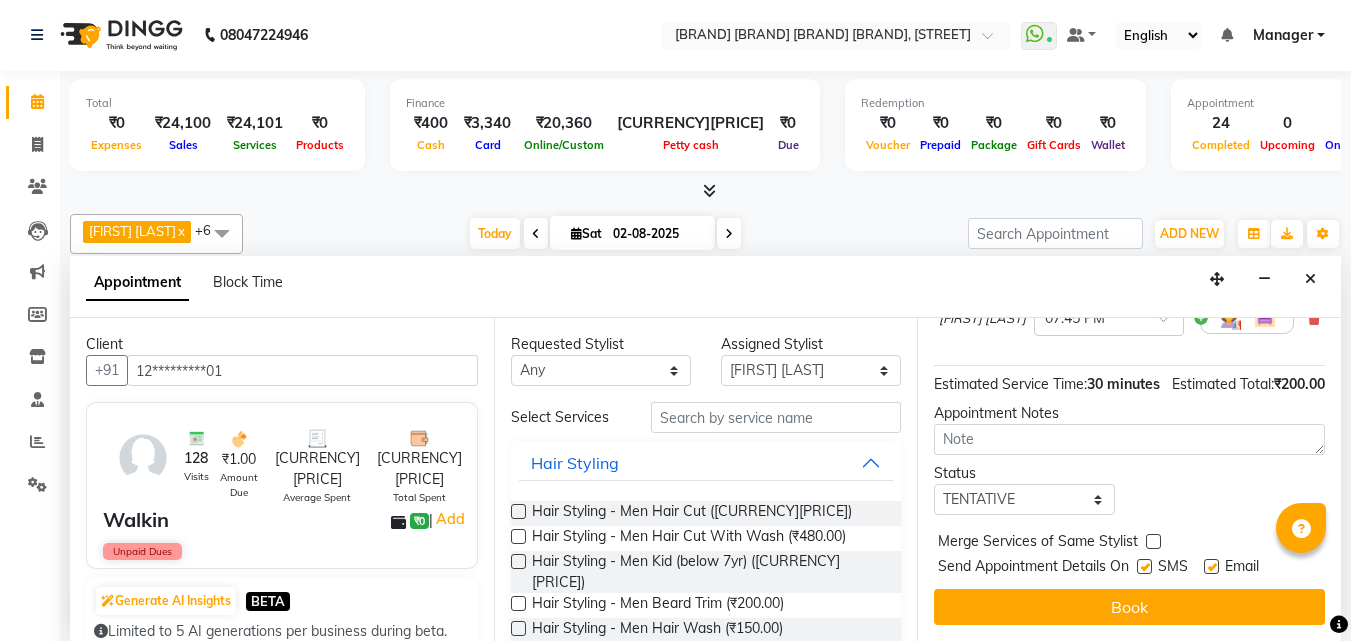 click at bounding box center [1144, 566] 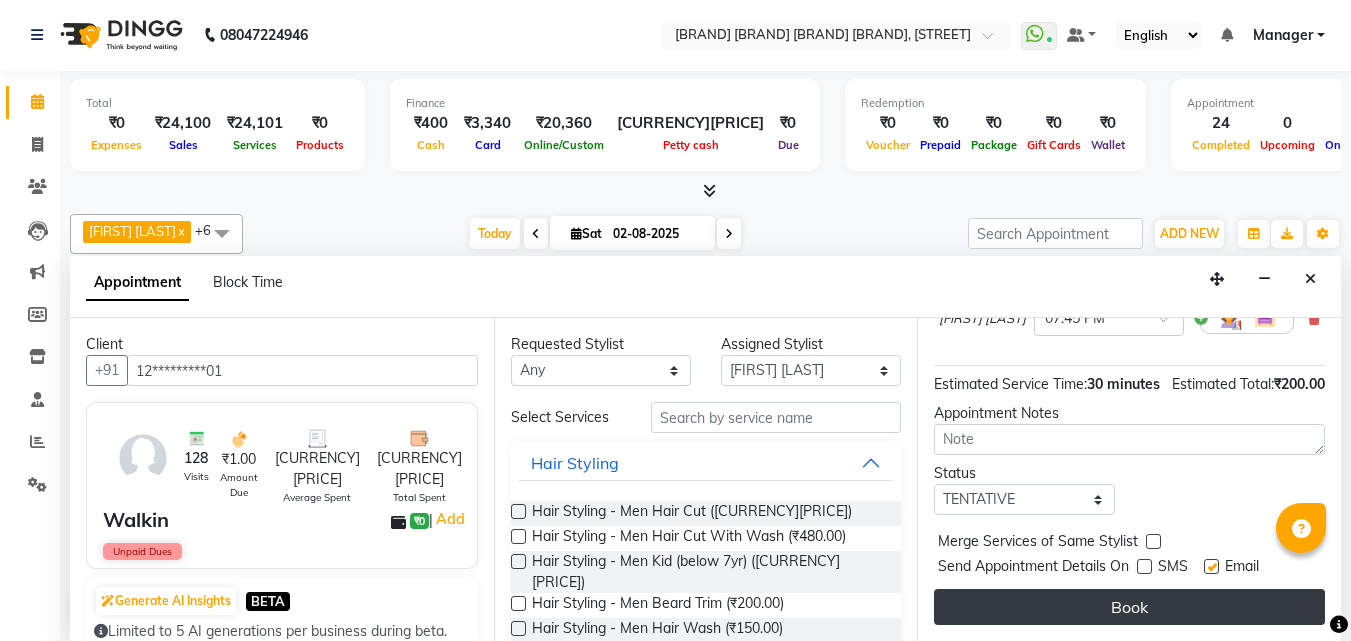 click on "Book" at bounding box center (1129, 607) 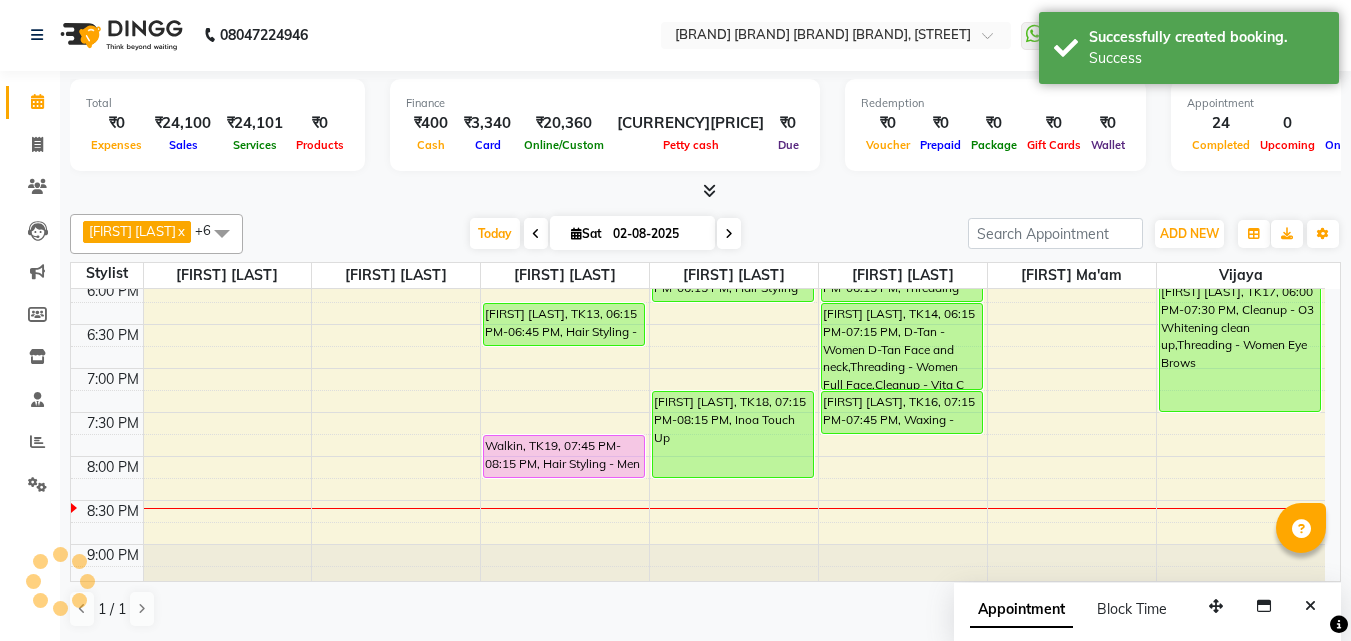 scroll, scrollTop: 0, scrollLeft: 0, axis: both 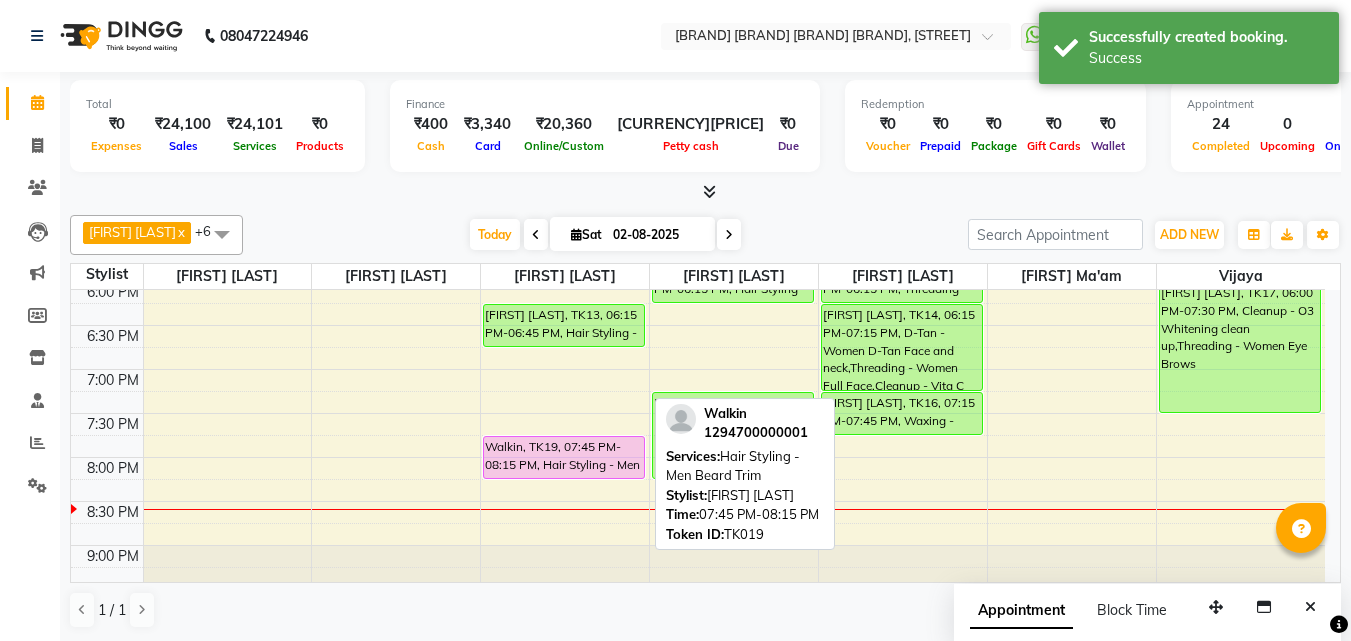 click on "Walkin, TK19, 07:45 PM-08:15 PM, Hair Styling - Men Beard Trim" at bounding box center (564, 457) 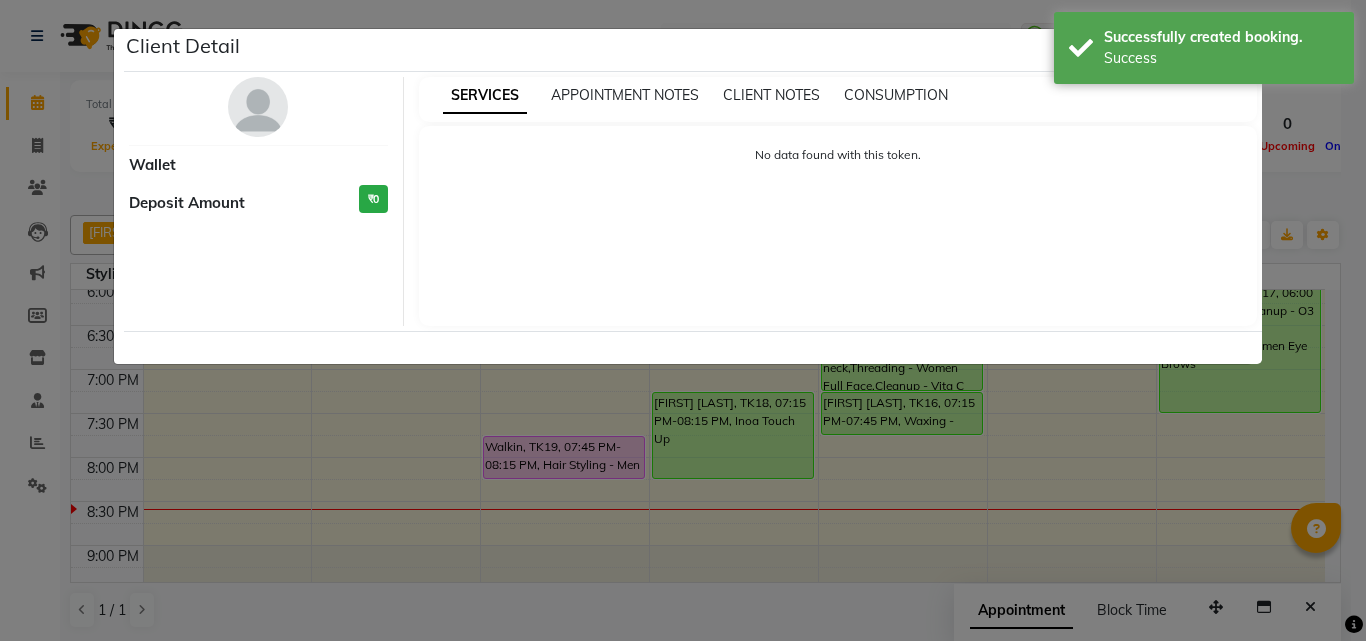 select on "7" 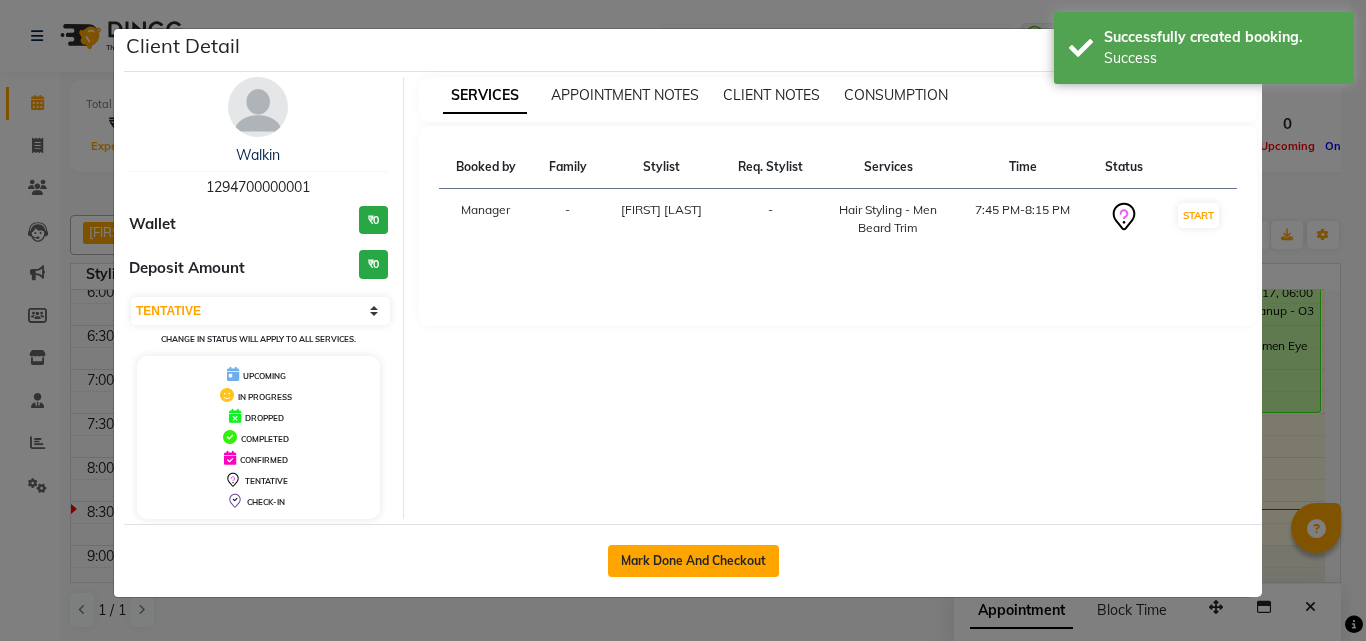 click on "Mark Done And Checkout" 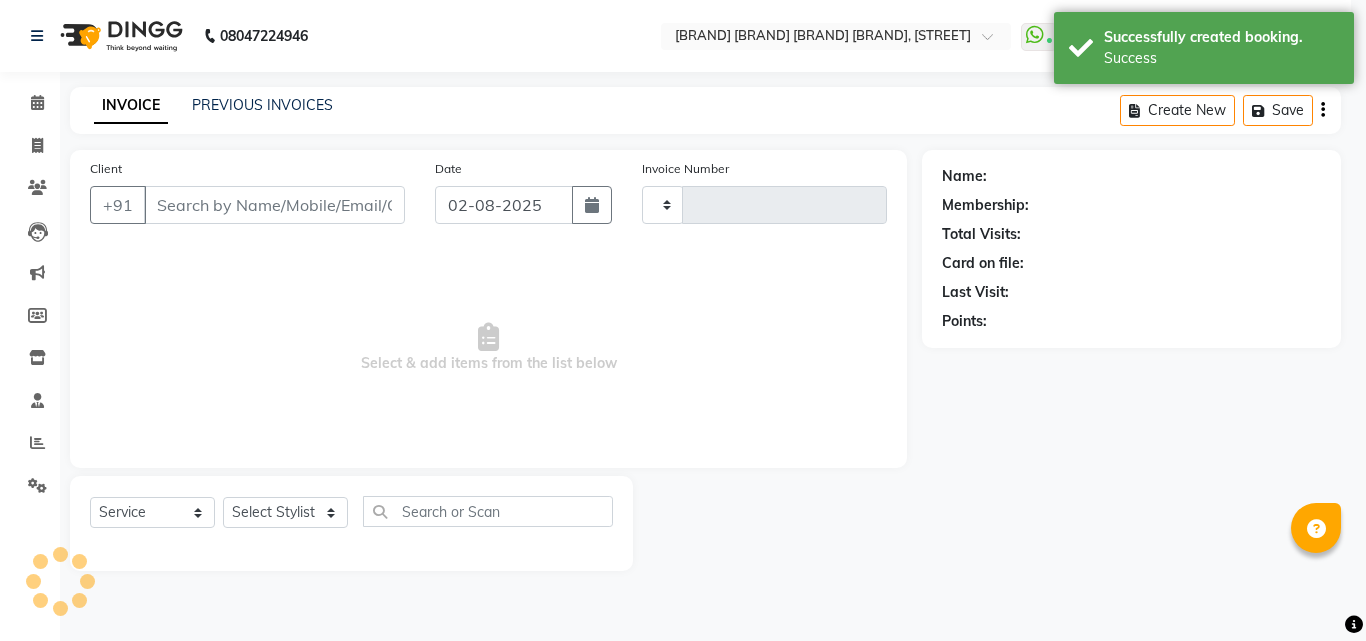 type on "2007" 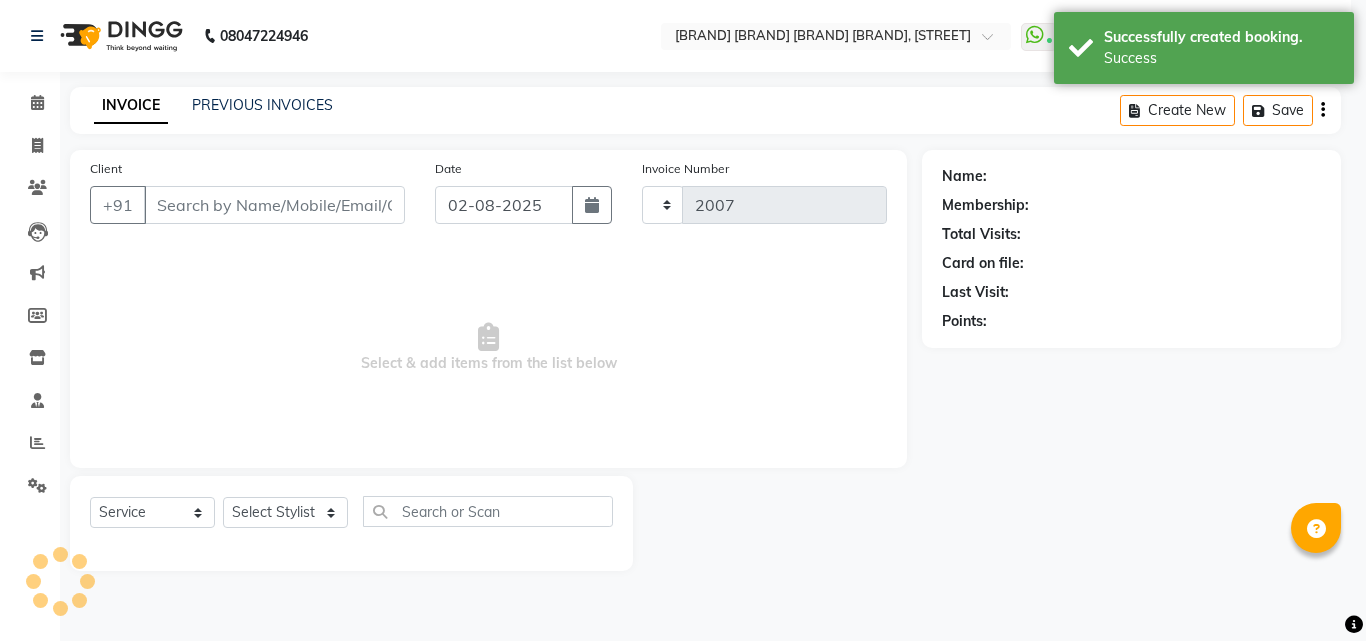 select on "6713" 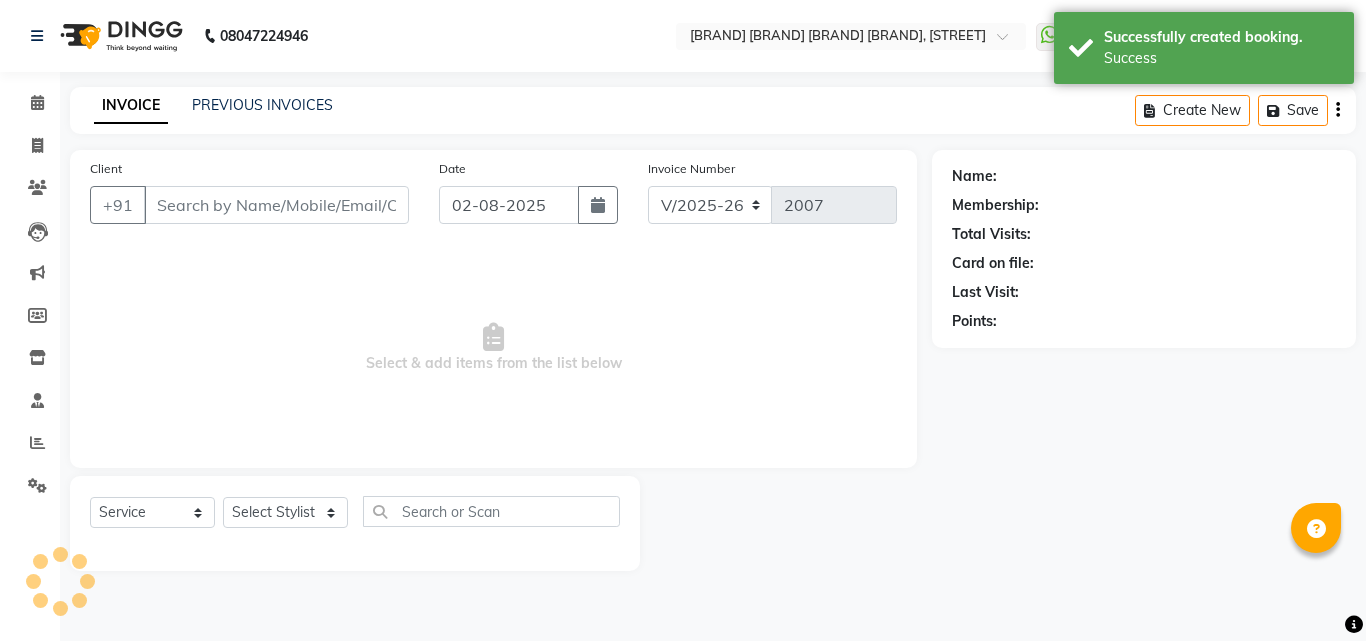 type on "12*********01" 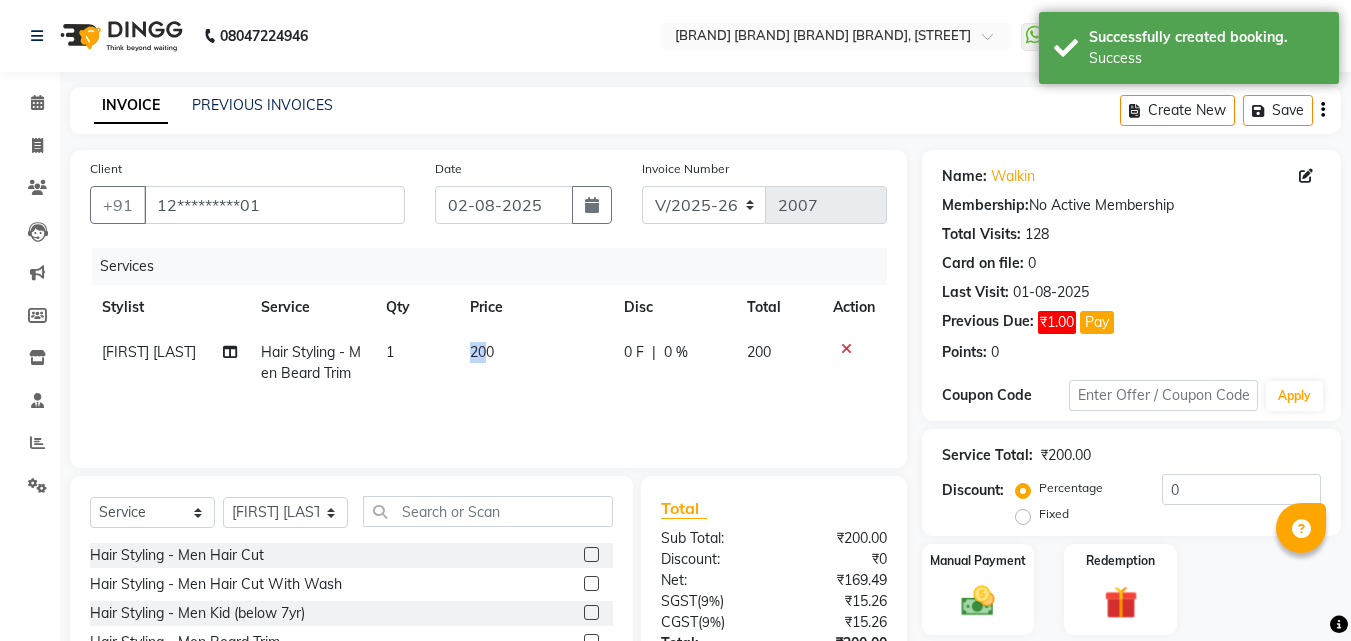 drag, startPoint x: 470, startPoint y: 368, endPoint x: 492, endPoint y: 366, distance: 22.090721 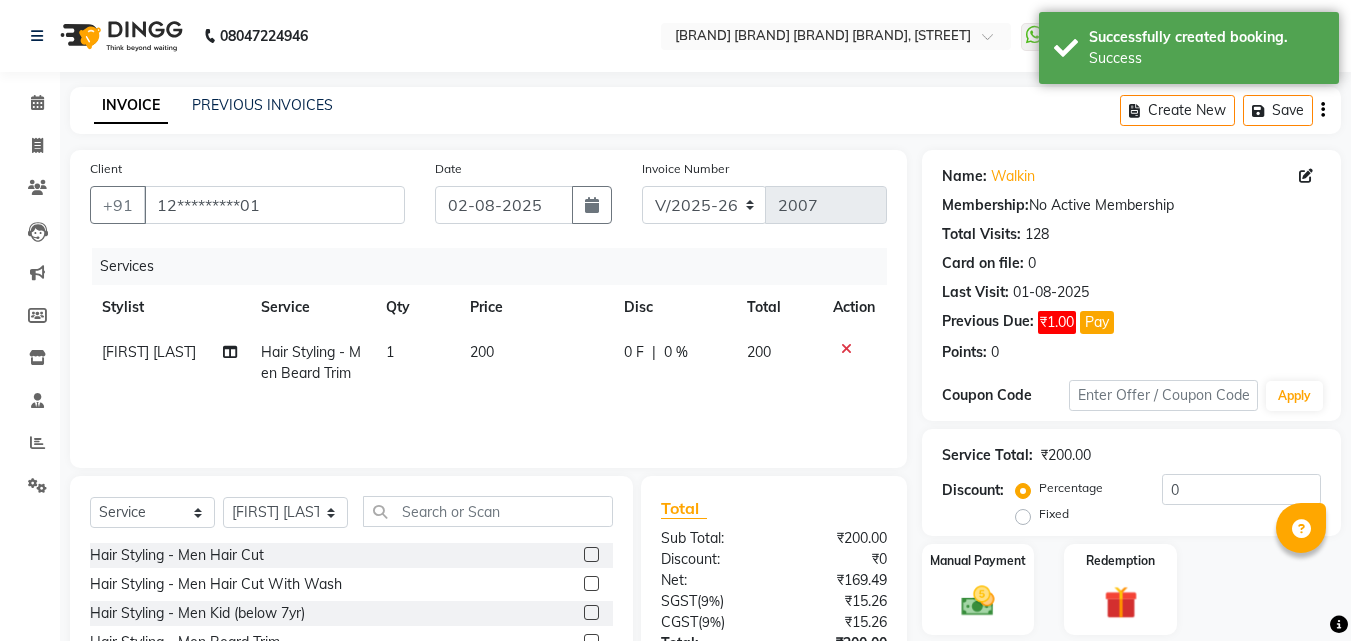 select on "52968" 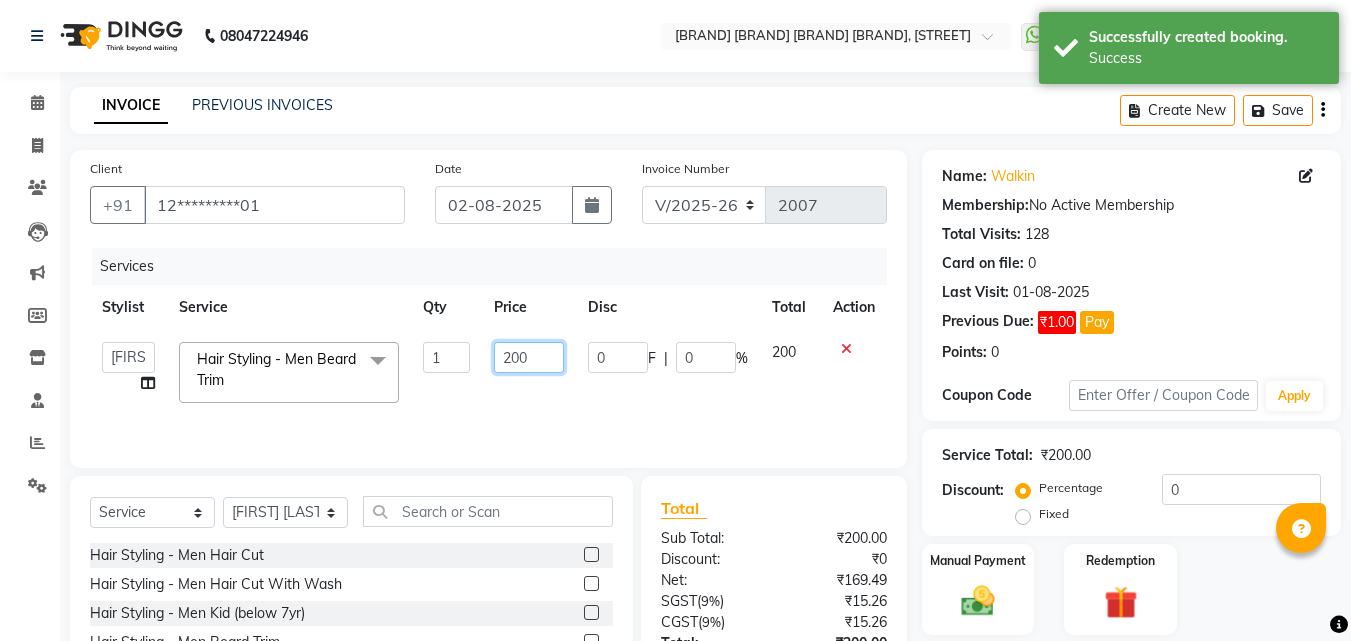 click on "200" 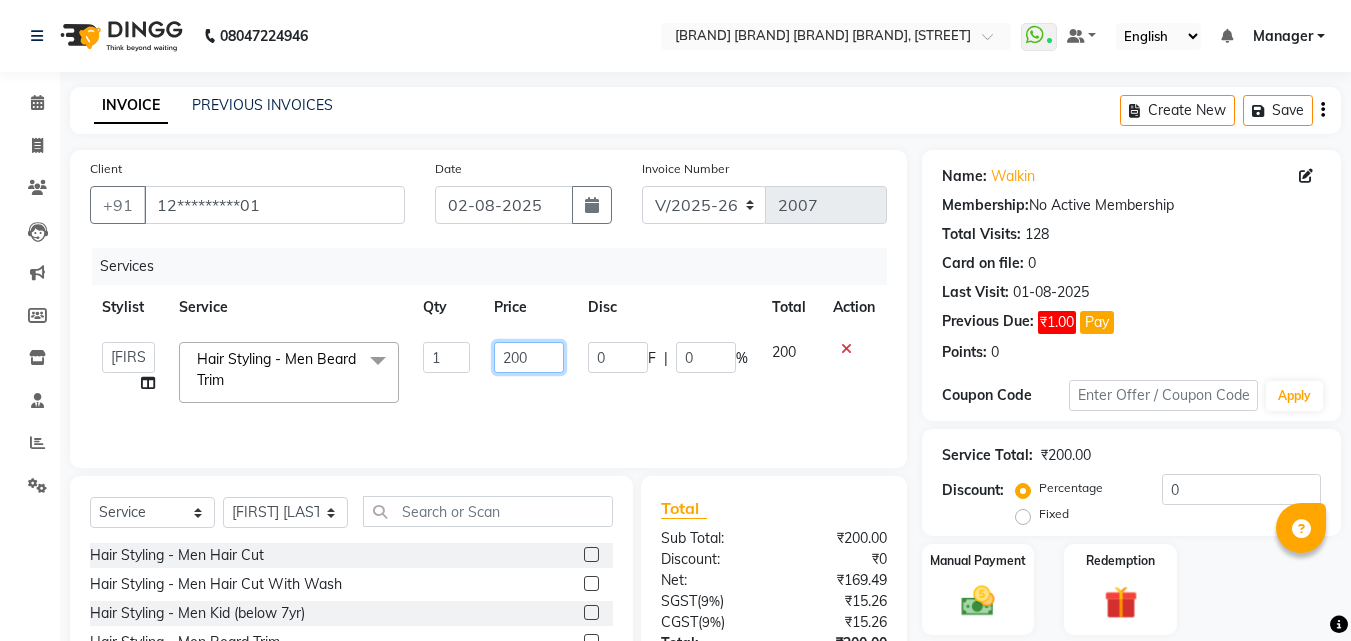 click on "200" 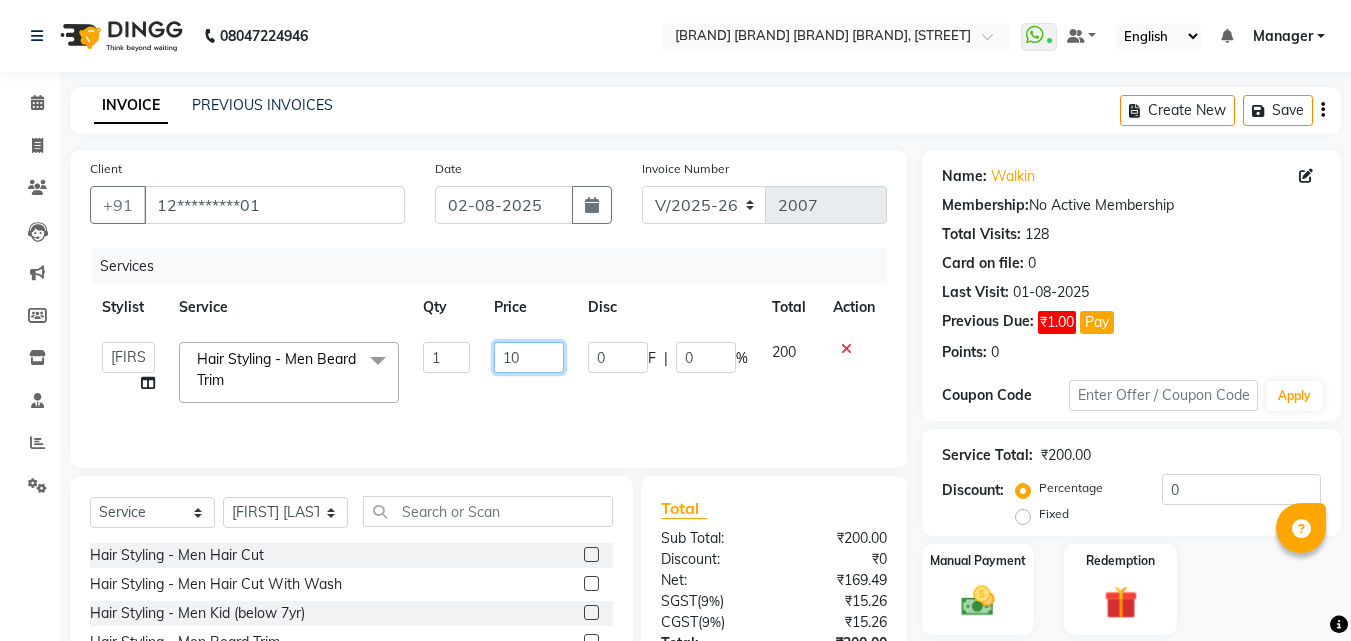 type on "150" 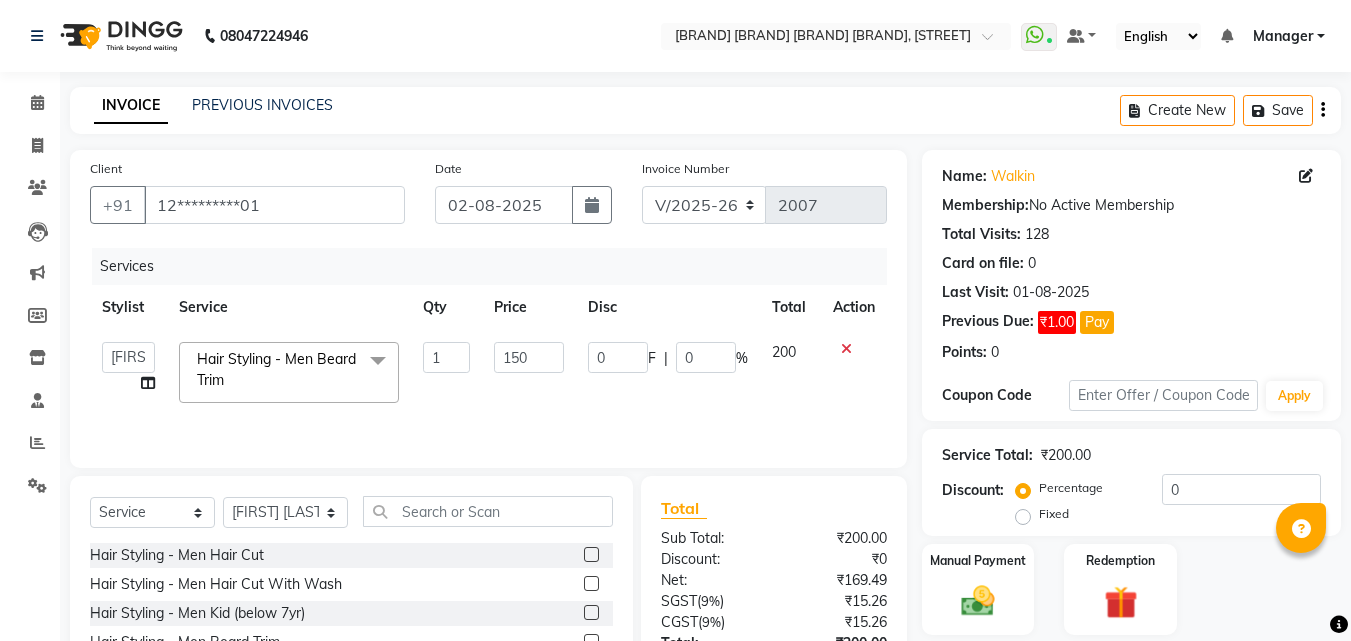 click on "150" 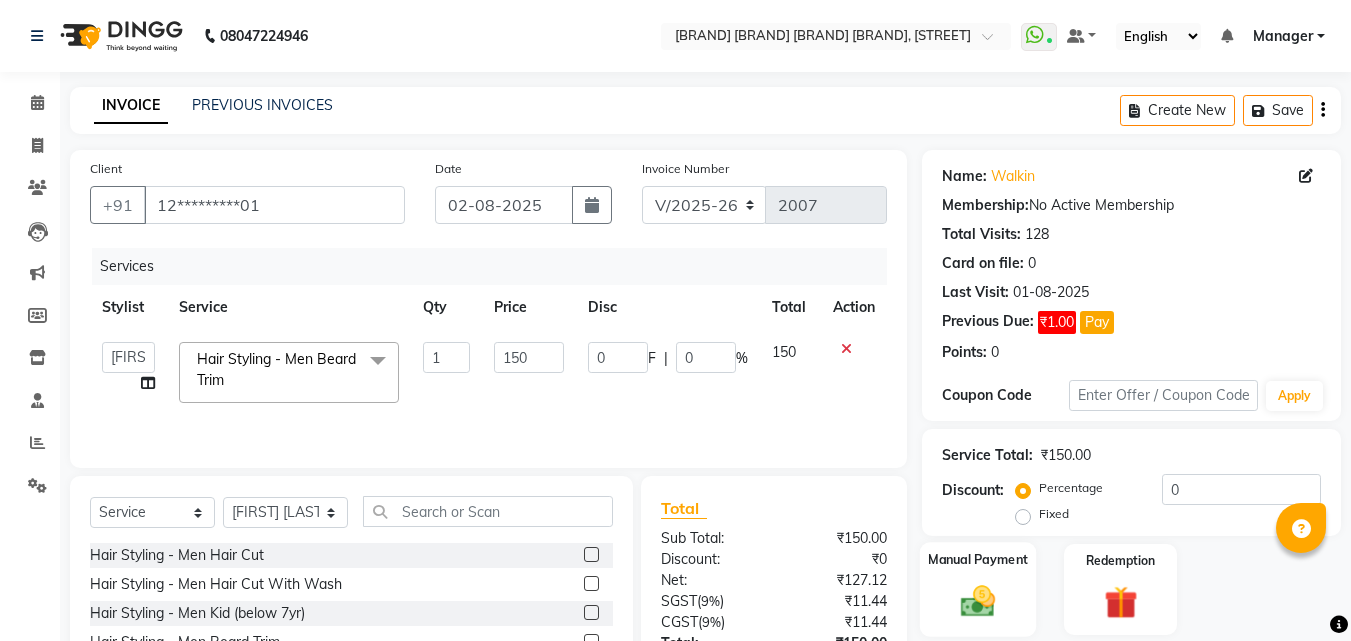 click on "Manual Payment" 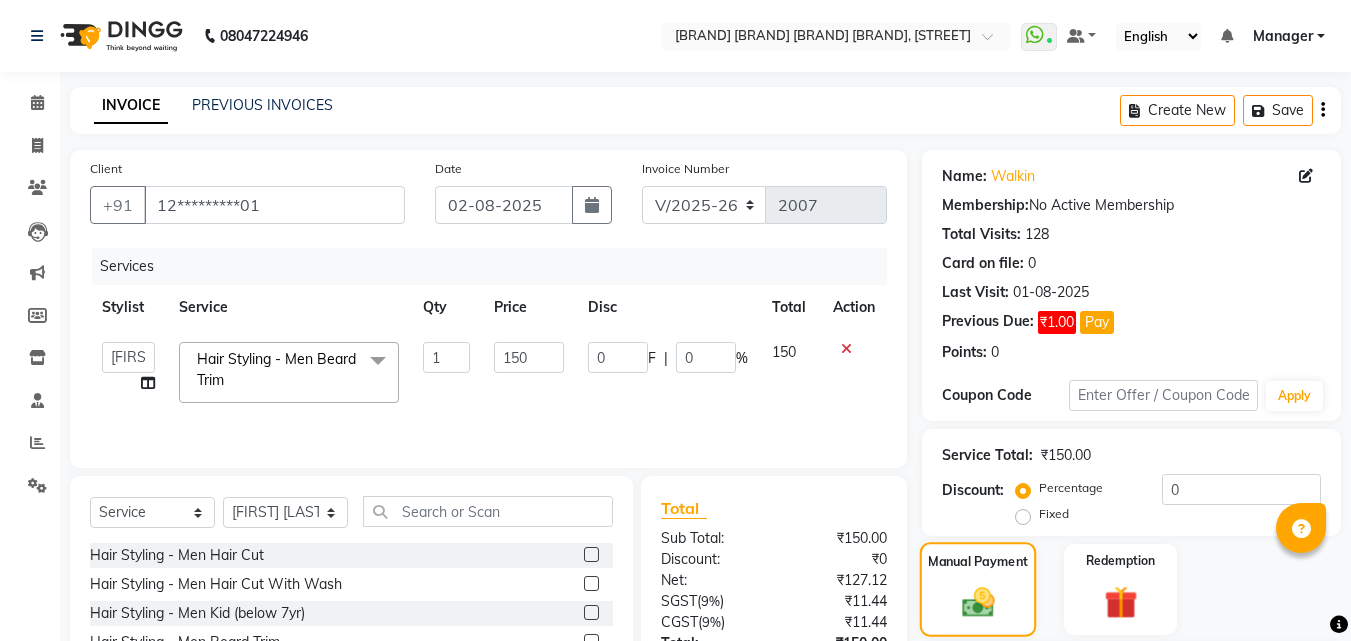 scroll, scrollTop: 160, scrollLeft: 0, axis: vertical 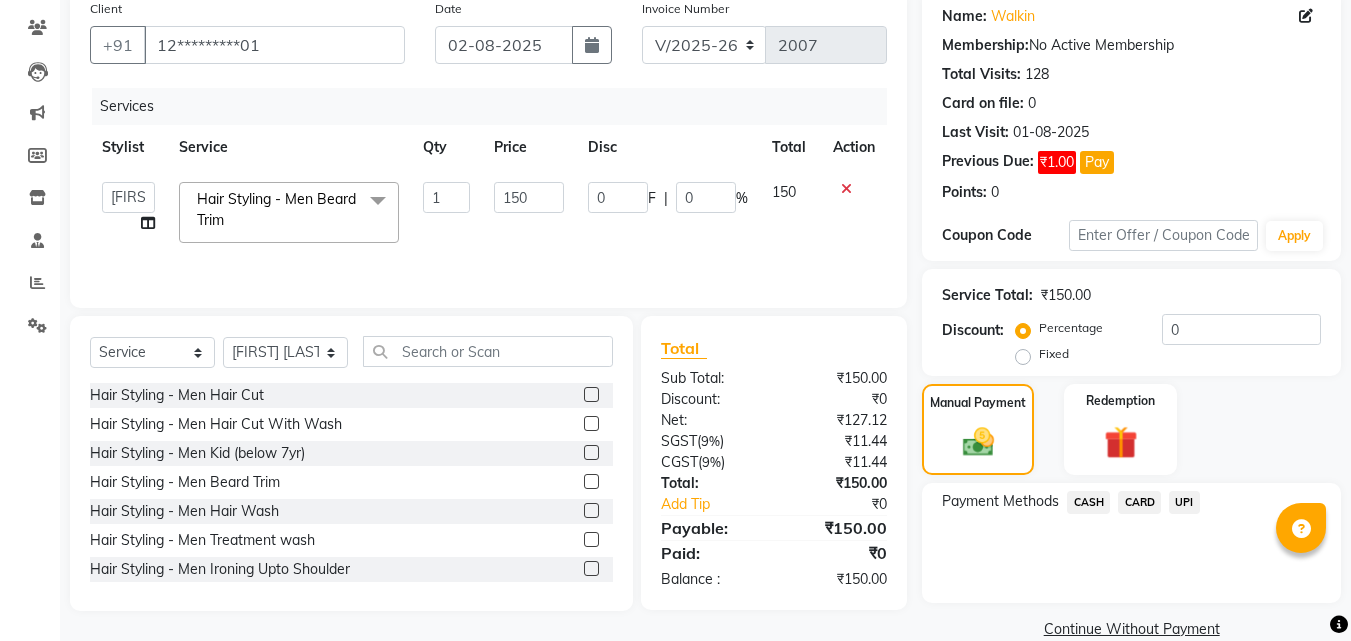 click on "UPI" 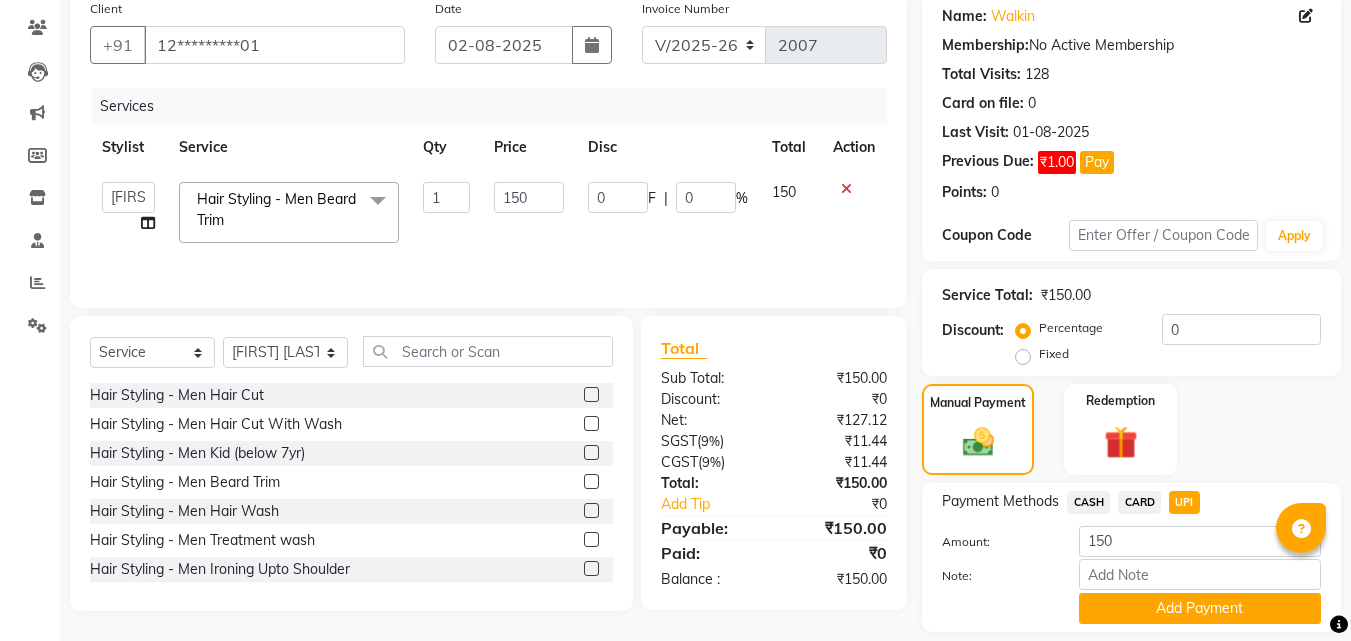 scroll, scrollTop: 222, scrollLeft: 0, axis: vertical 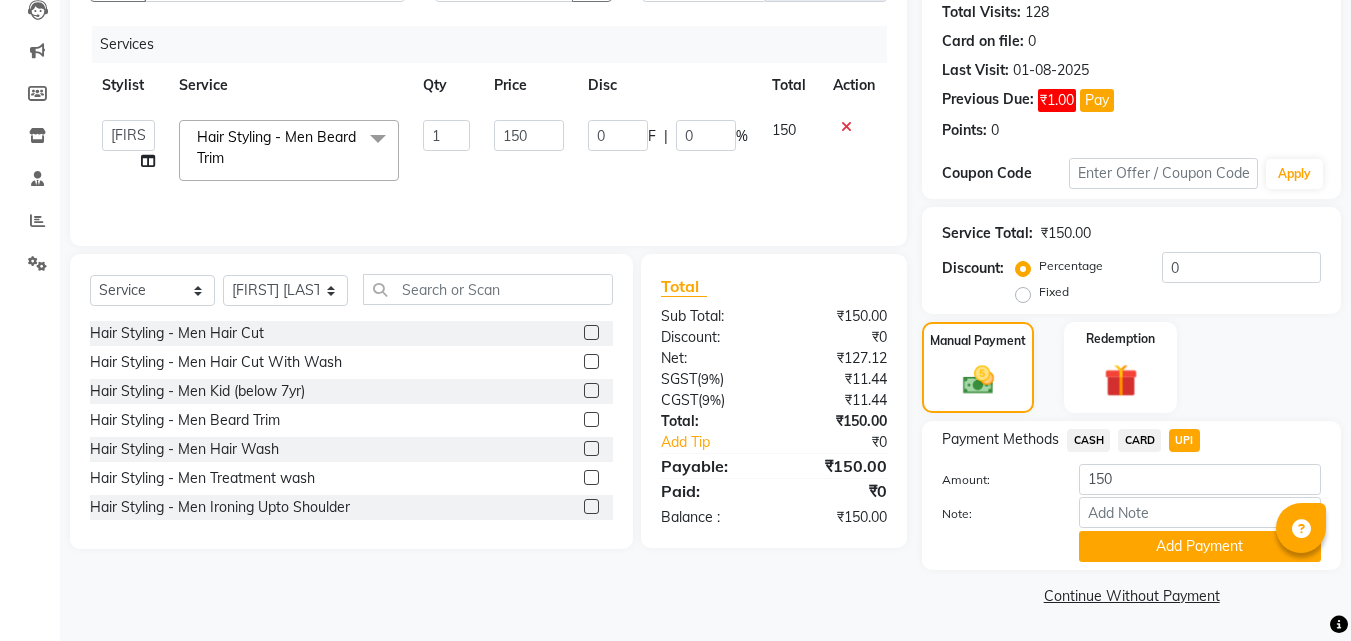 click on "CASH" 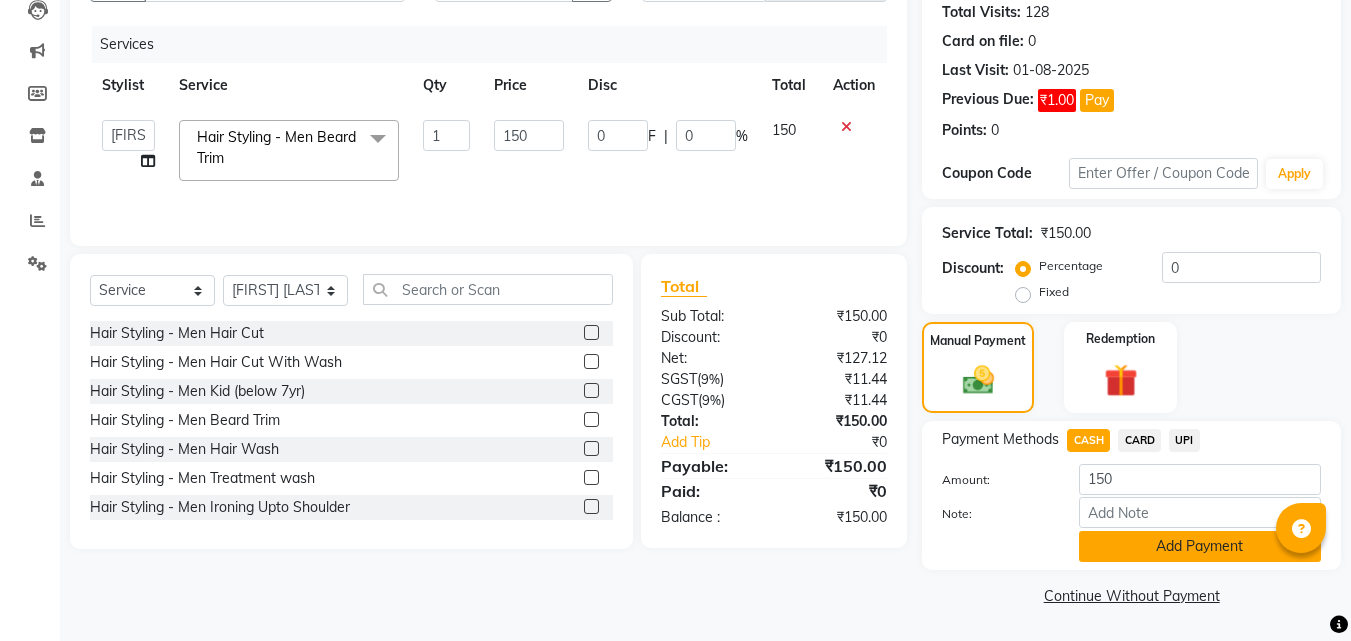 click on "Add Payment" 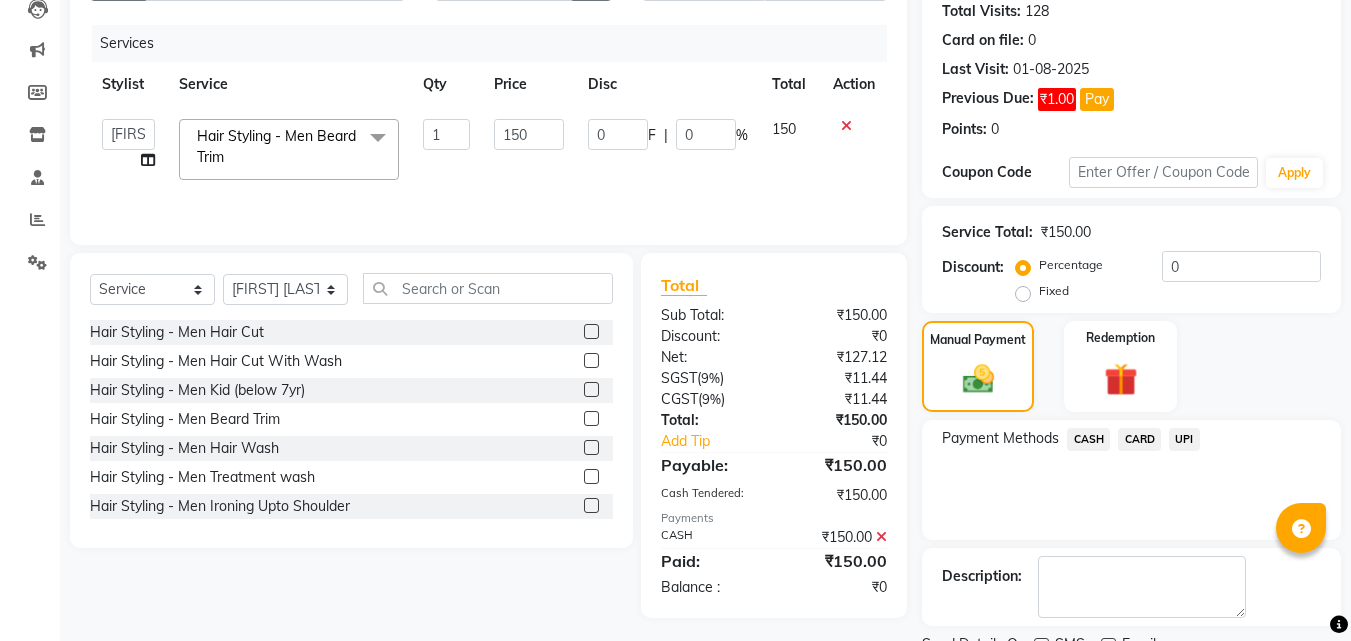 scroll, scrollTop: 306, scrollLeft: 0, axis: vertical 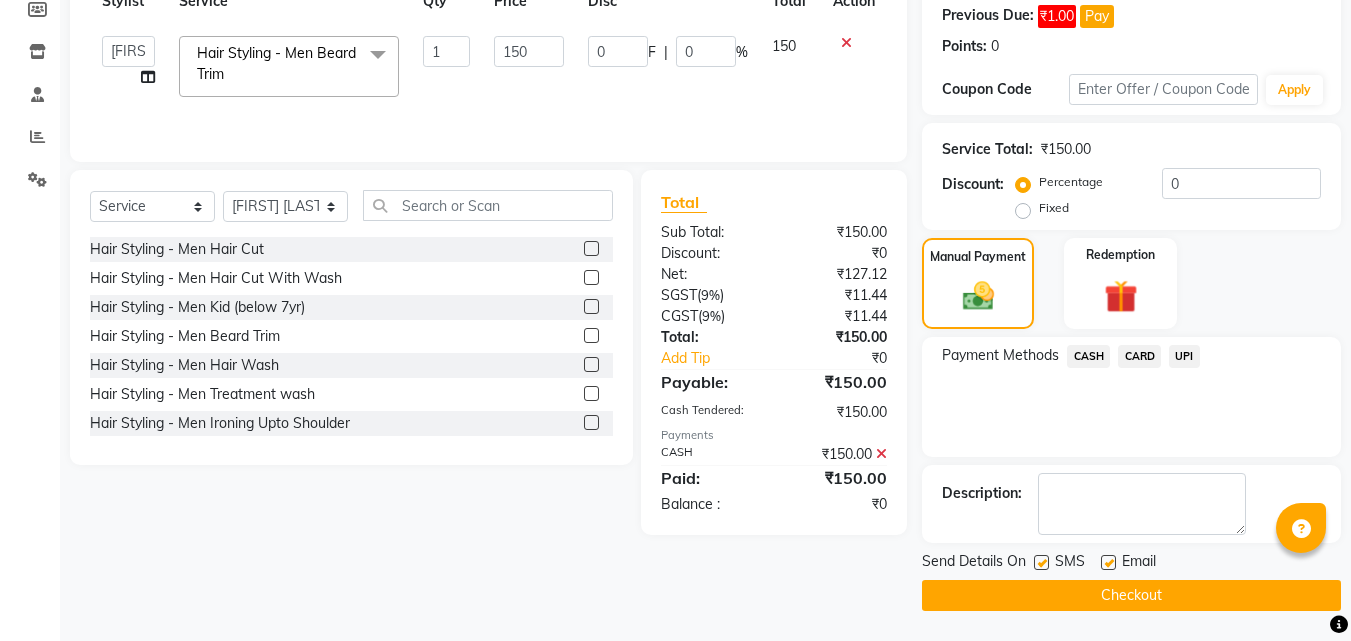 click 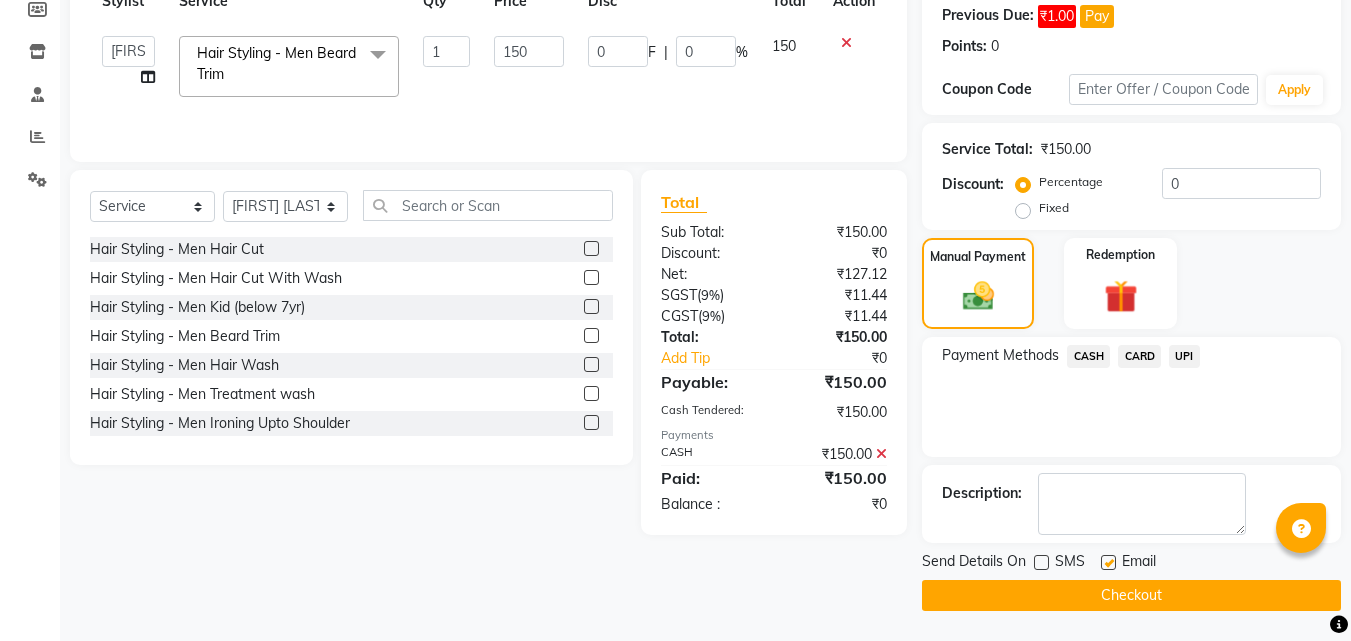 click on "Checkout" 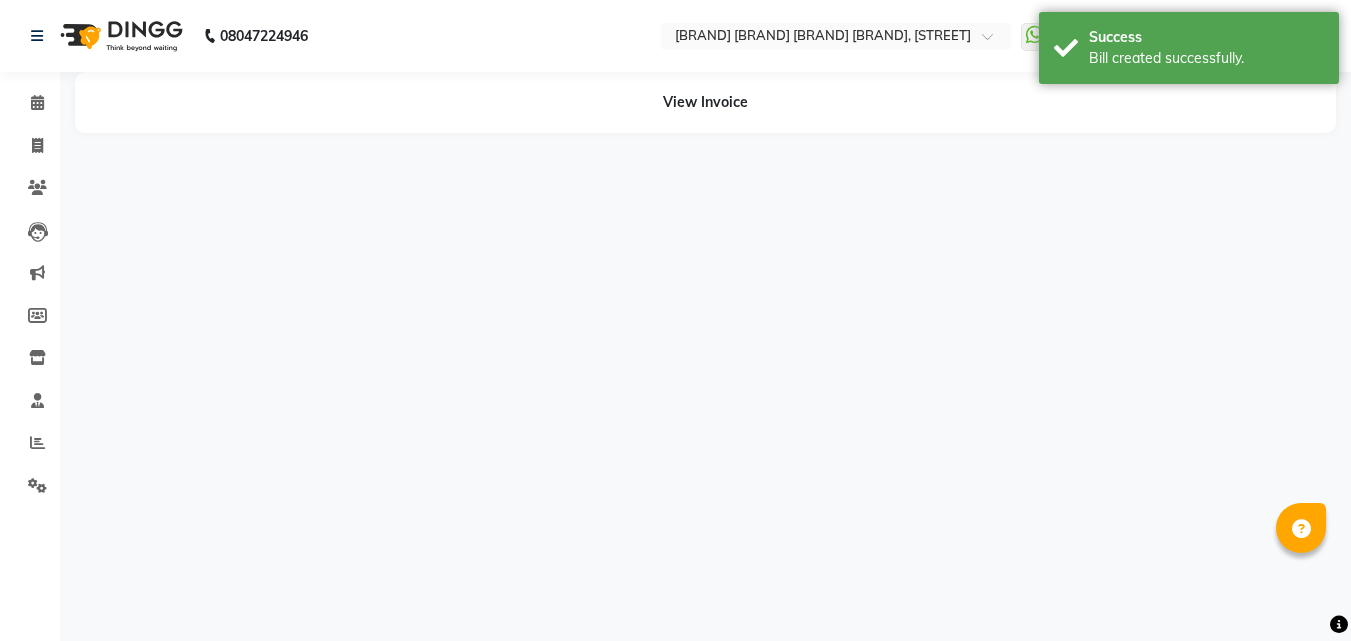 scroll, scrollTop: 0, scrollLeft: 0, axis: both 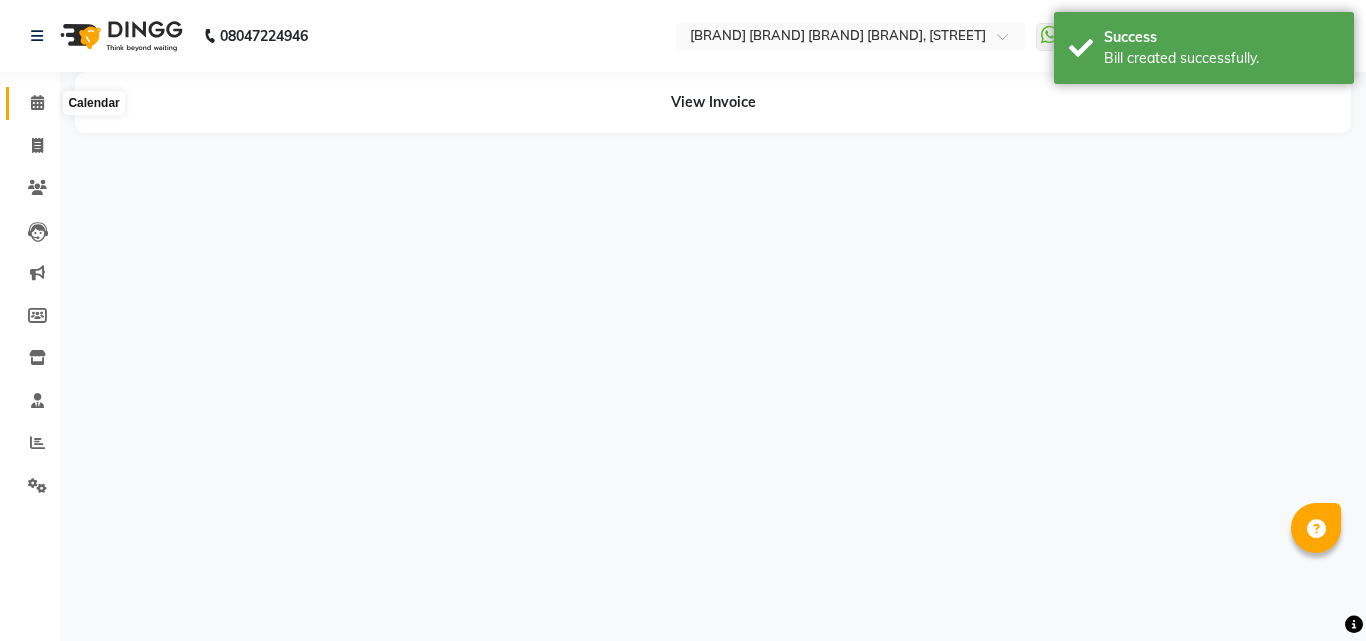 click 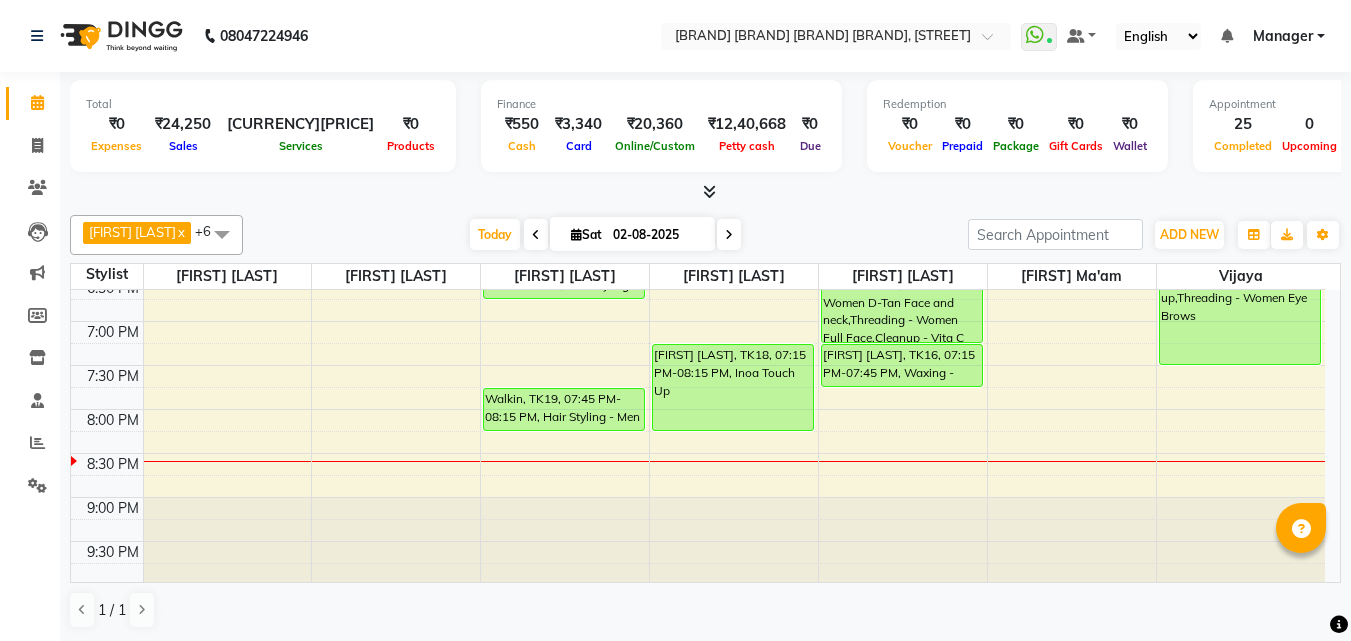 scroll, scrollTop: 851, scrollLeft: 0, axis: vertical 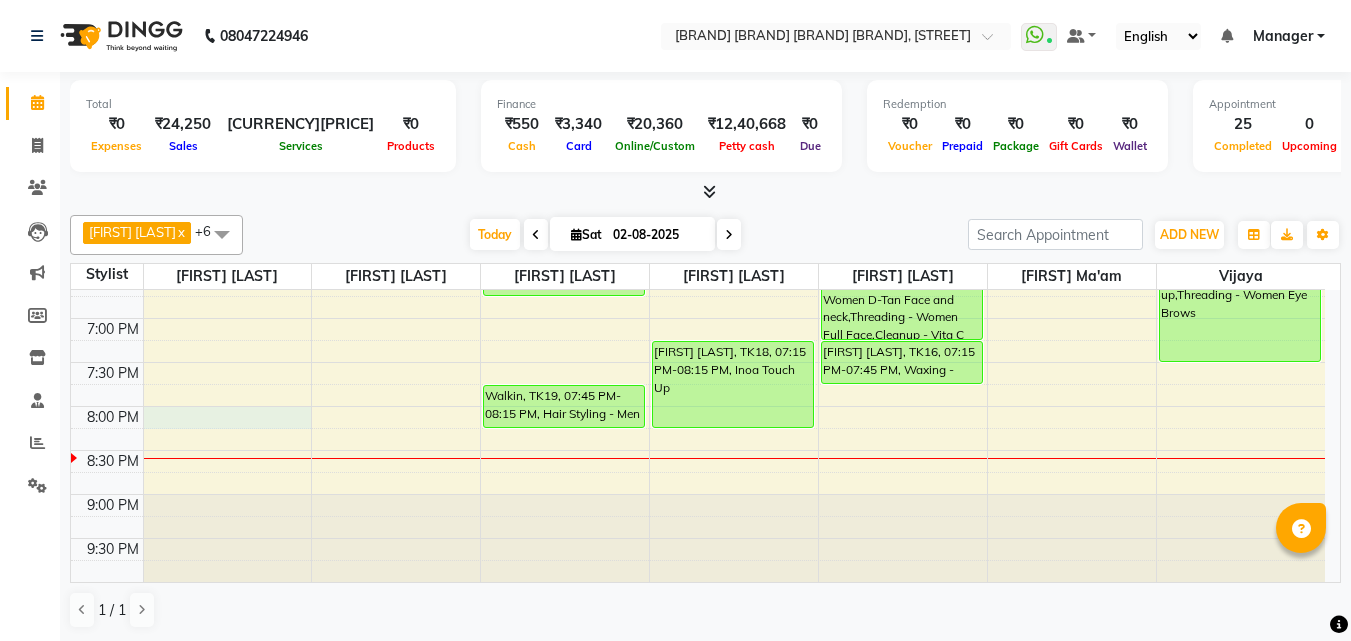 click on "9:00 AM 9:30 AM 10:00 AM 10:30 AM 11:00 AM 11:30 AM 12:00 PM 12:30 PM 1:00 PM 1:30 PM 2:00 PM 2:30 PM 3:00 PM 3:30 PM 4:00 PM 4:30 PM 5:00 PM 5:30 PM 6:00 PM 6:30 PM 7:00 PM 7:30 PM 8:00 PM 8:30 PM 9:00 PM 9:30 PM    [FIRST] [LAST], TK04, 12:30 PM-01:00 PM, Hair Styling - Women Hair Blowdry Up To Shoulder    [FIRST] [LAST], TK04, 01:00 PM-01:30 PM, Dandruff tretment    [FIRST] [LAST], TK03, 01:30 PM-02:00 PM, Hair Styling - Women Hair Cut    [FIRST] [LAST], TK05, 02:00 PM-02:45 PM, Inoa Touch Up    [FIRST] [LAST], TK05, 02:45 PM-03:30 PM, Hair Care Treatment - Women Hair Spa    [FIRST], TK06, 02:15 PM-02:45 PM, Hair Styling - Women Hair Cut With Wash    [FIRST], TK06, 02:45 PM-03:15 PM, Body Bliss Massage - Head Massage- (30 min)    [FIRST] [LAST], TK07, 03:15 PM-03:45 PM, Hair Styling - Women Hair Cut    [FIRST] [LAST], TK13, 06:15 PM-06:45 PM, Hair Styling - Women Hair Cut With Wash    Walkin, TK19, 07:45 PM-08:15 PM, Hair Styling - Men Beard Trim" at bounding box center [698, 10] 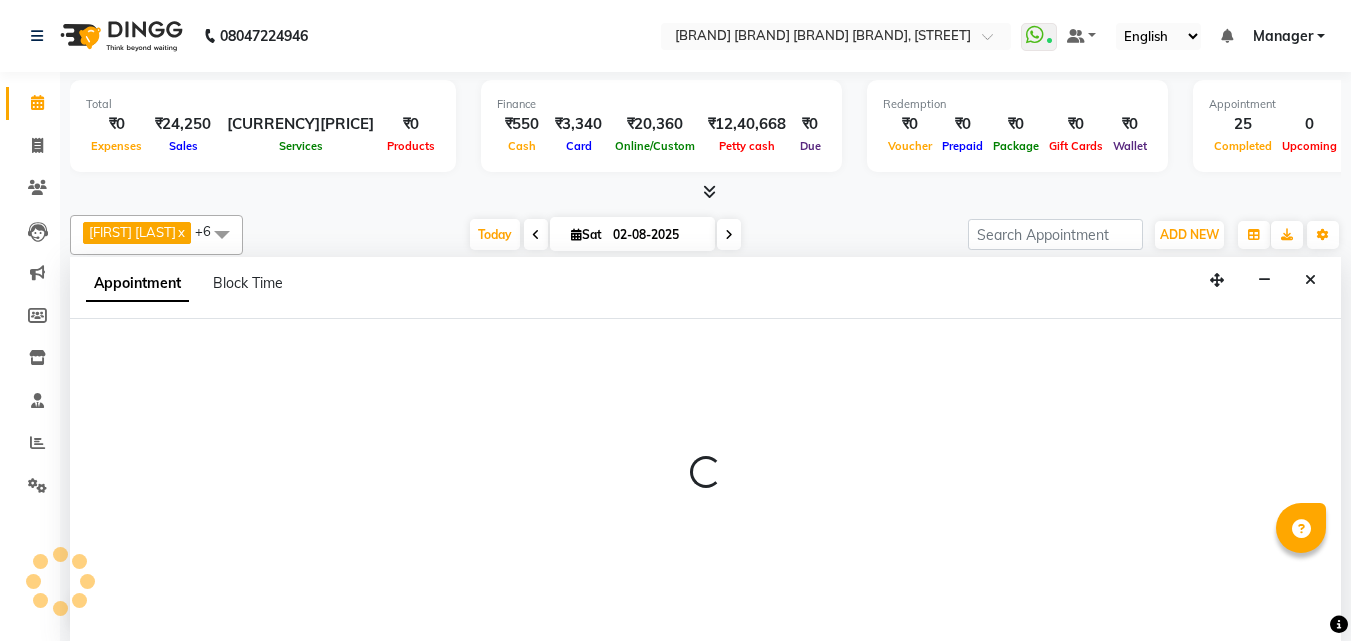 select on "52966" 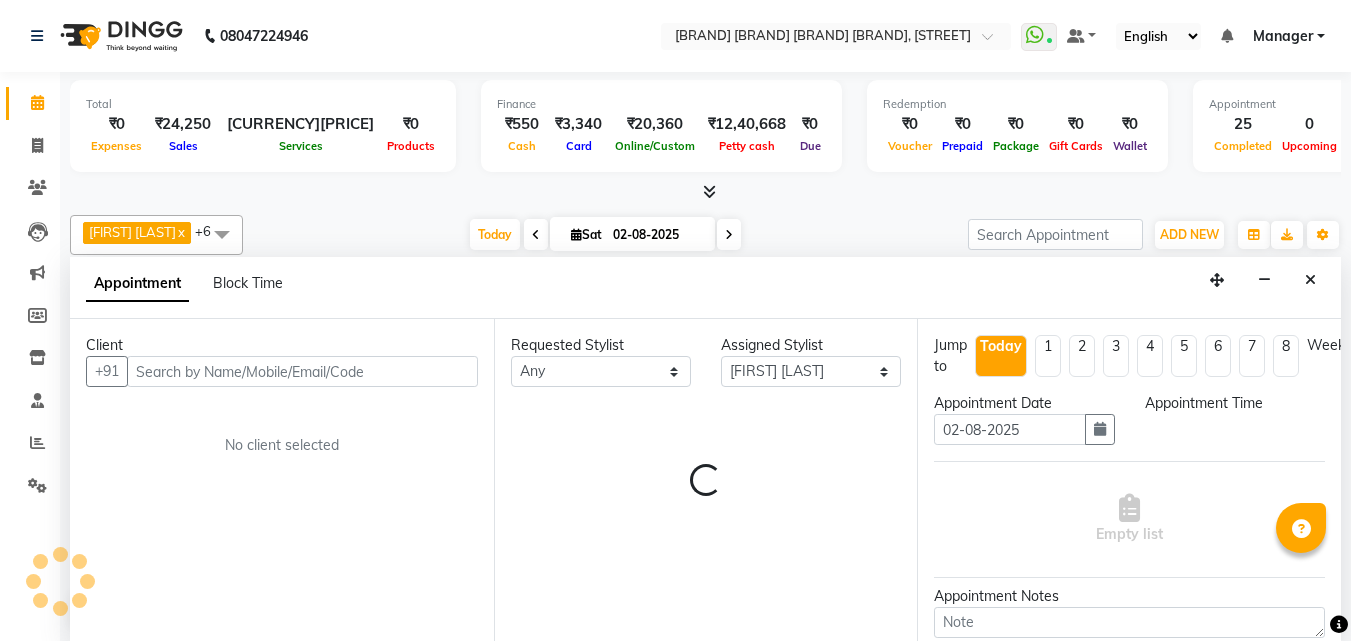 scroll, scrollTop: 1, scrollLeft: 0, axis: vertical 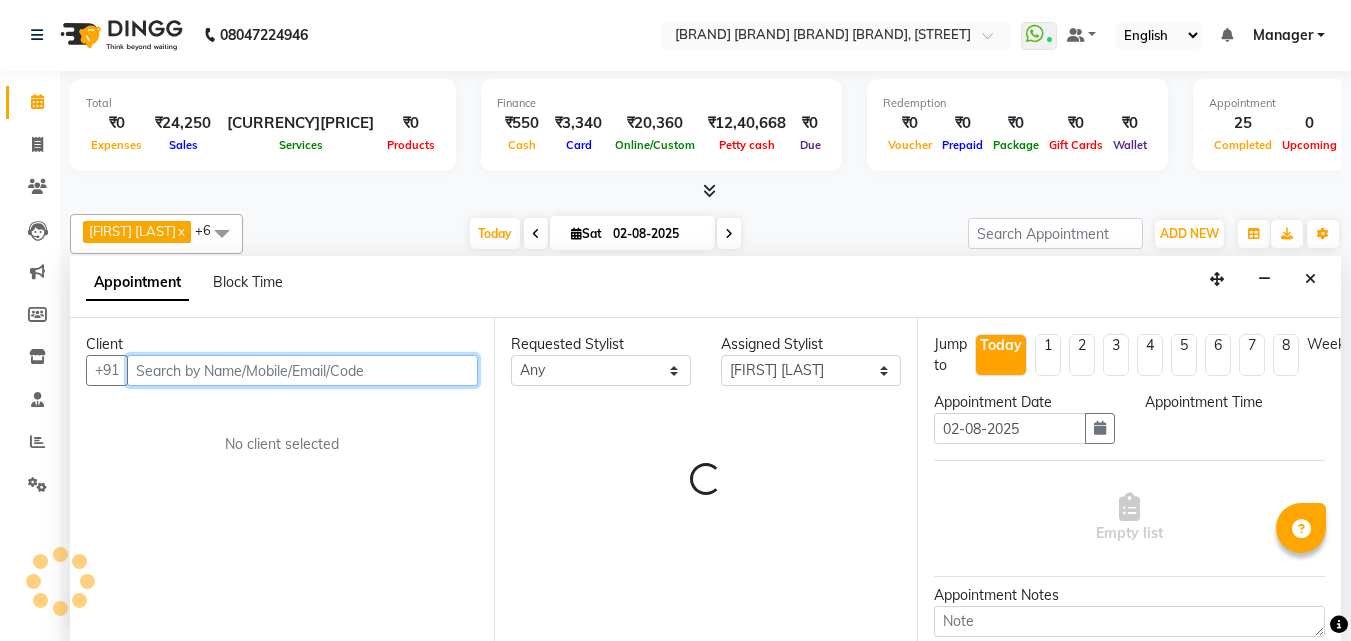 select on "1200" 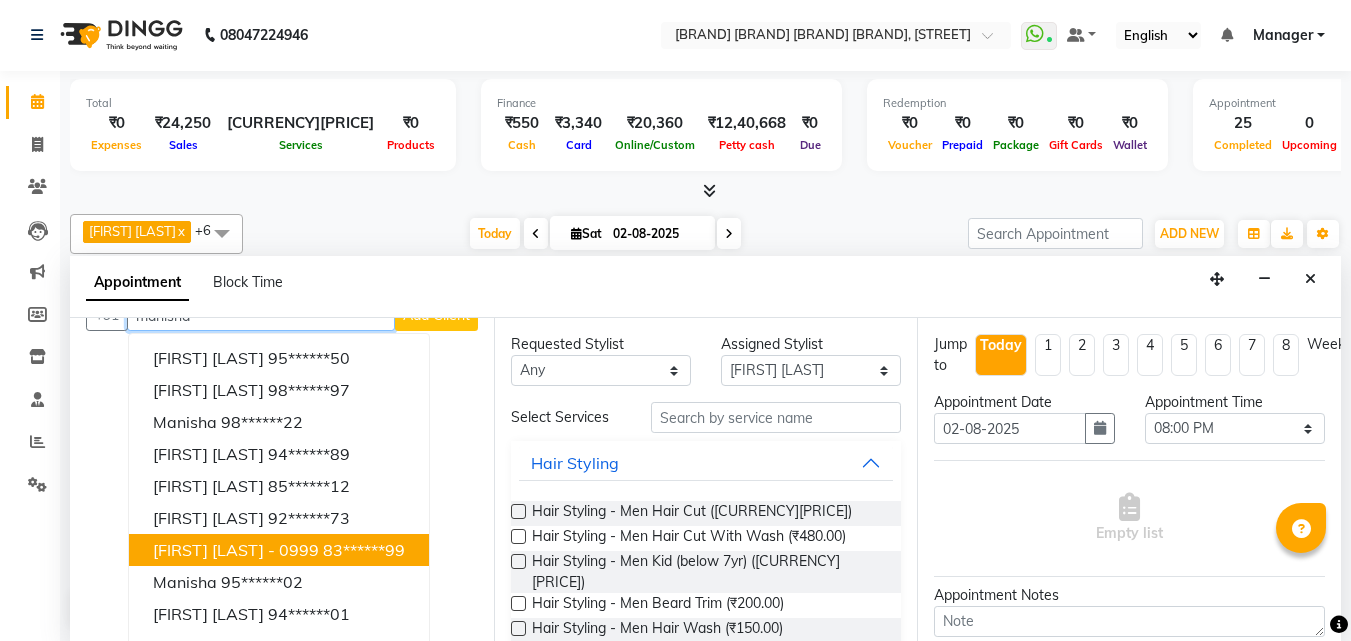 scroll, scrollTop: 85, scrollLeft: 0, axis: vertical 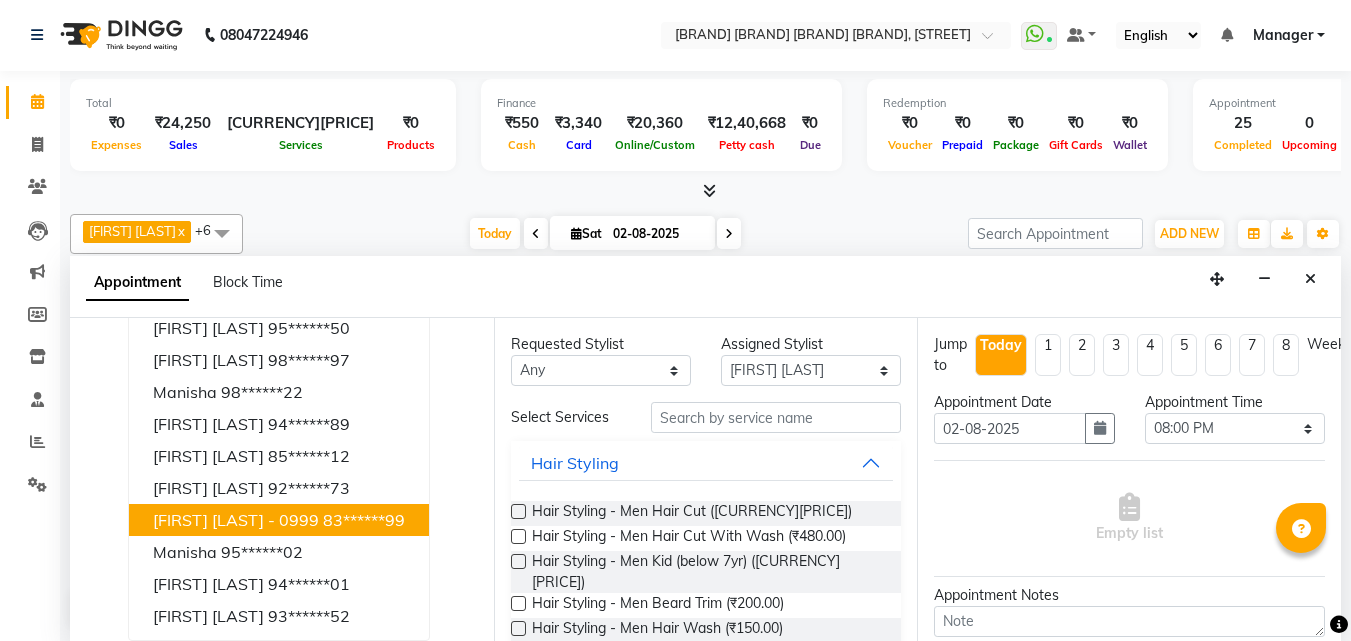 click on "83******99" at bounding box center [364, 520] 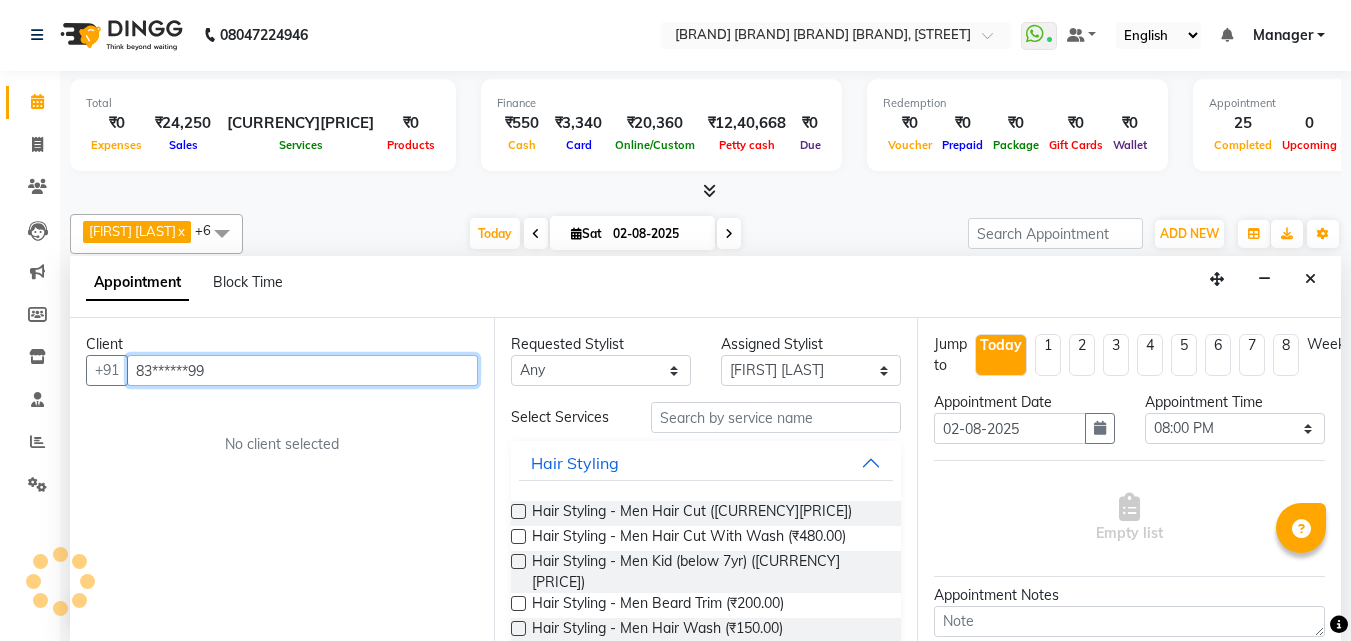 scroll, scrollTop: 0, scrollLeft: 0, axis: both 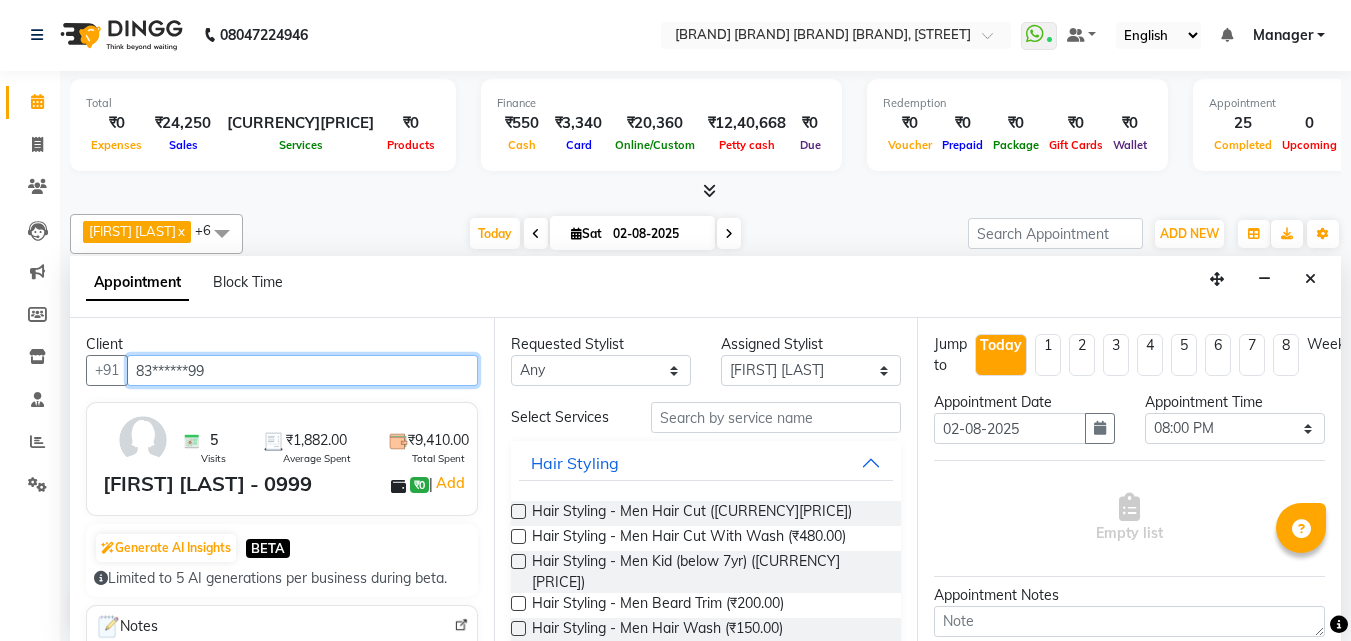 type on "83******99" 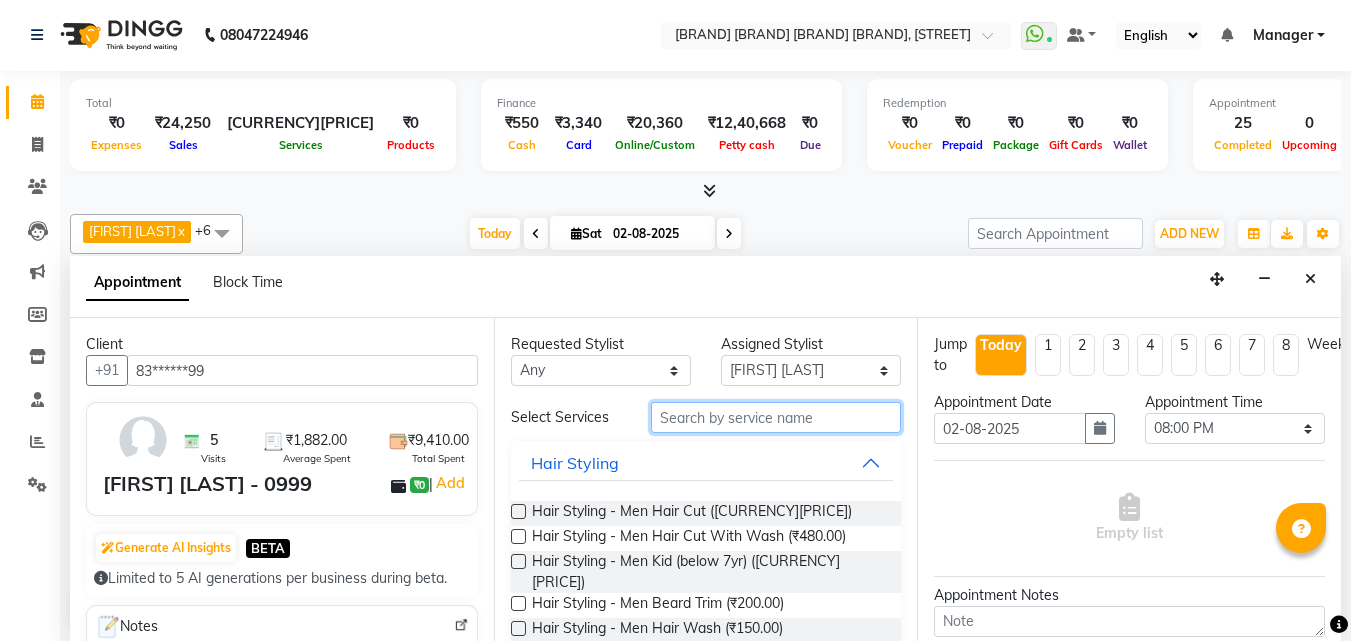 click at bounding box center [776, 417] 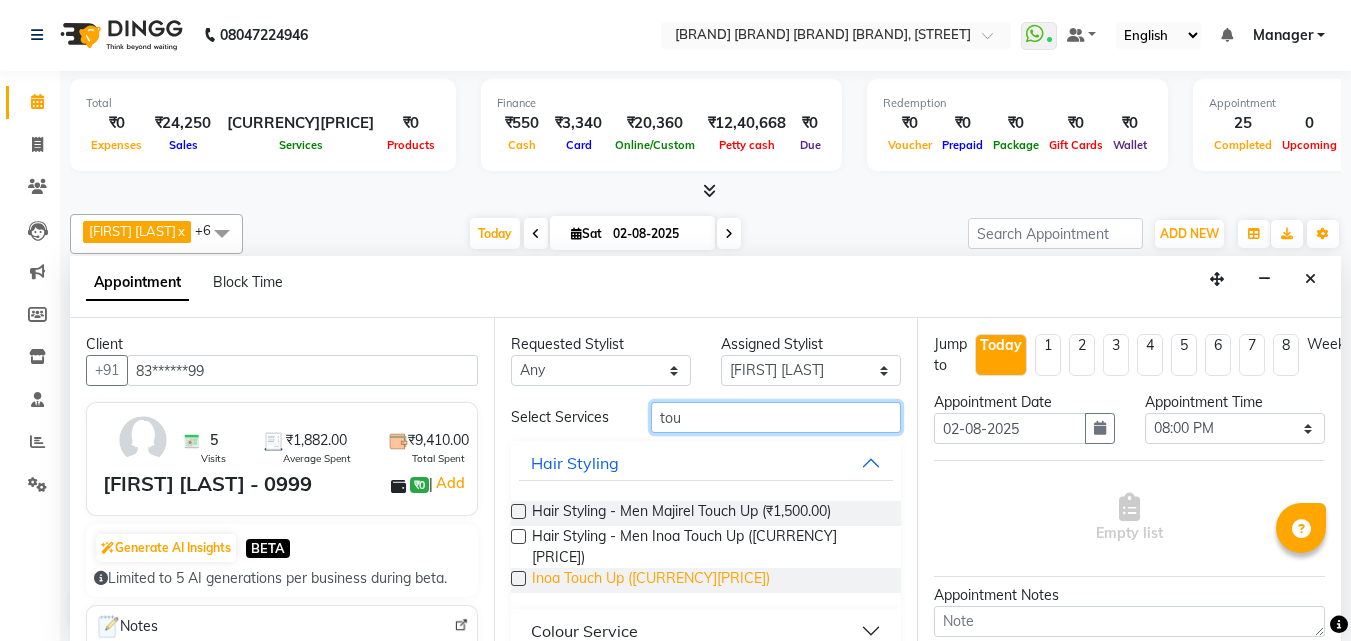 type on "tou" 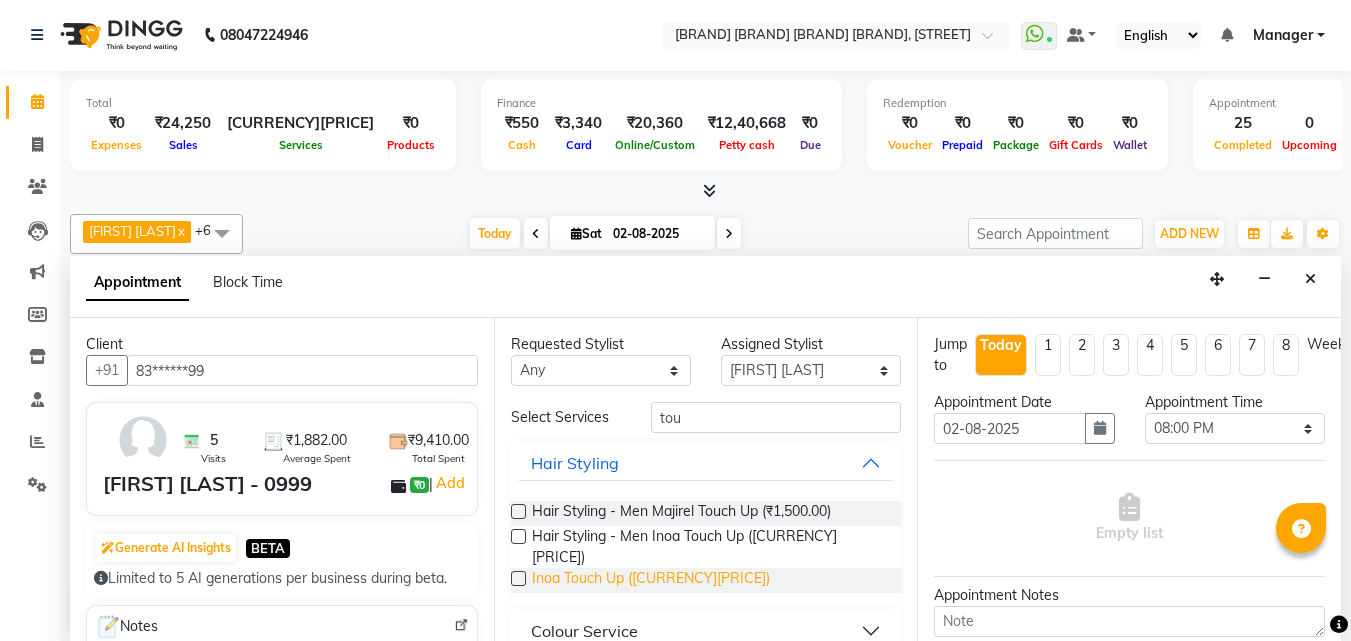 click on "Inoa Touch Up ([CURRENCY][PRICE])" at bounding box center [651, 580] 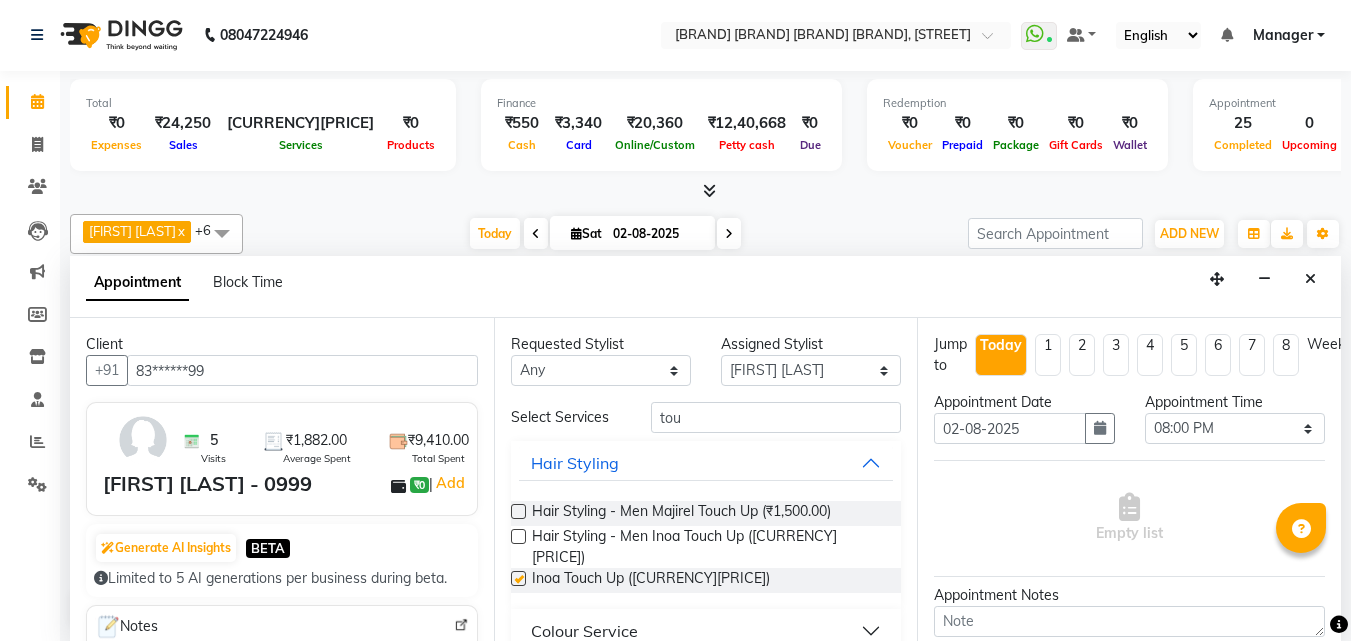 checkbox on "false" 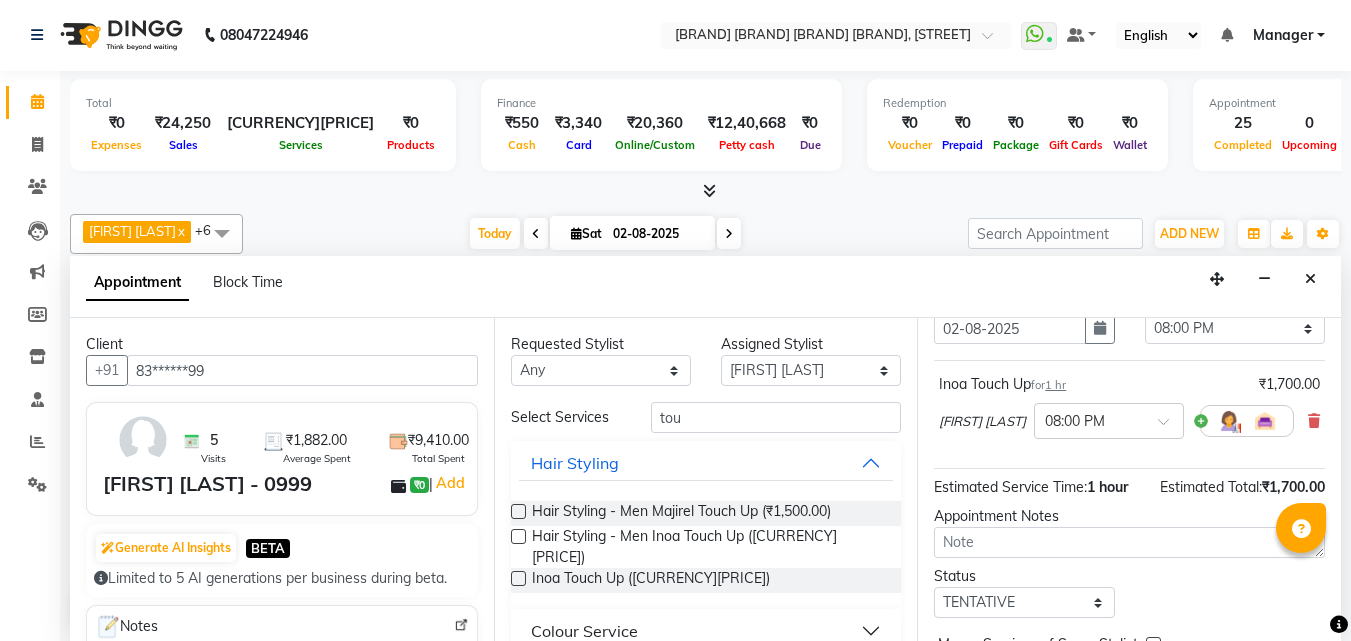 scroll, scrollTop: 221, scrollLeft: 0, axis: vertical 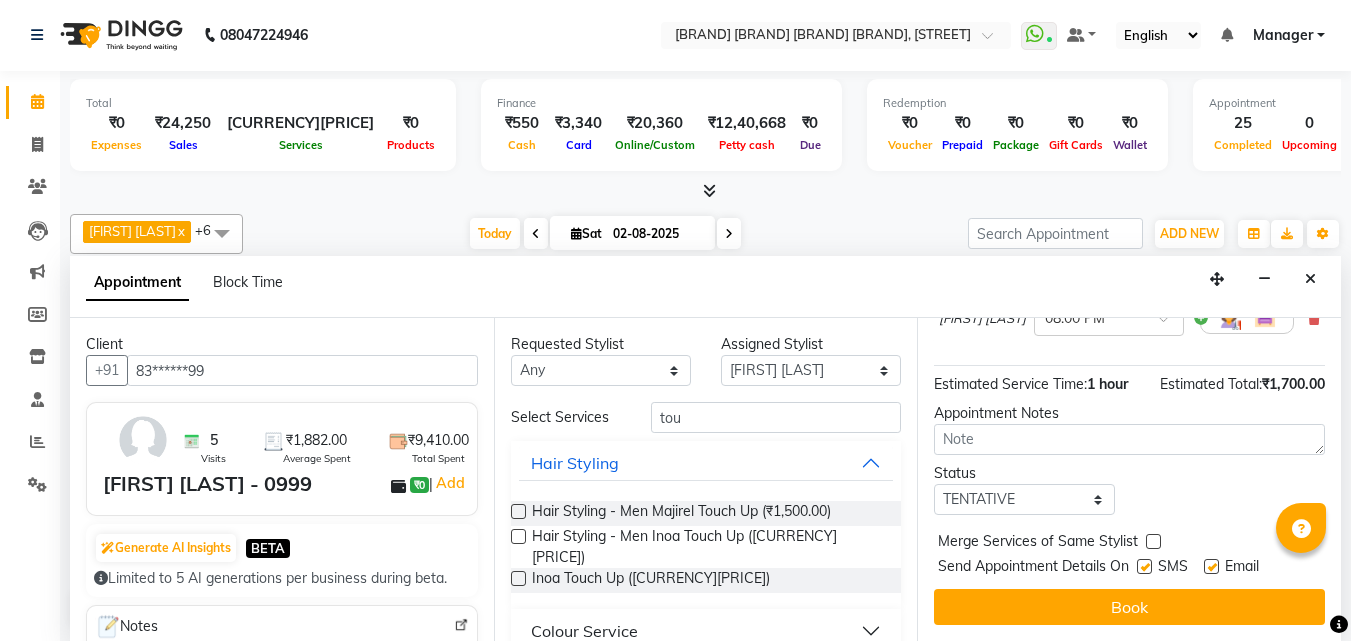 click at bounding box center [1144, 566] 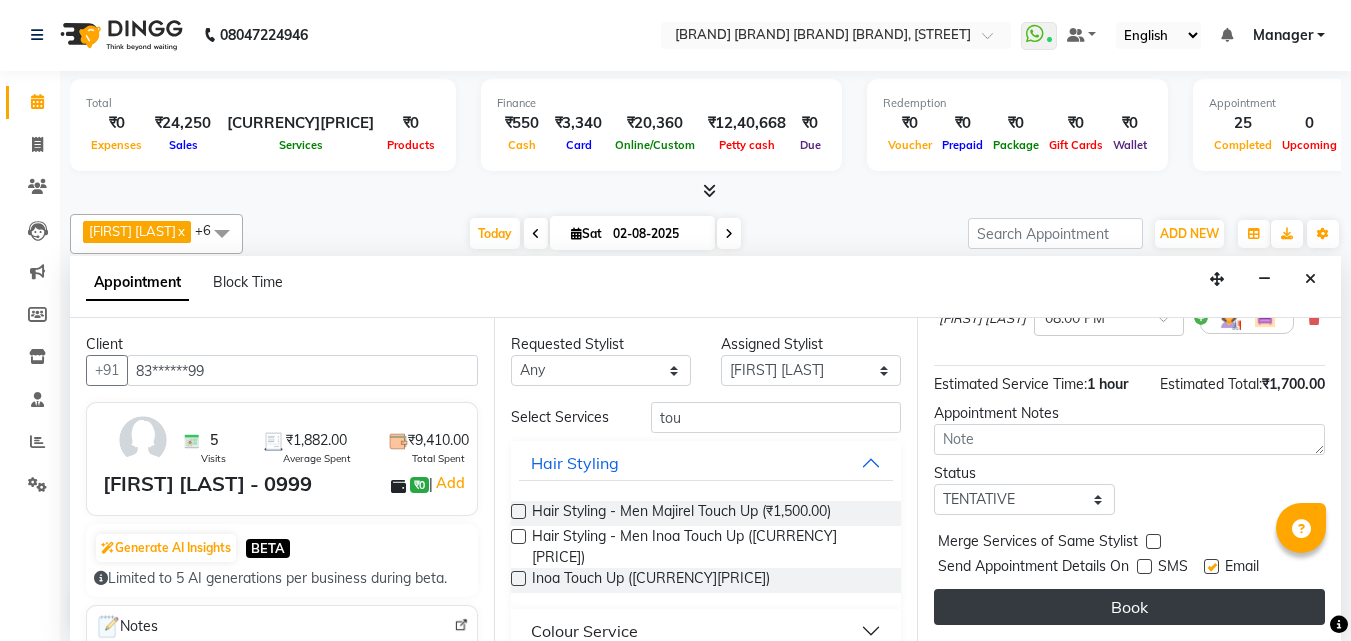click on "Book" at bounding box center (1129, 607) 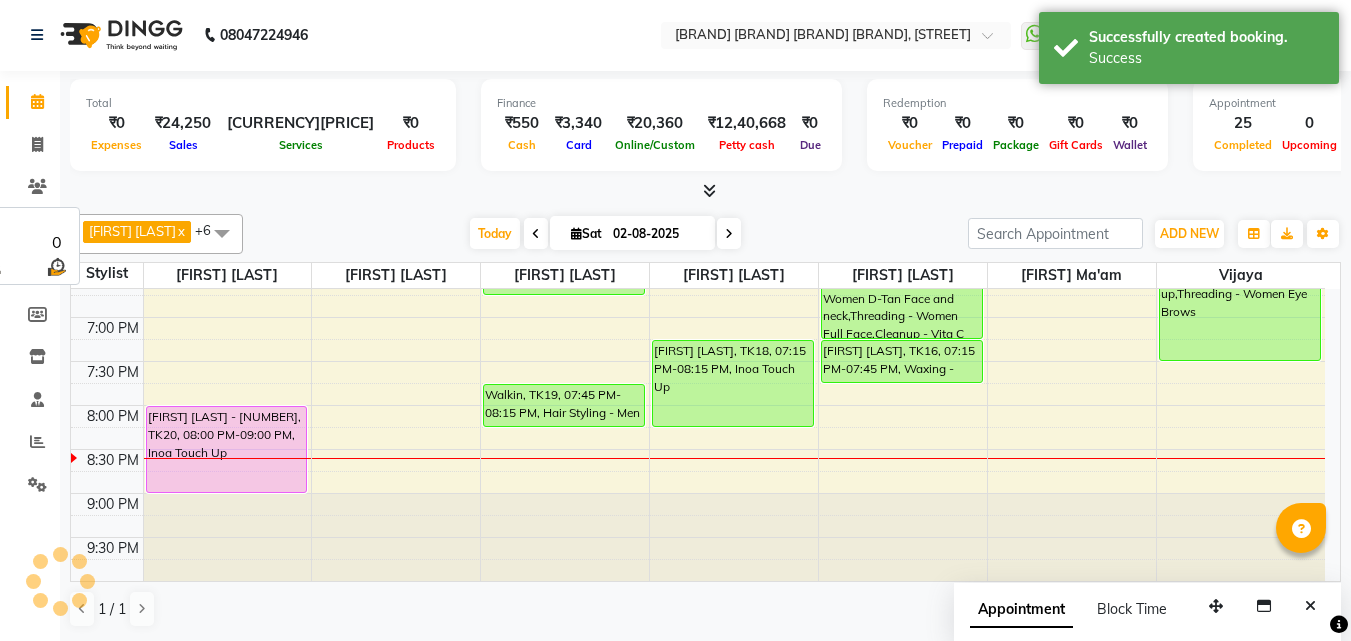 scroll, scrollTop: 0, scrollLeft: 0, axis: both 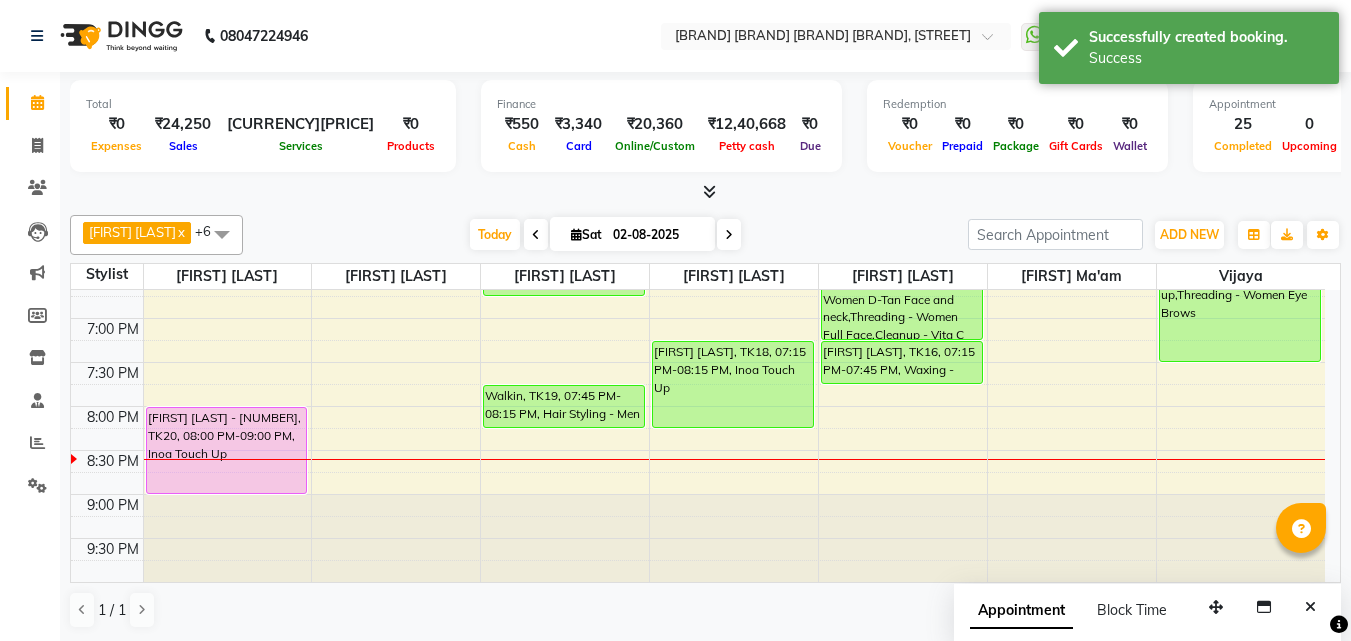 click at bounding box center (536, 235) 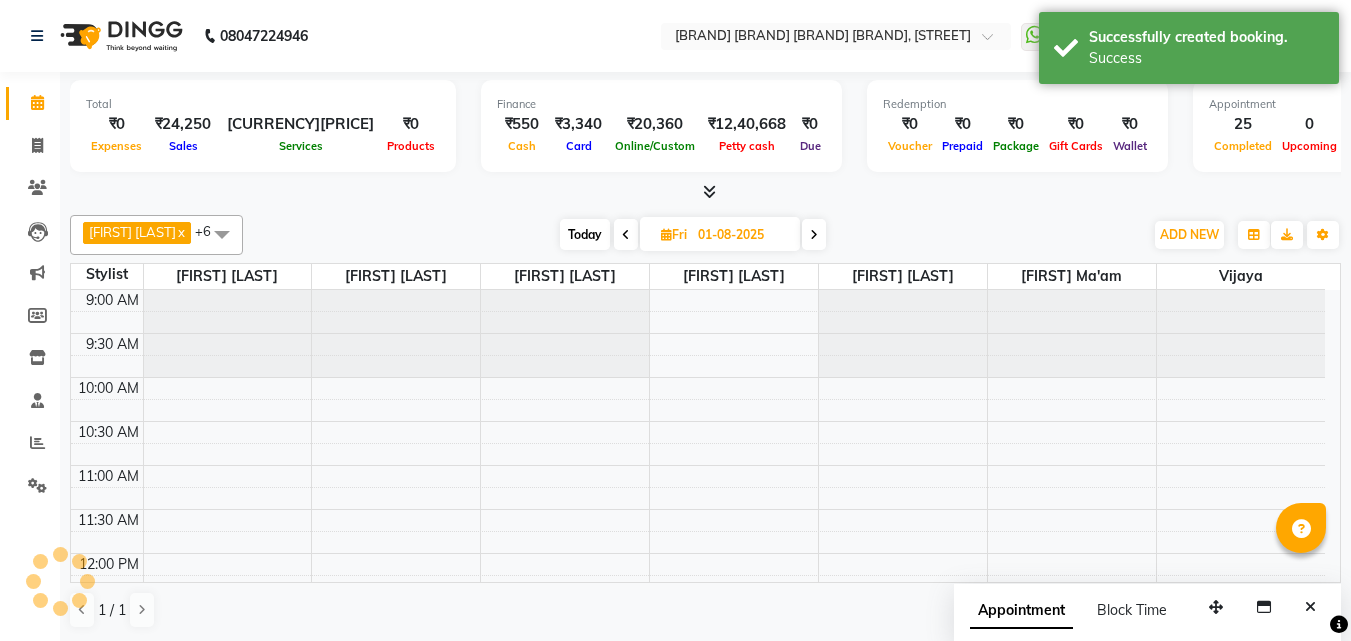 scroll, scrollTop: 851, scrollLeft: 0, axis: vertical 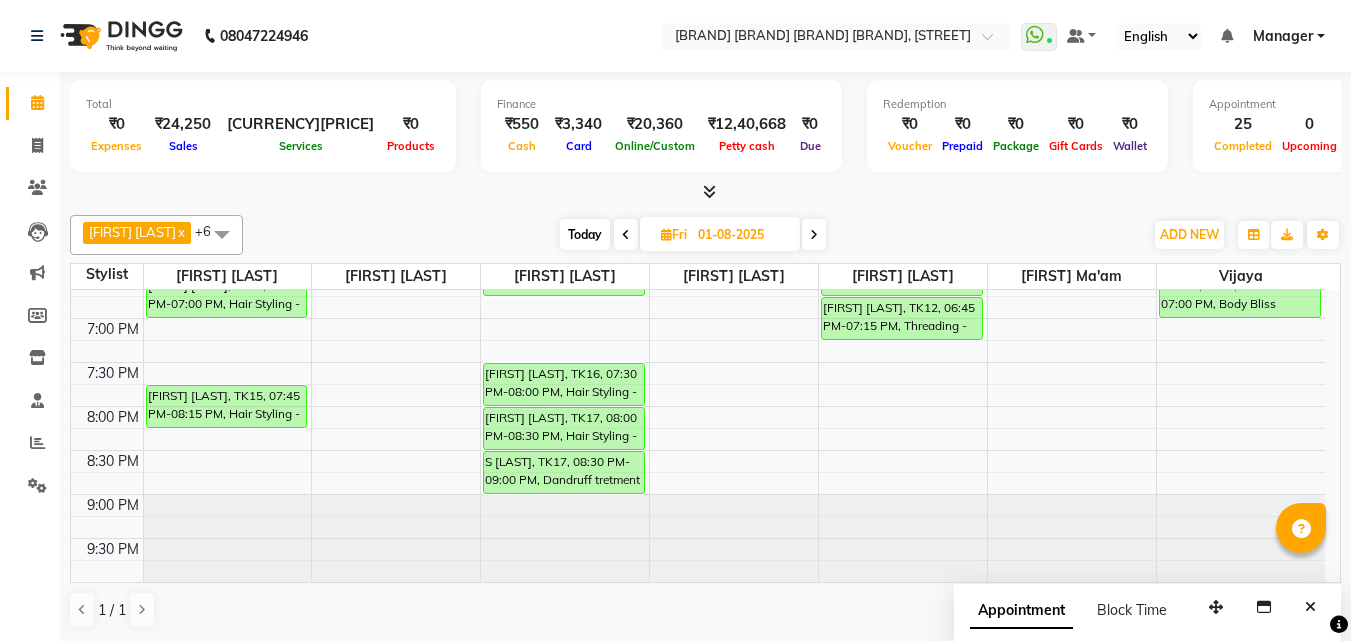 click at bounding box center [626, 234] 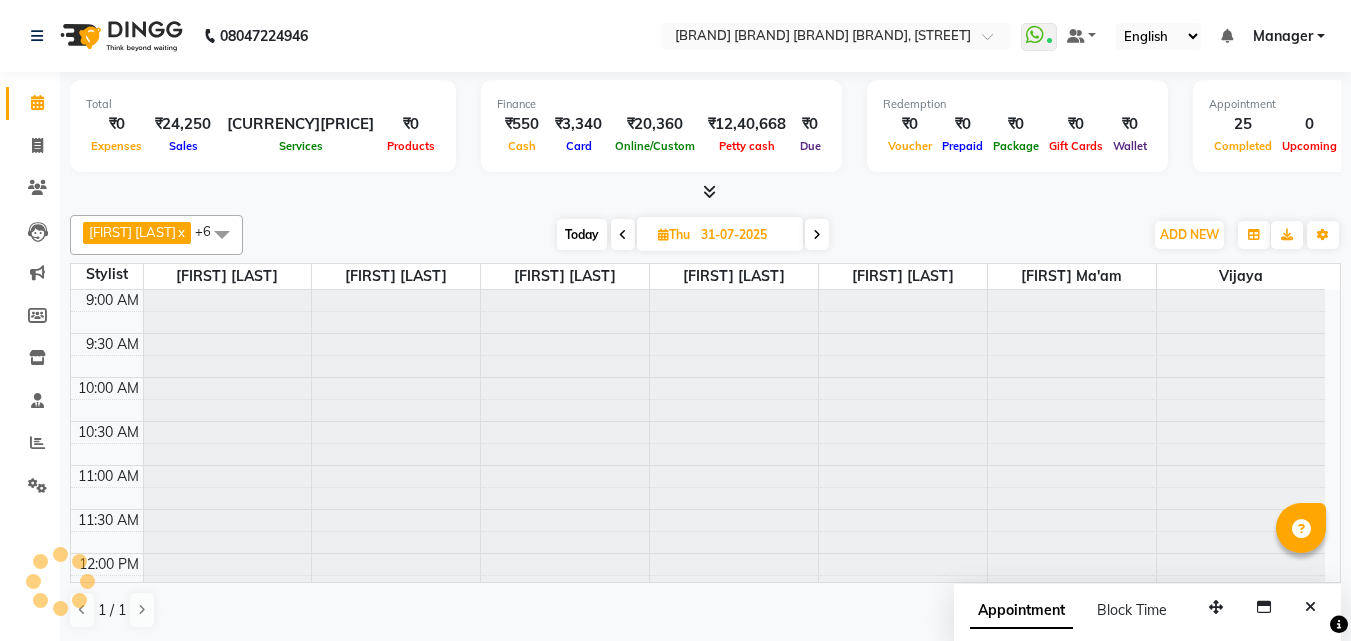 scroll, scrollTop: 851, scrollLeft: 0, axis: vertical 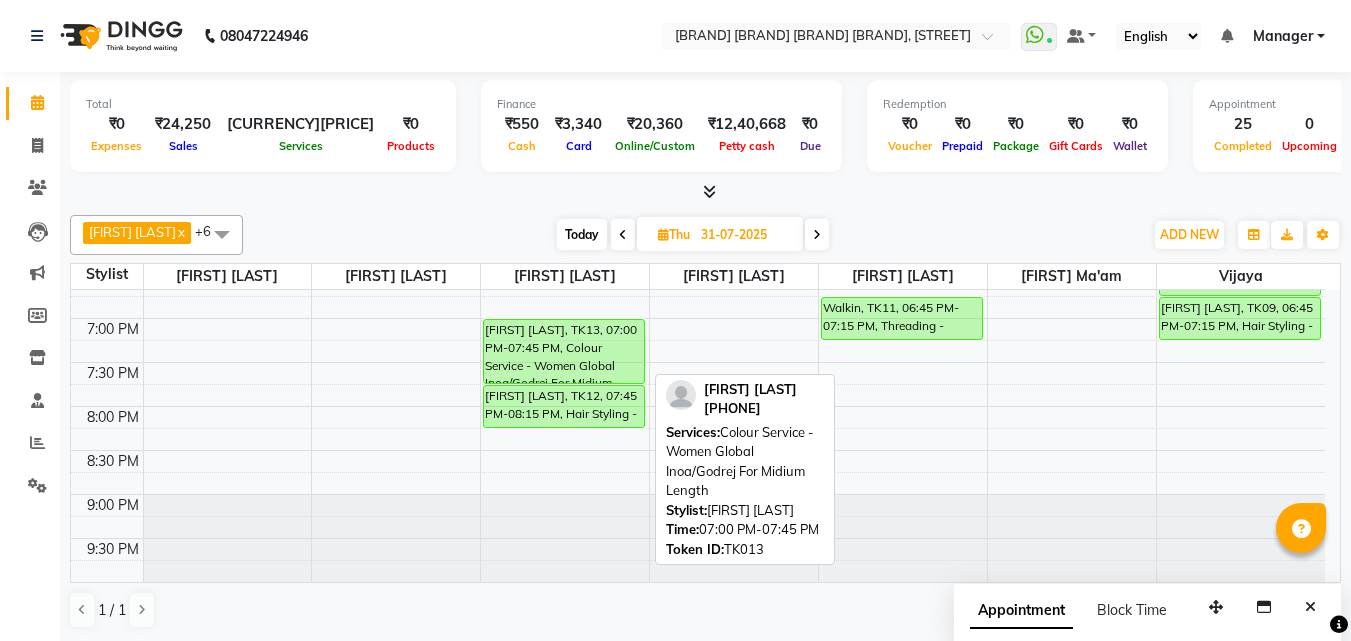 click on "[FIRST] [LAST], TK13, 07:00 PM-07:45 PM, Colour Service - Women Global Inoa/Godrej For Midium Length" at bounding box center (564, 351) 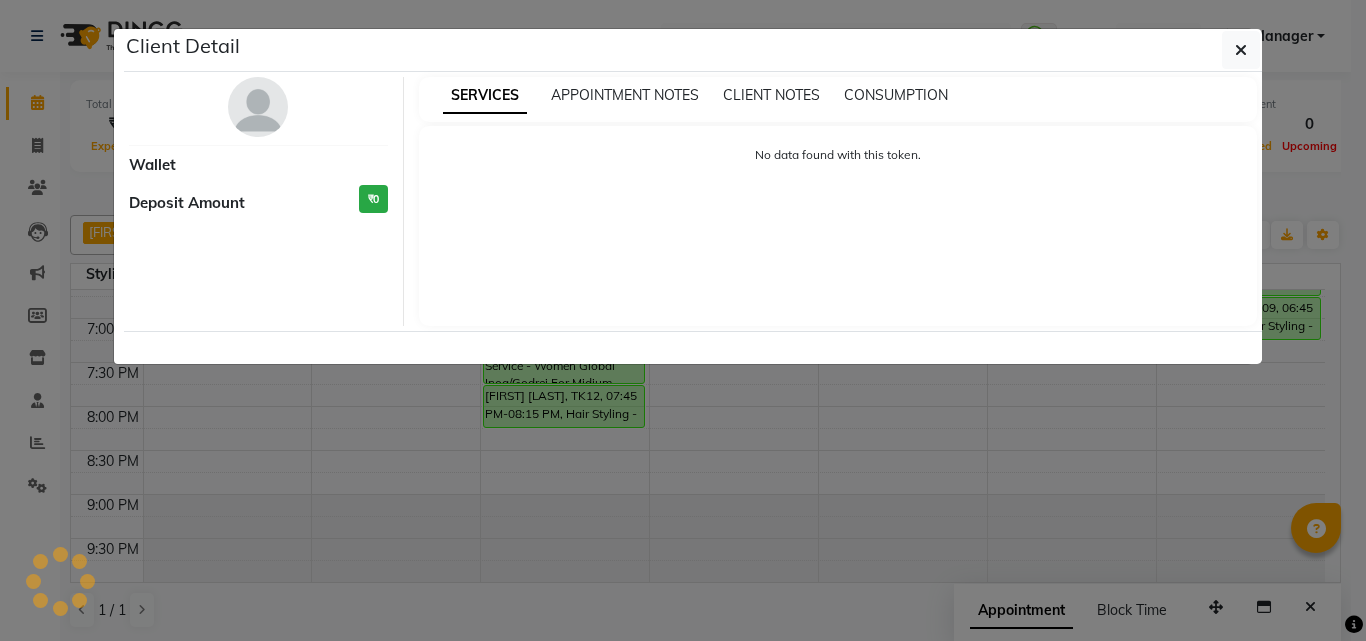 select on "3" 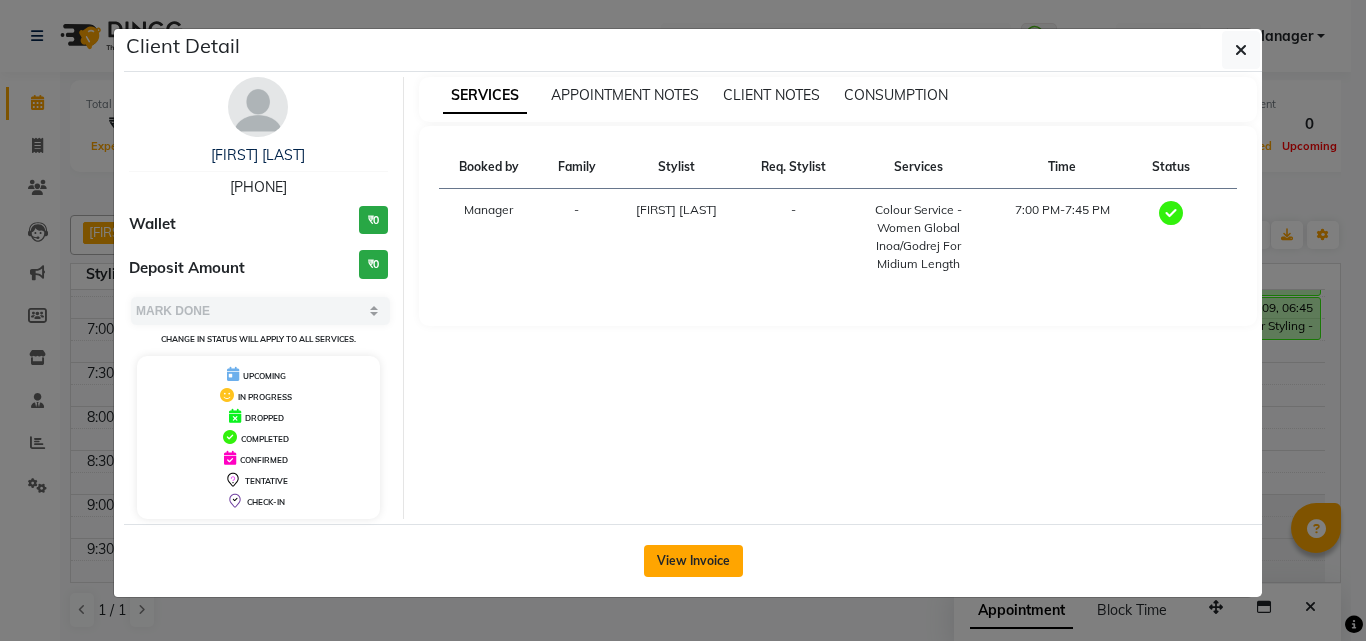 click on "View Invoice" 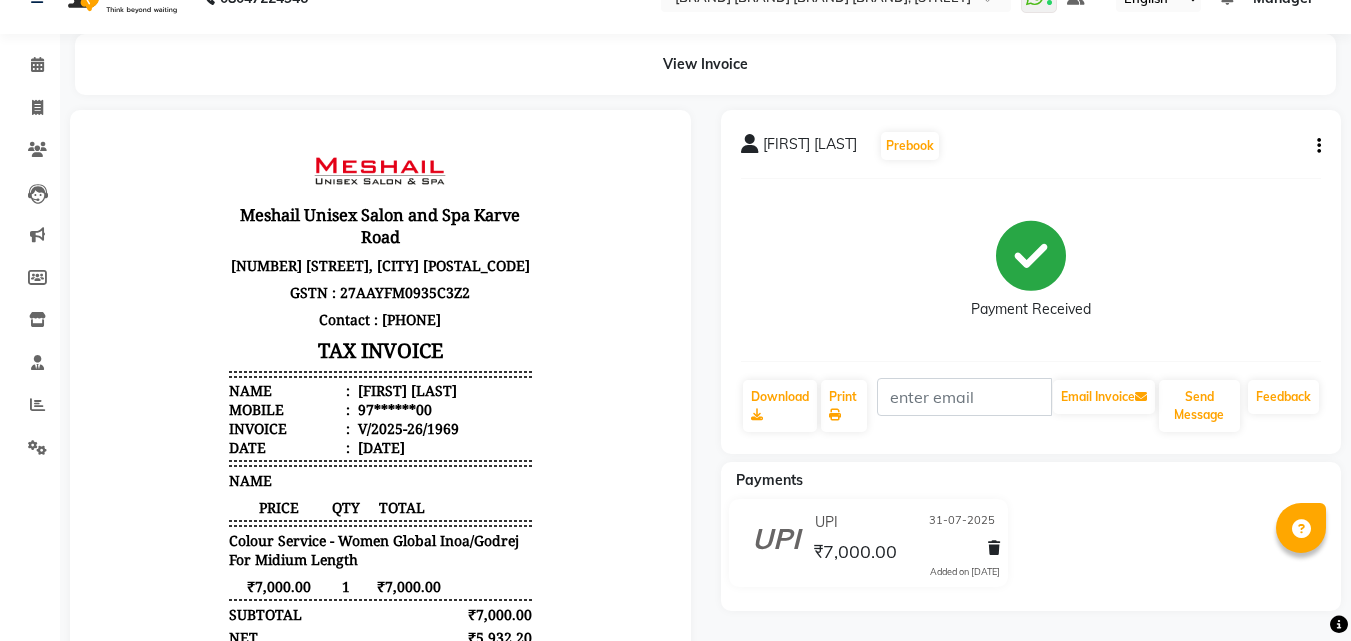 scroll, scrollTop: 0, scrollLeft: 0, axis: both 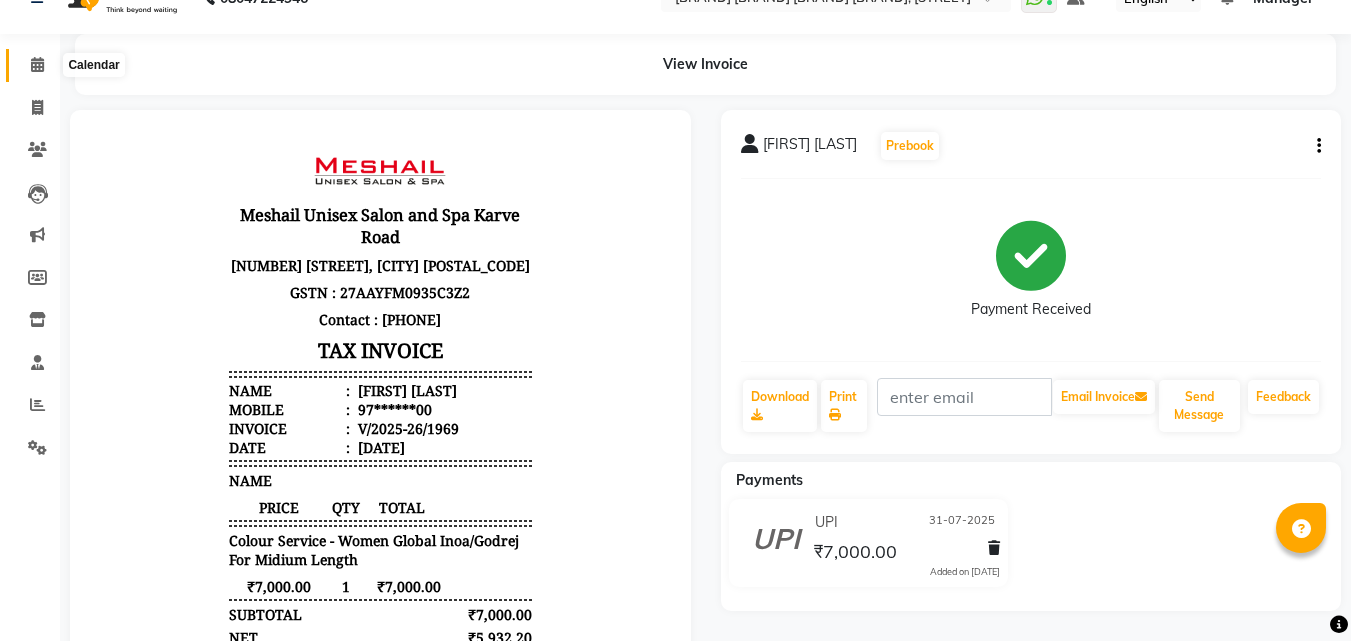 click 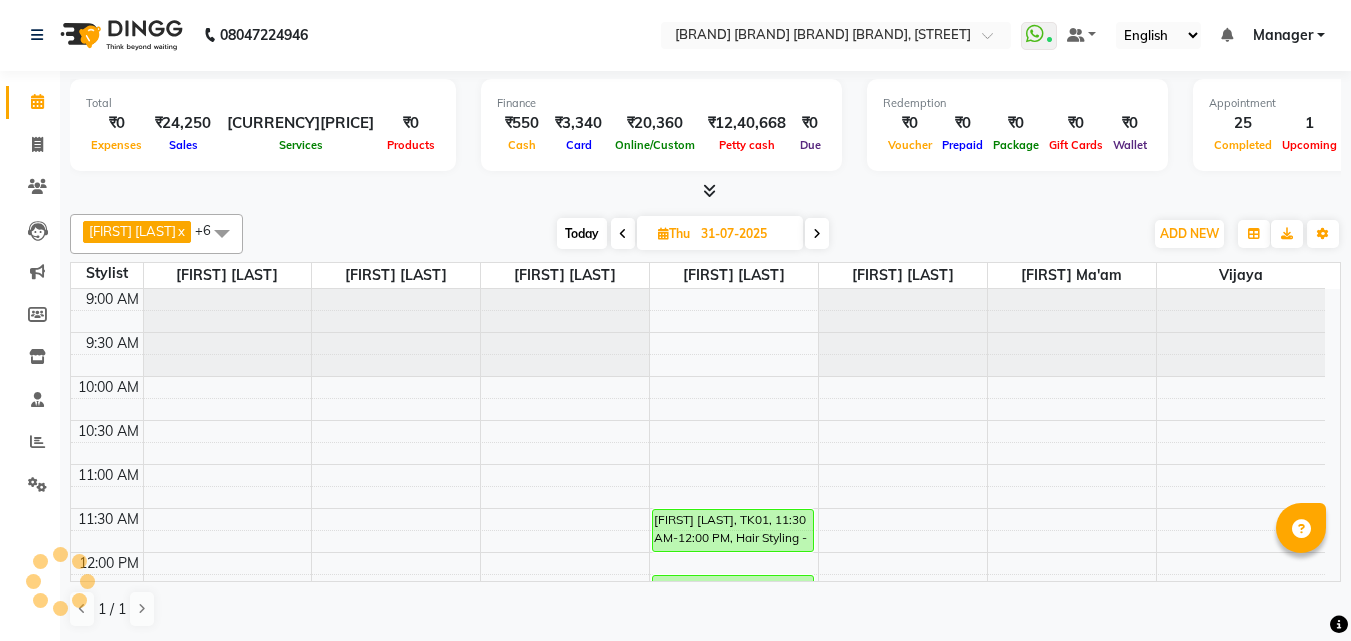 scroll, scrollTop: 0, scrollLeft: 0, axis: both 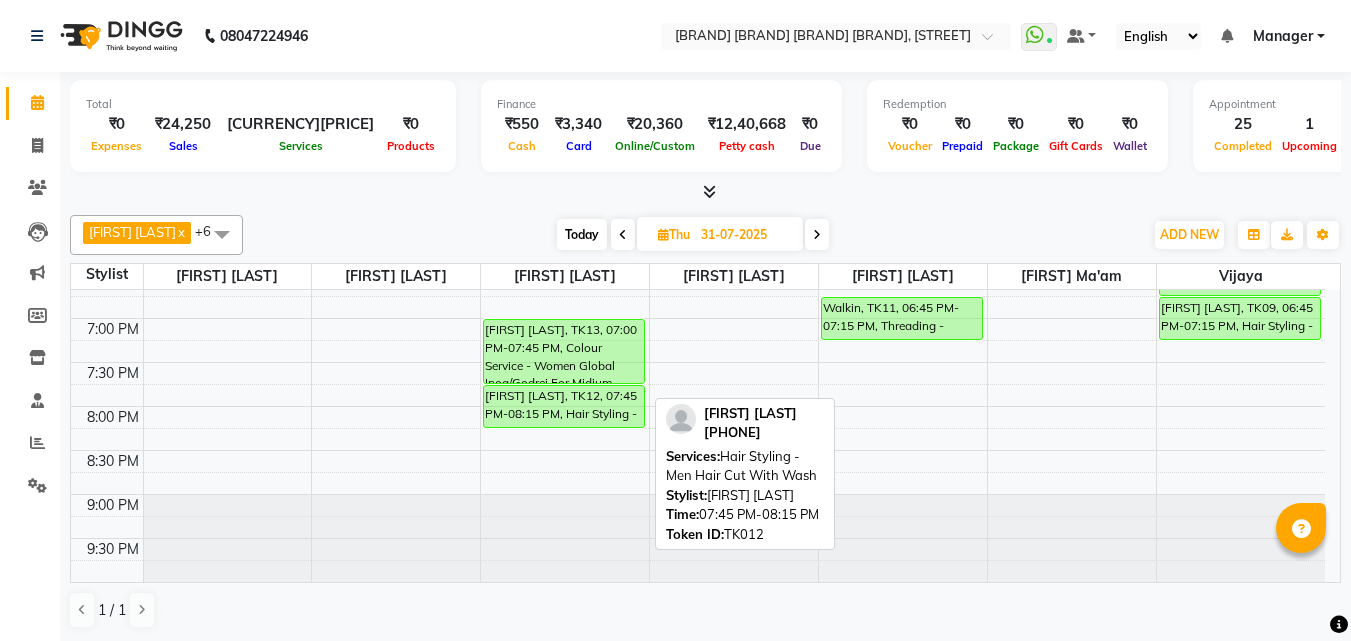 click on "[FIRST] [LAST], TK12, 07:45 PM-08:15 PM, Hair Styling - Men Hair Cut With Wash" at bounding box center (564, 406) 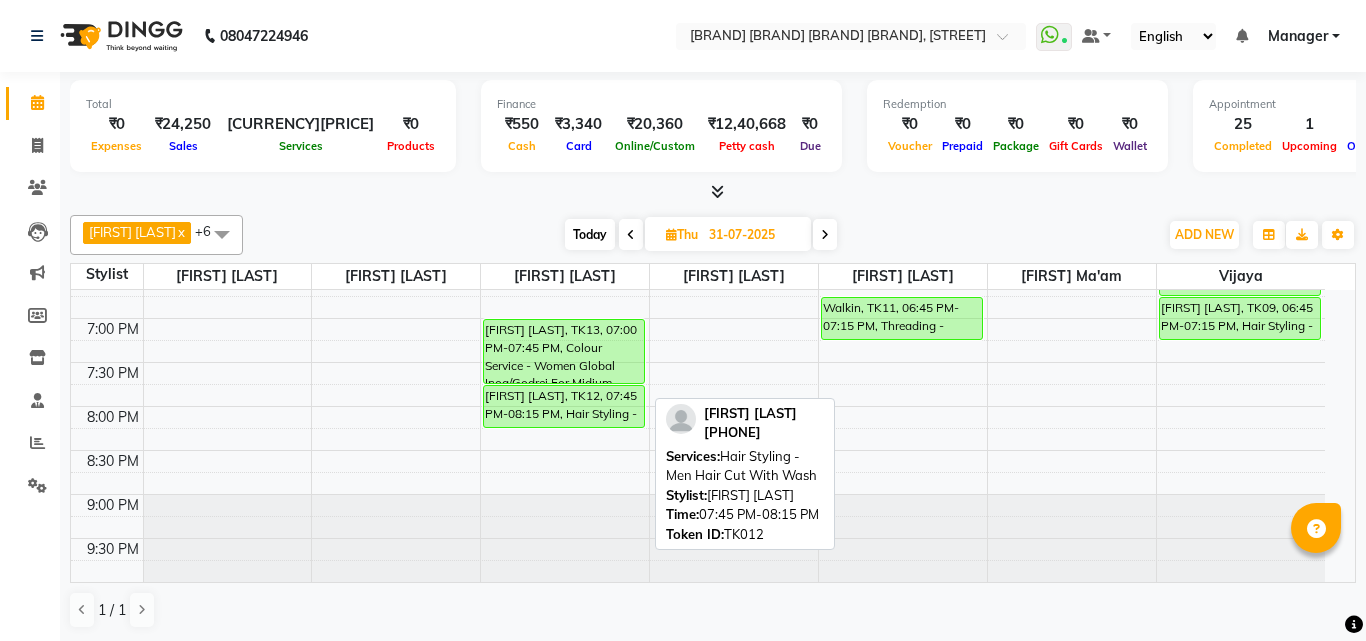 select on "3" 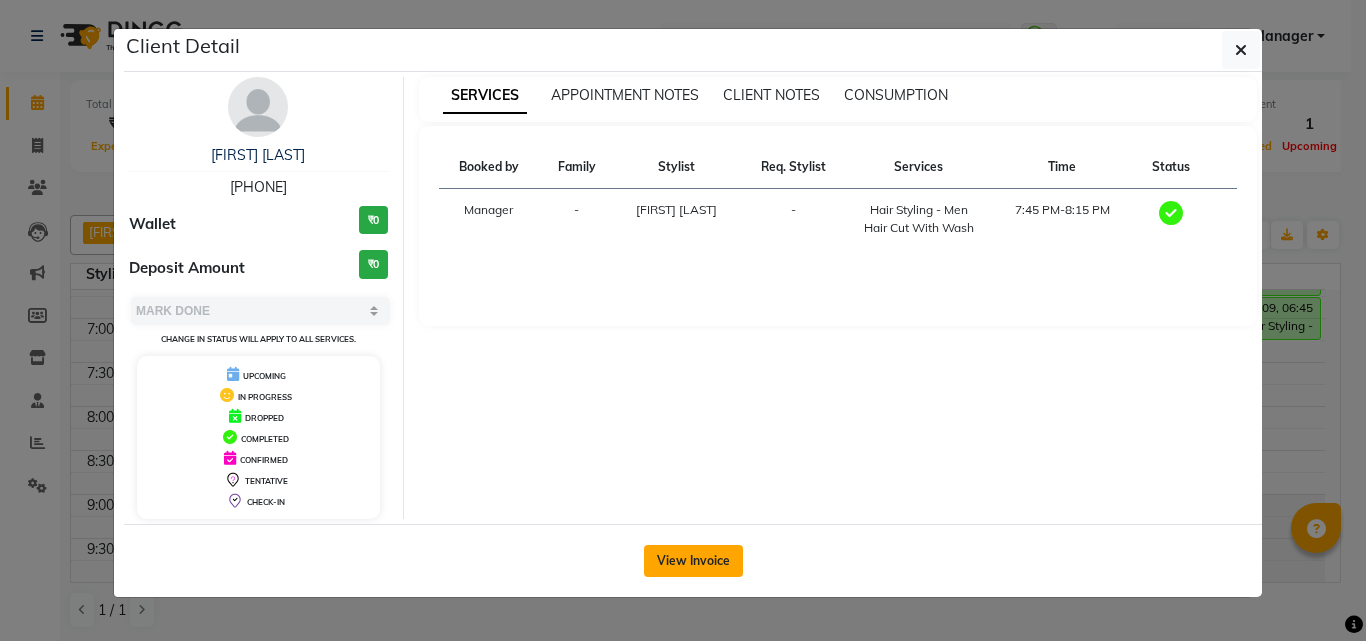 click on "View Invoice" 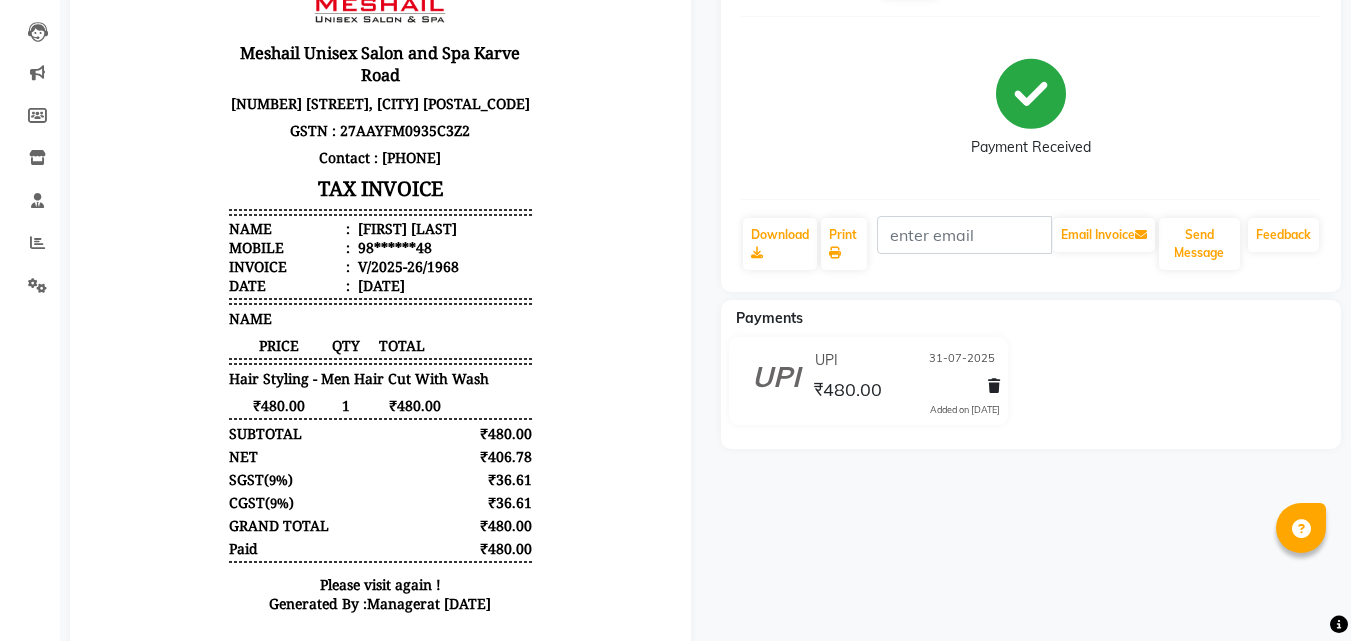 scroll, scrollTop: 0, scrollLeft: 0, axis: both 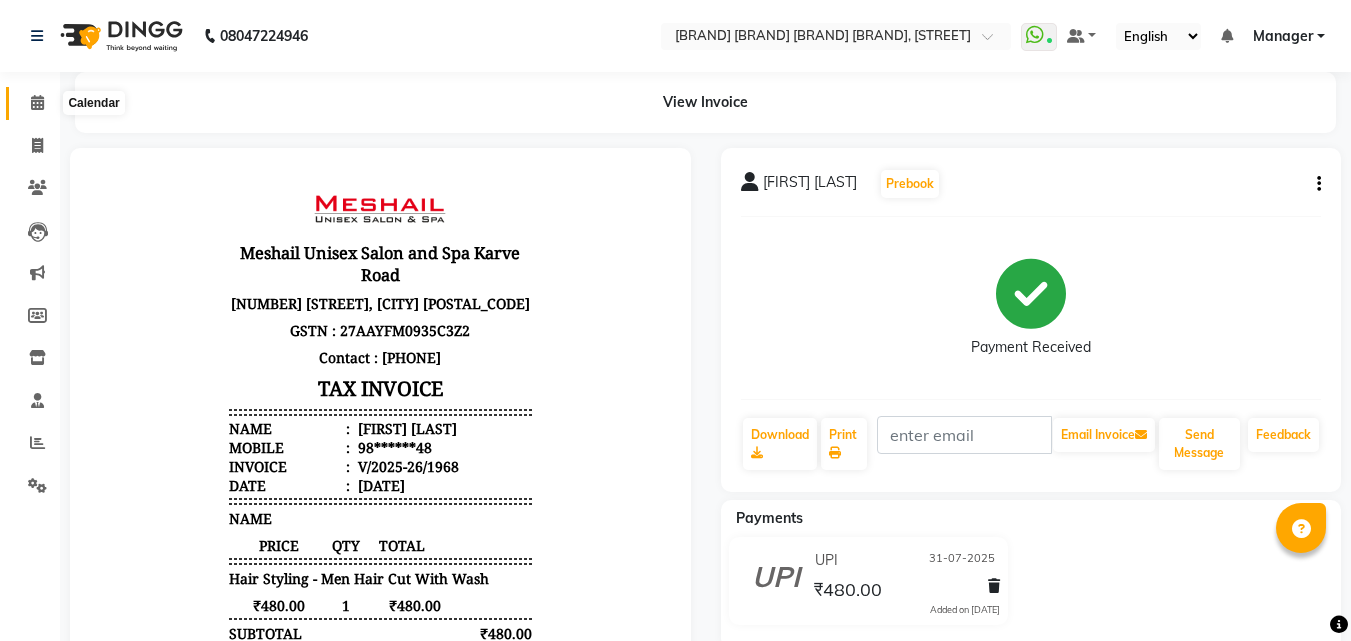 click 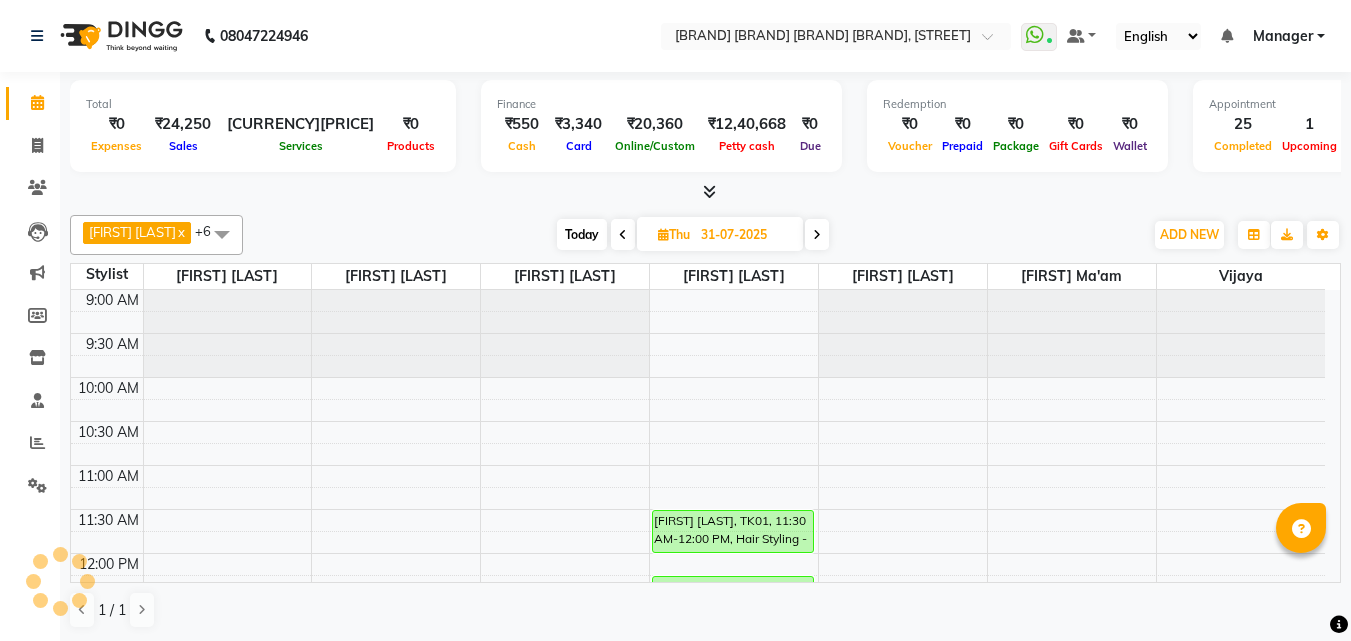 scroll, scrollTop: 813, scrollLeft: 0, axis: vertical 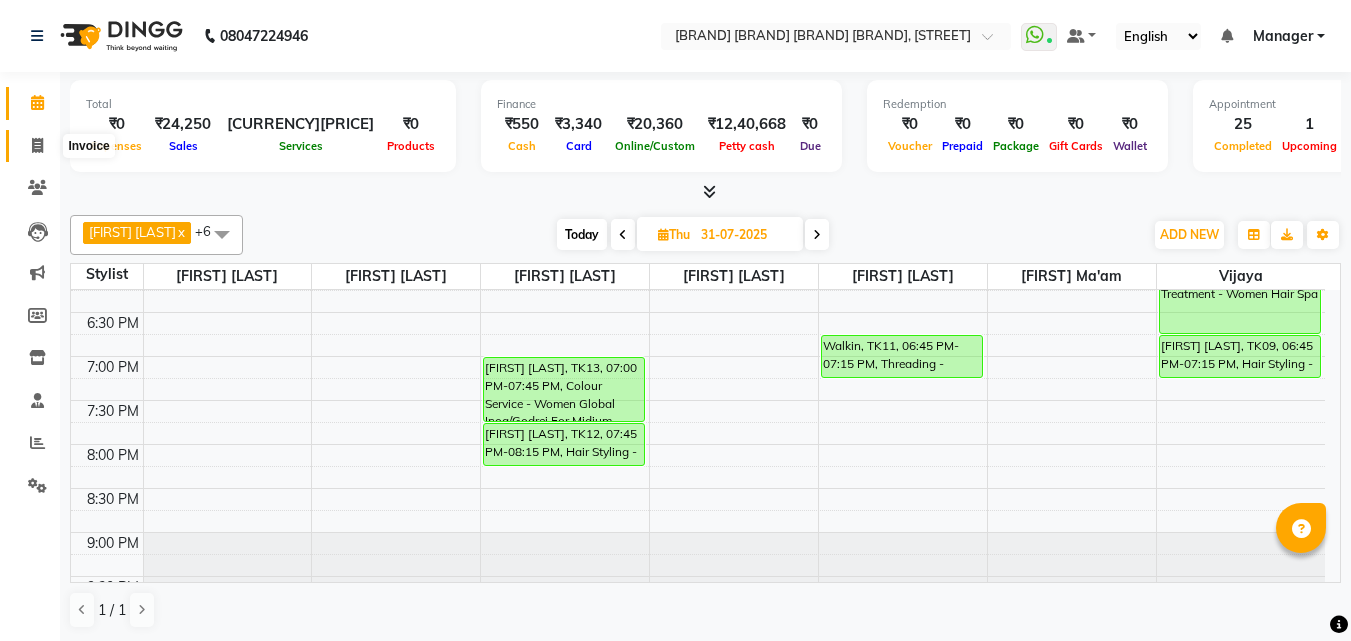 click 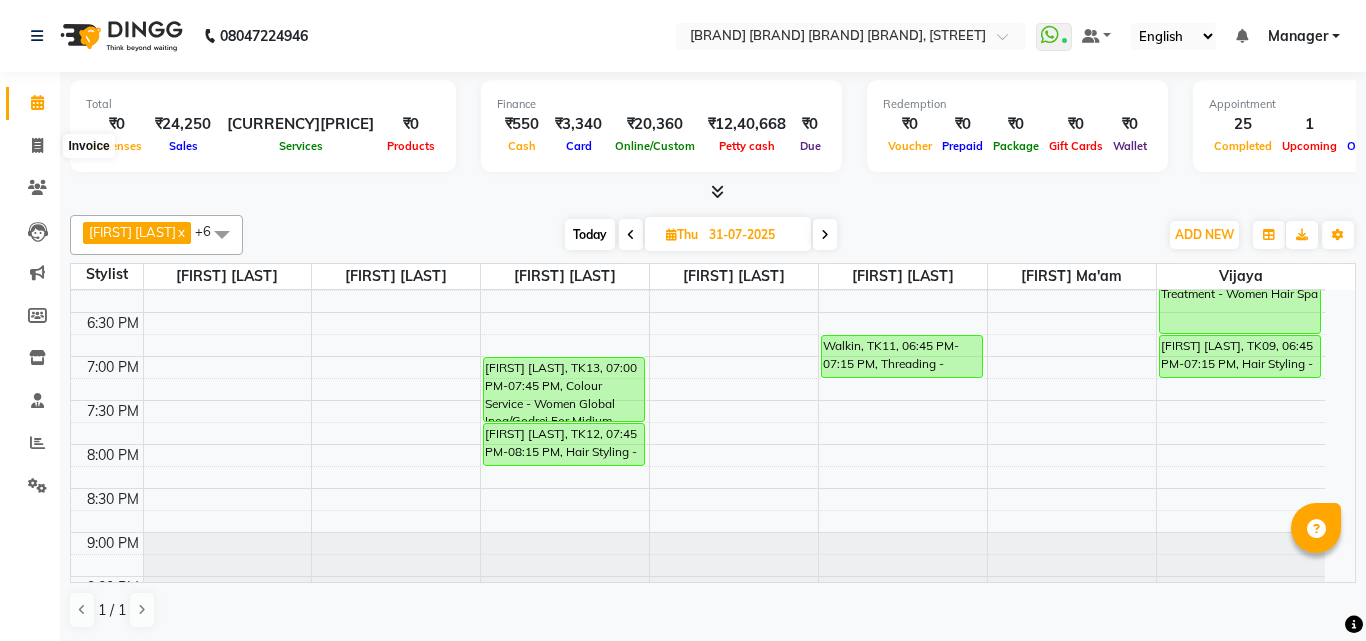 select on "service" 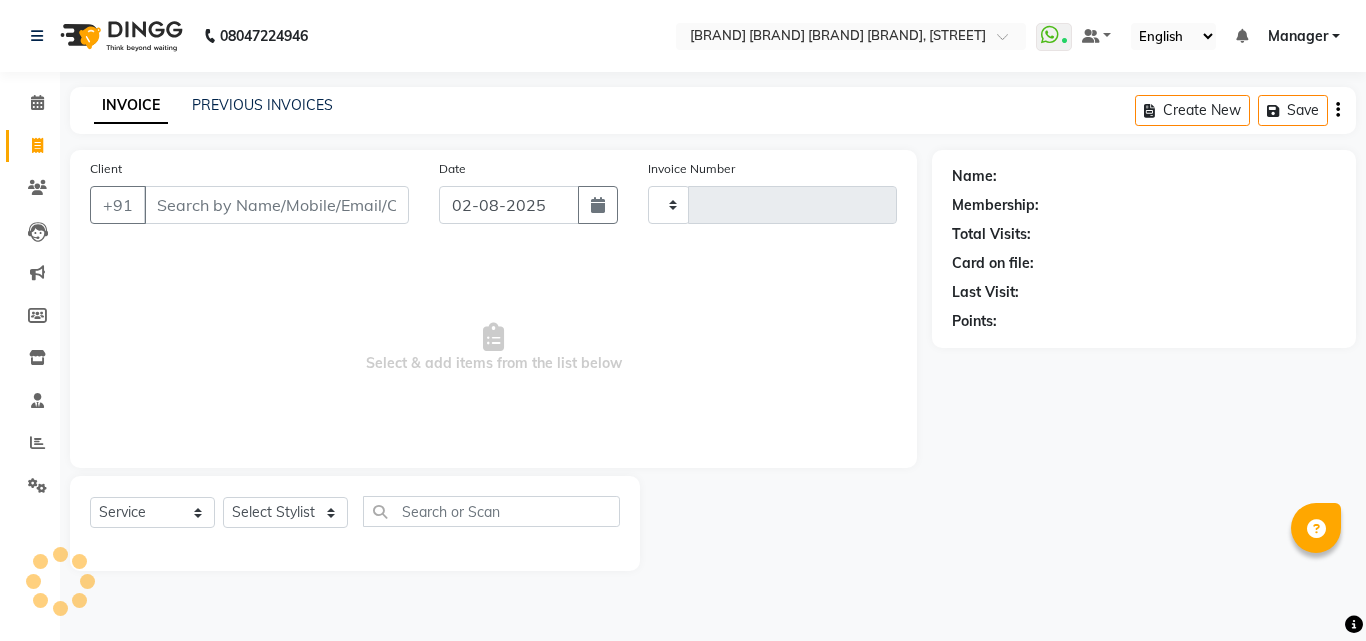 type on "2008" 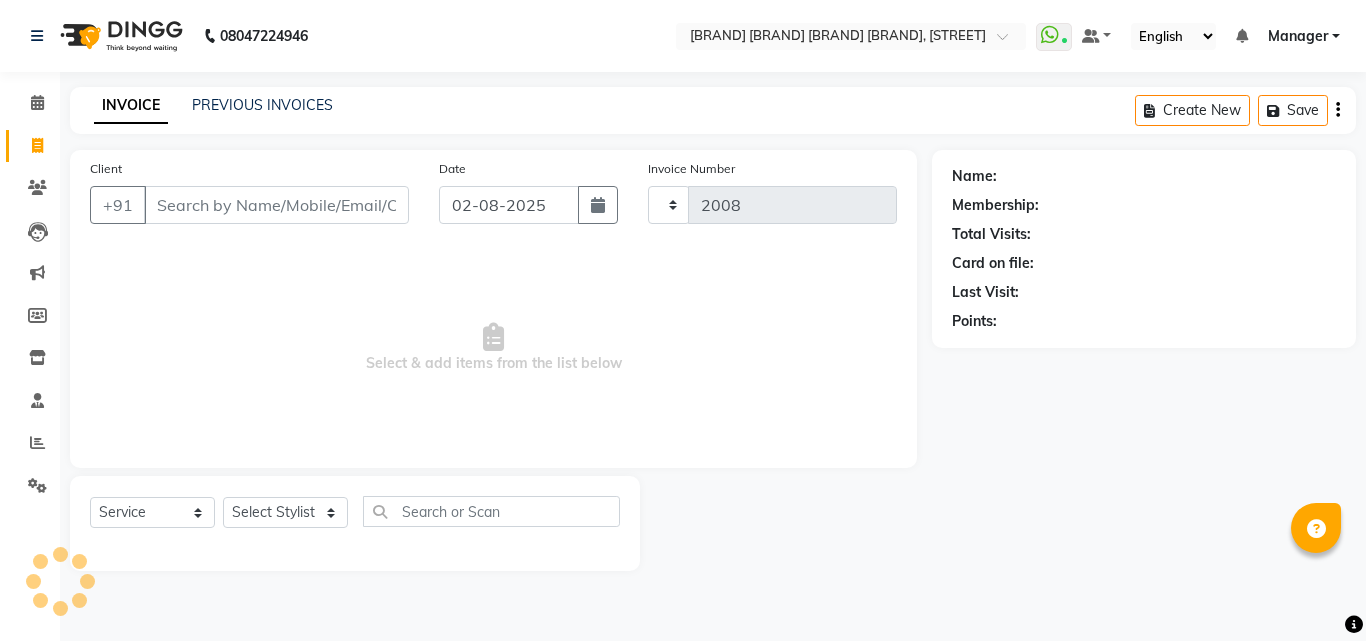 select on "6713" 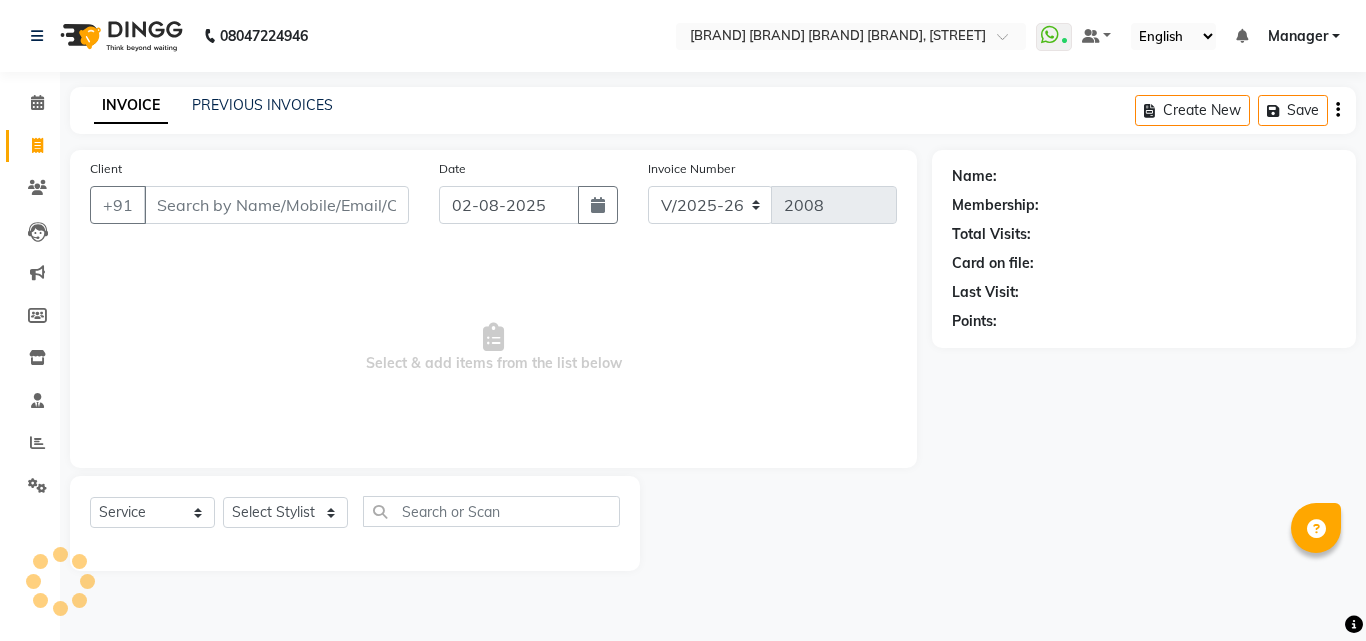 click on "Calendar" 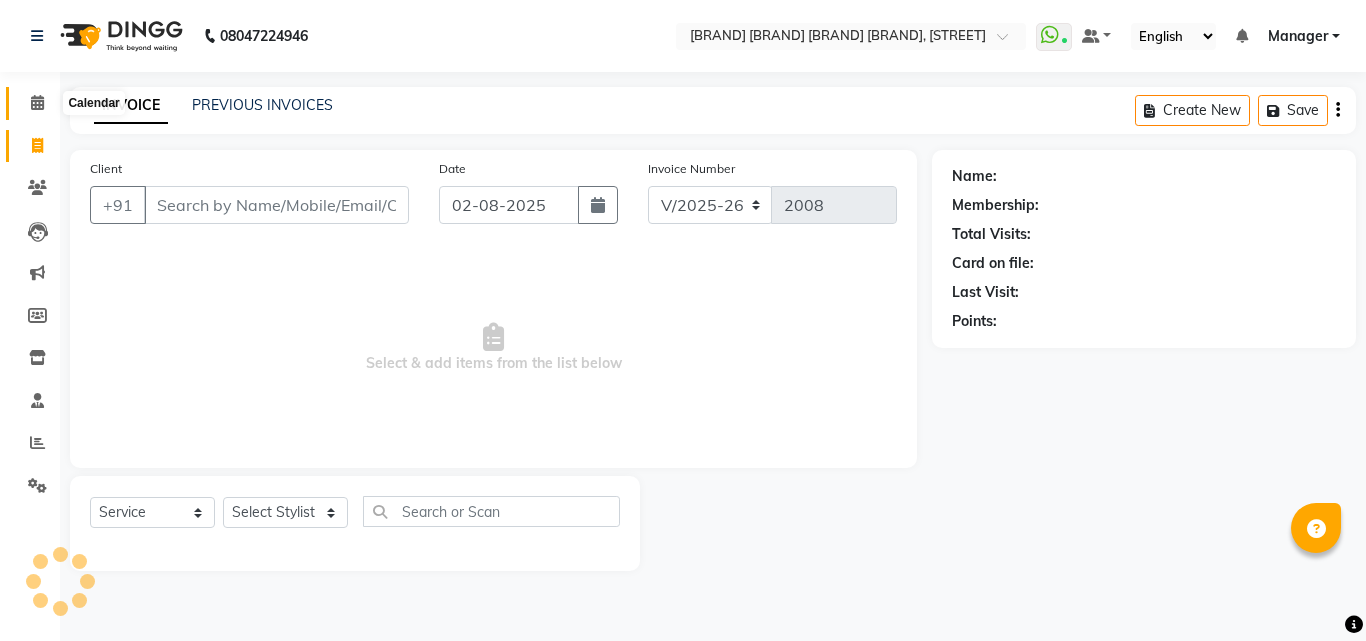 click 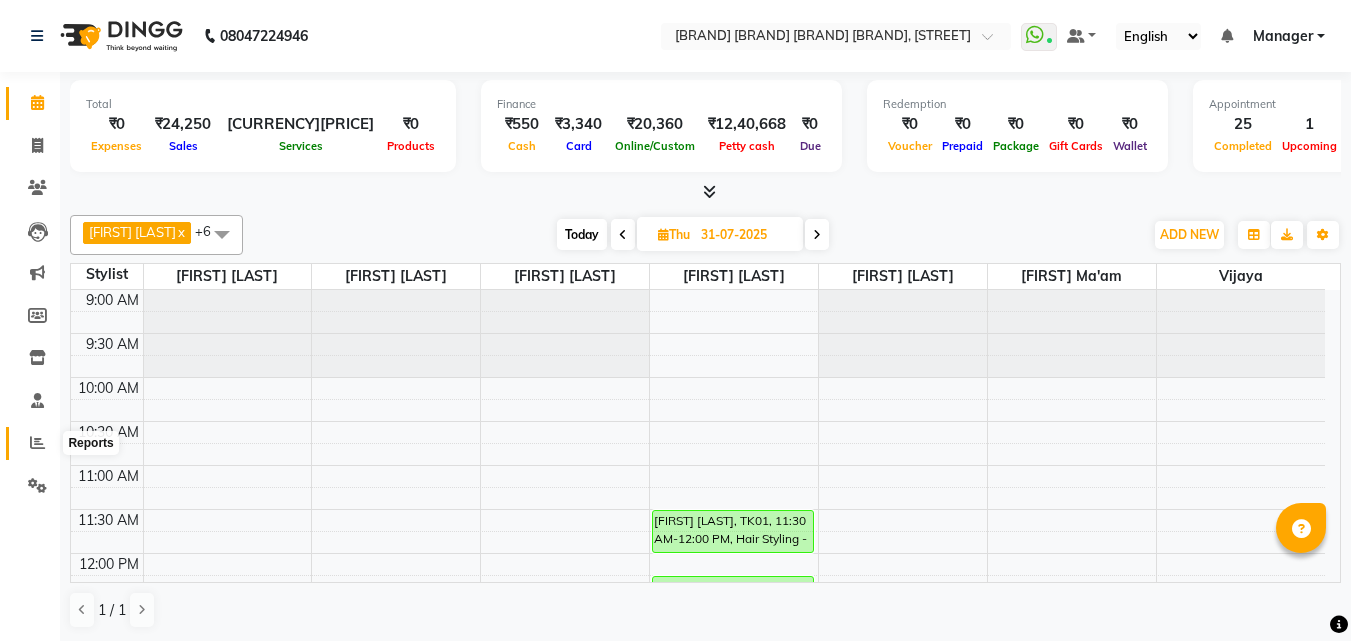click 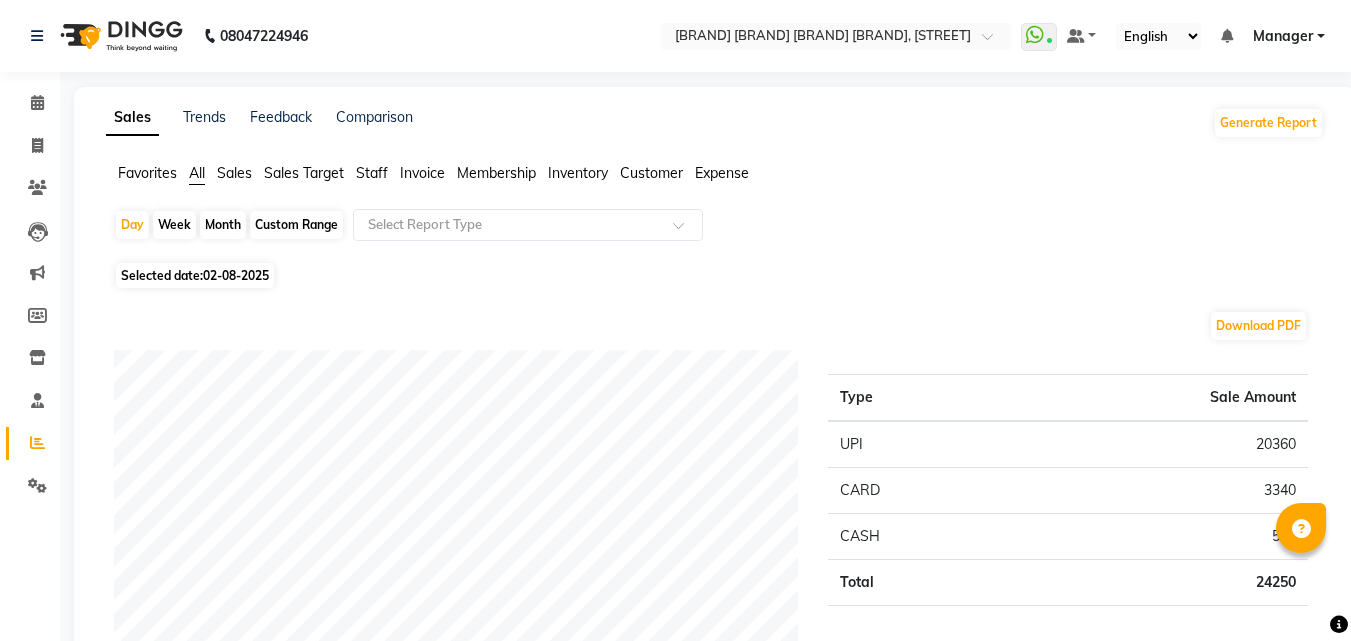 click on "Custom Range" 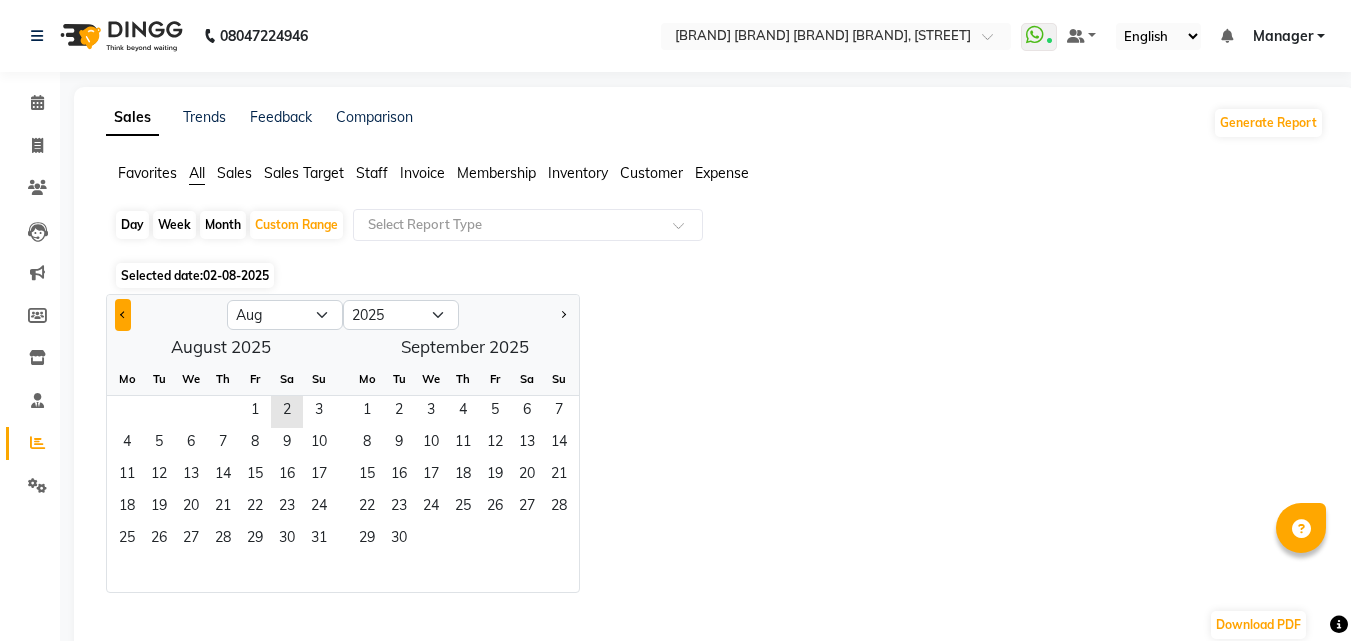click 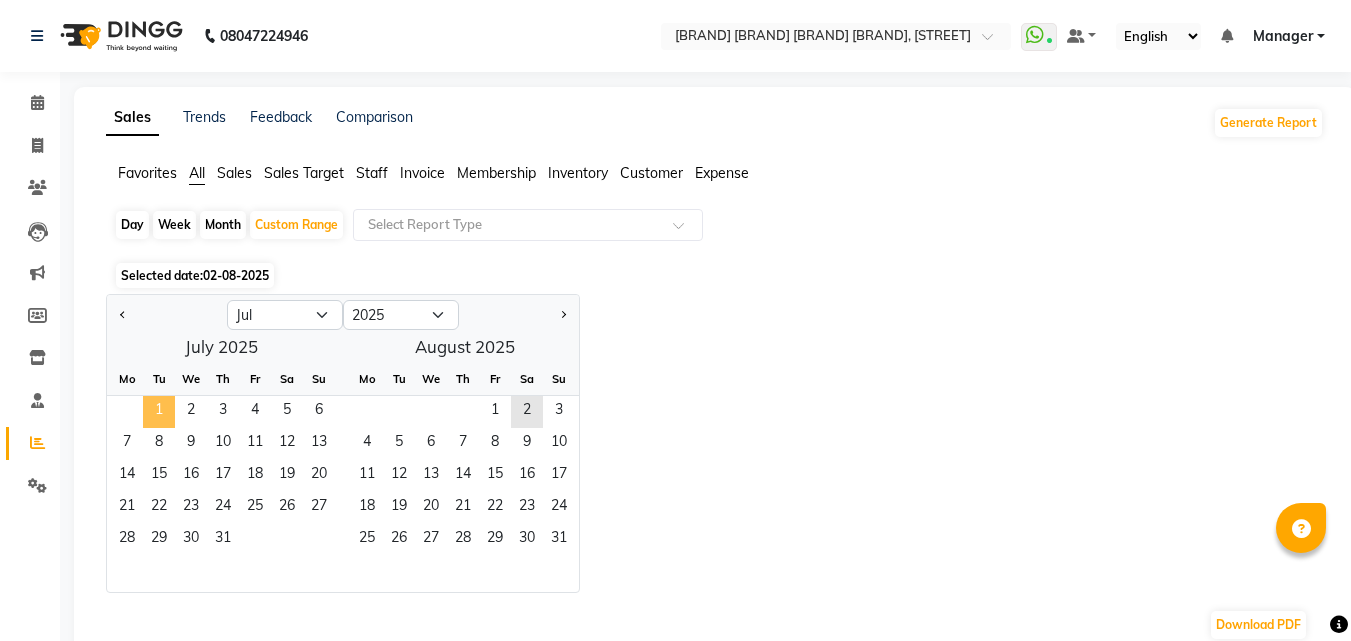click on "1" 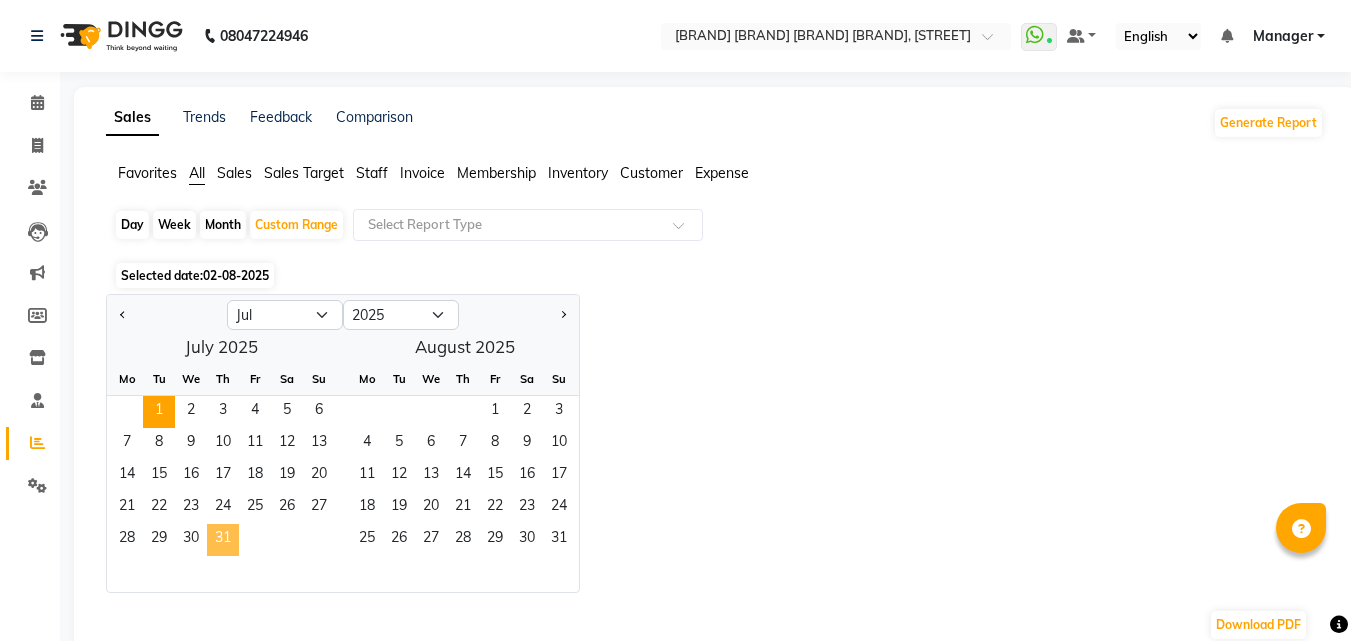 click on "31" 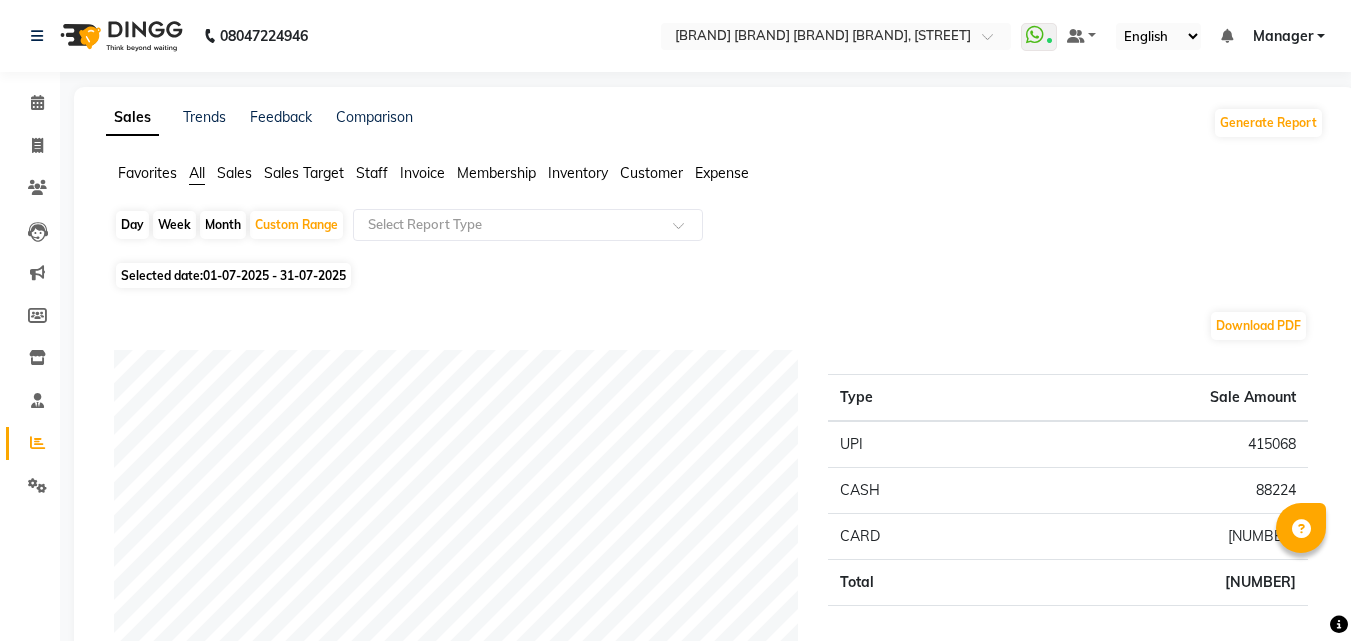 scroll, scrollTop: 100, scrollLeft: 0, axis: vertical 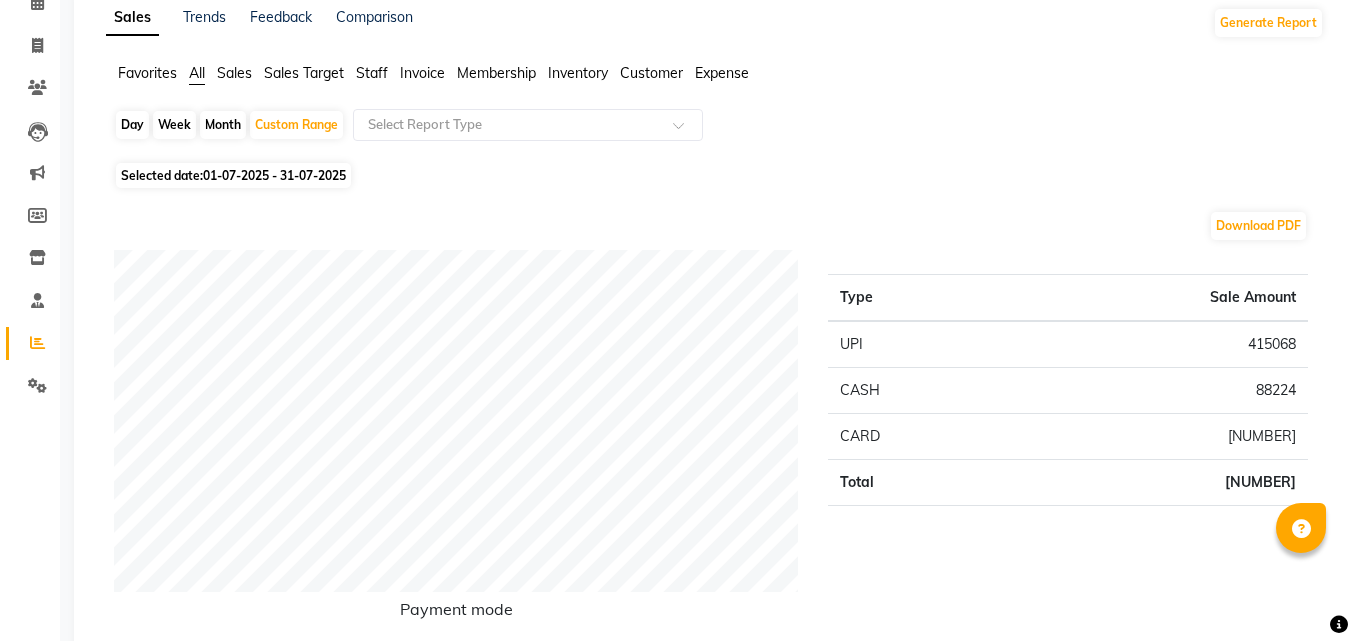 click on "Day" 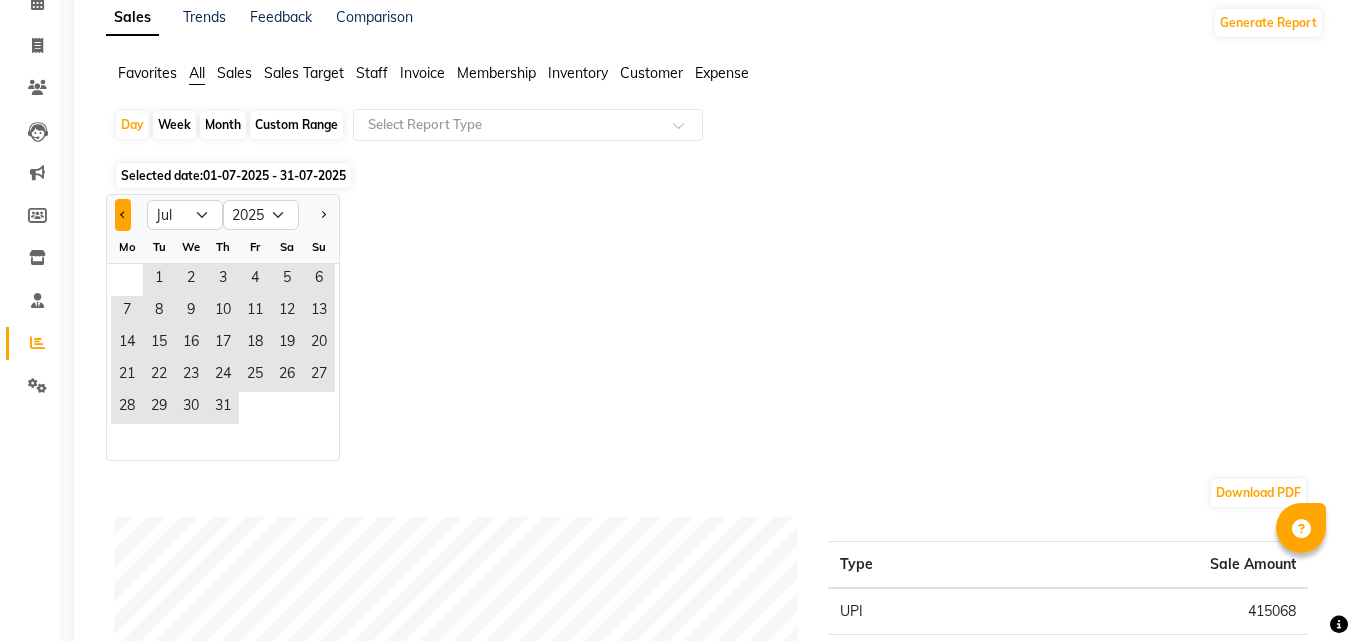 click 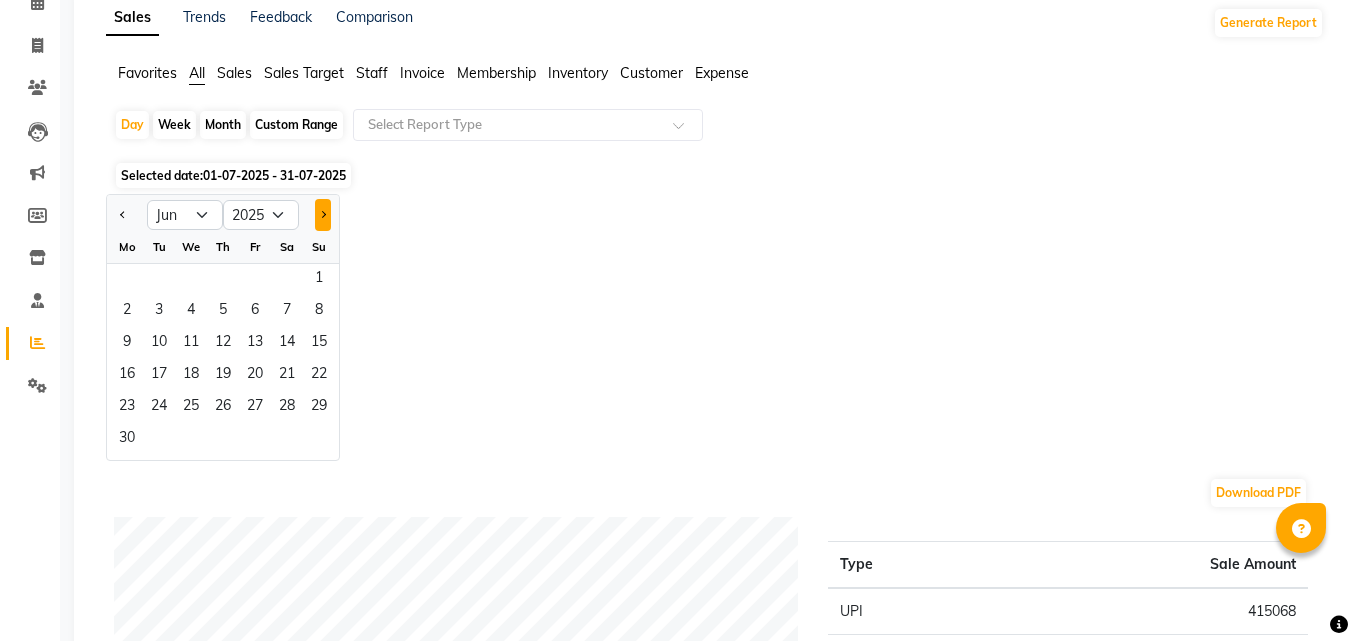 click 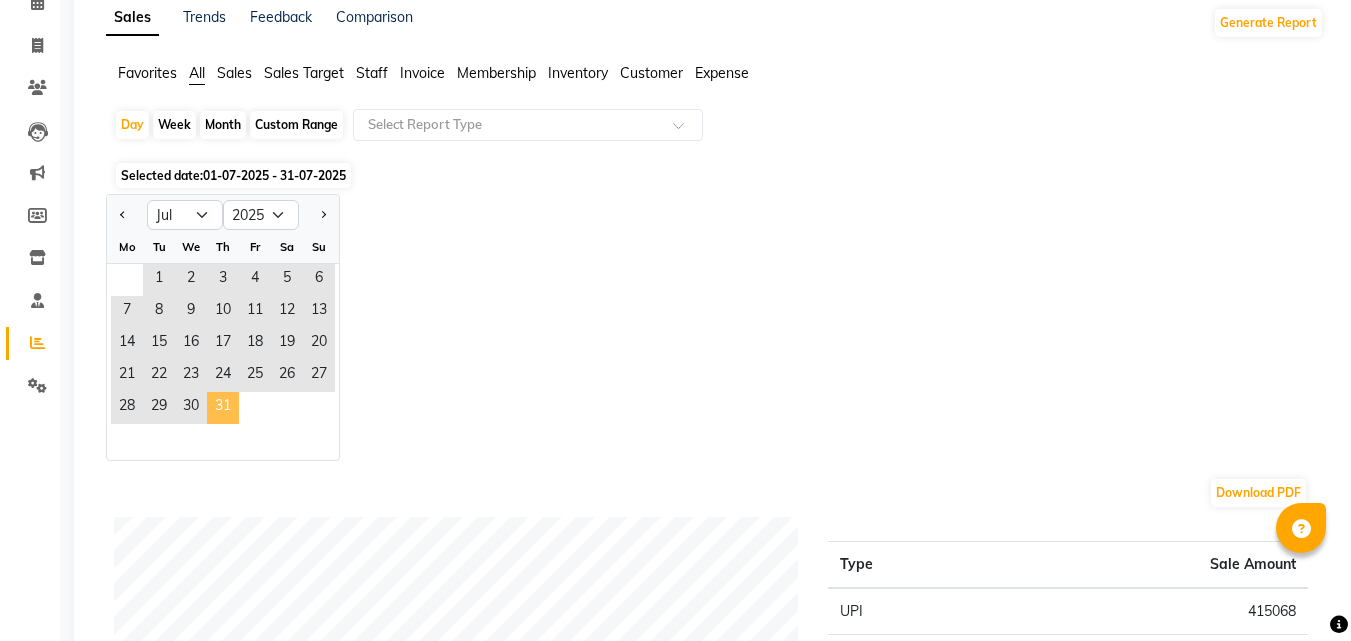 click on "31" 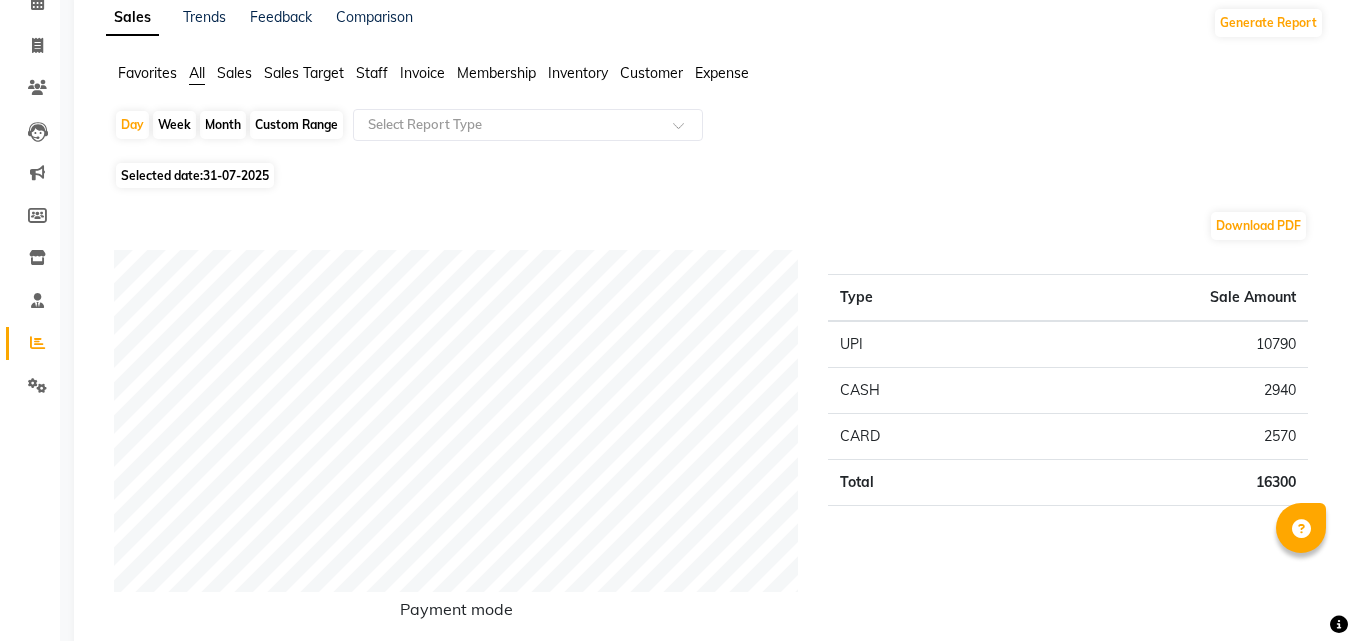 scroll, scrollTop: 200, scrollLeft: 0, axis: vertical 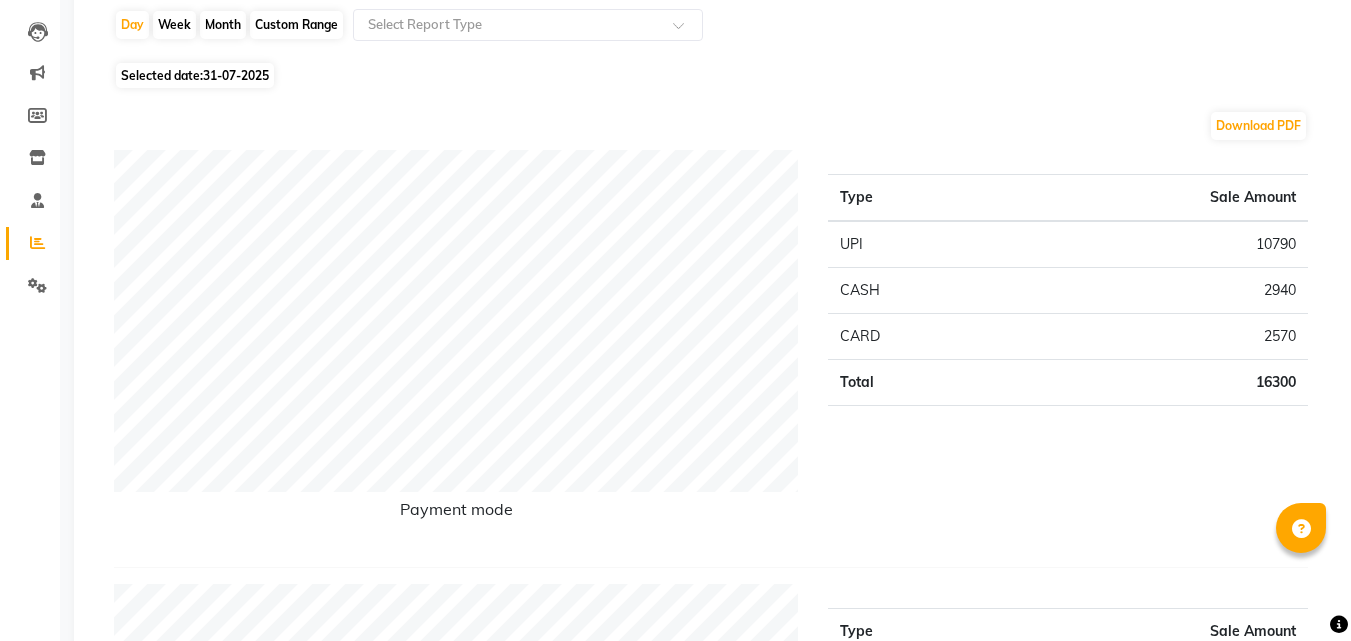 click on "Custom Range" 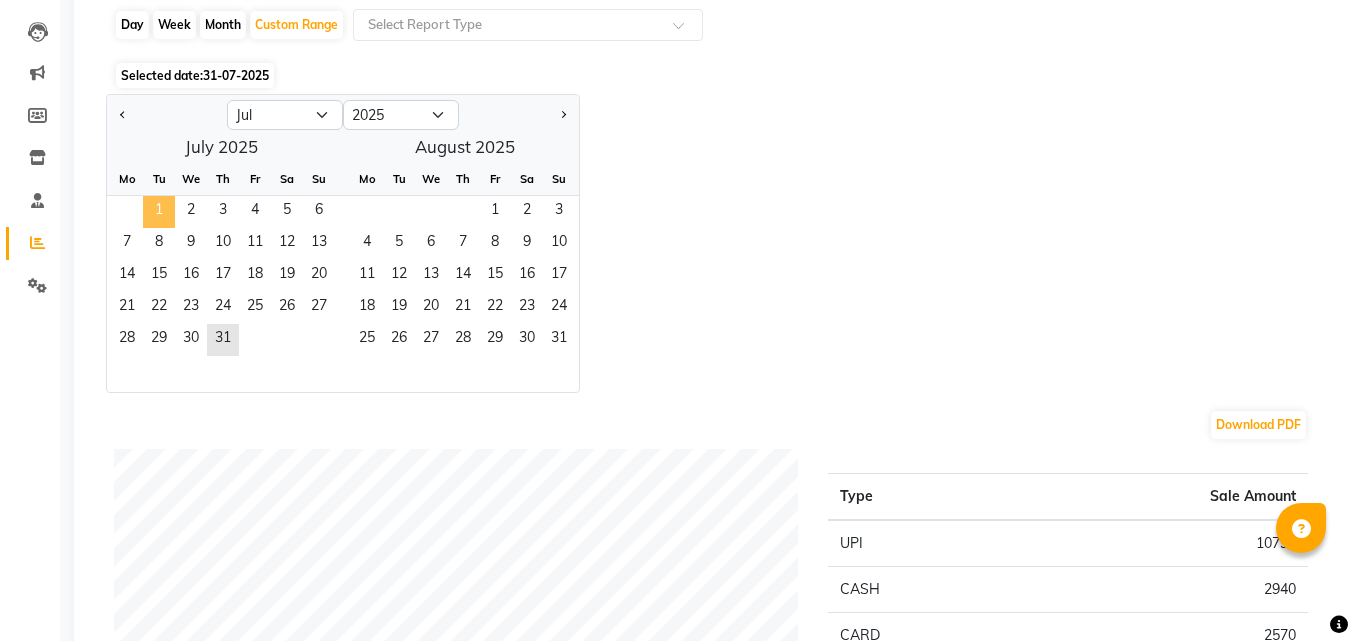 click on "1" 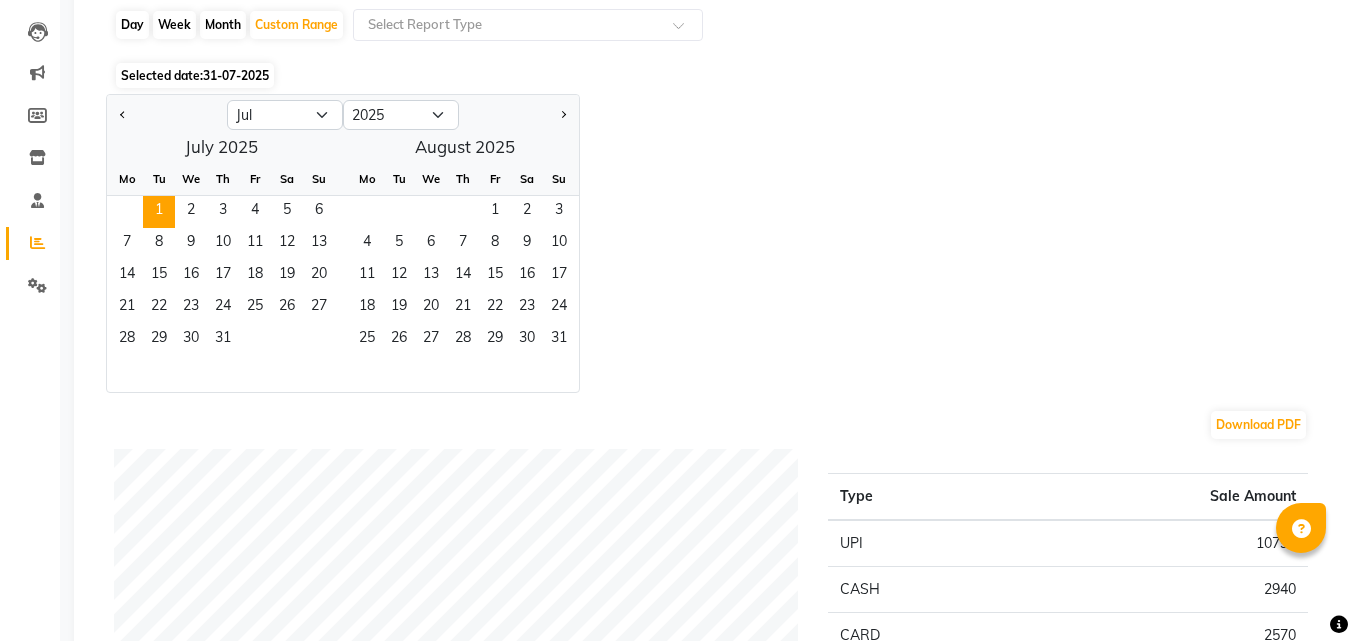click on "28   29   30   31" 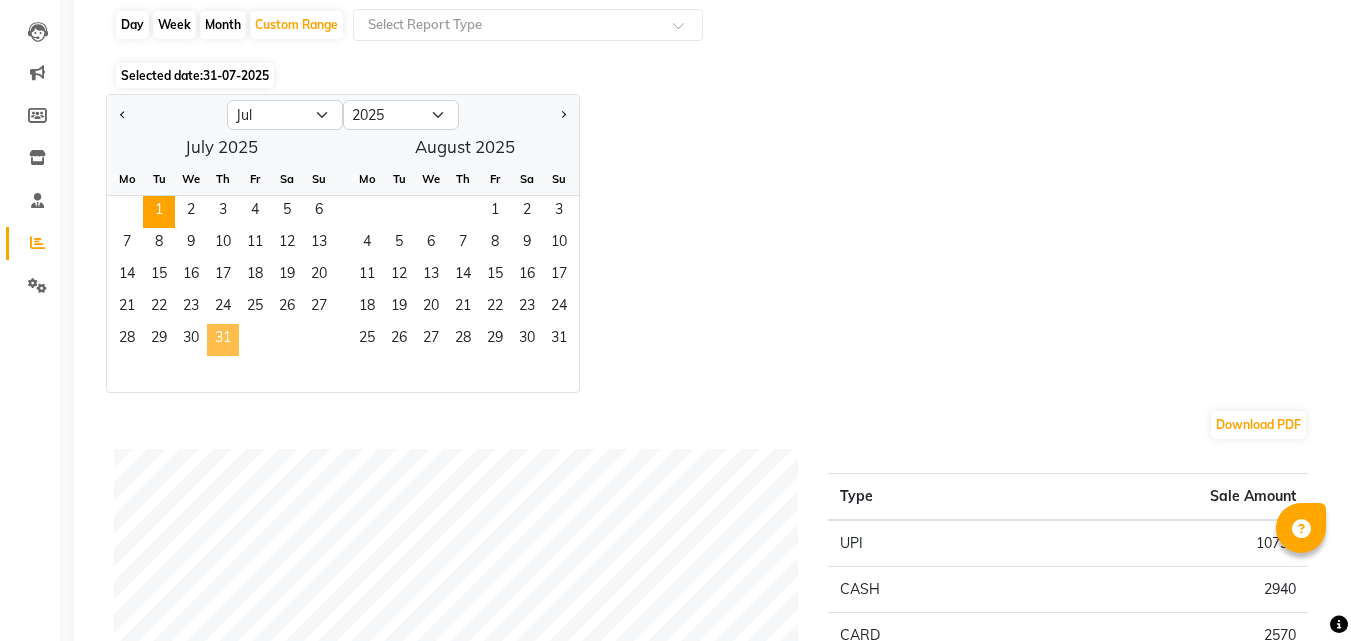 click on "31" 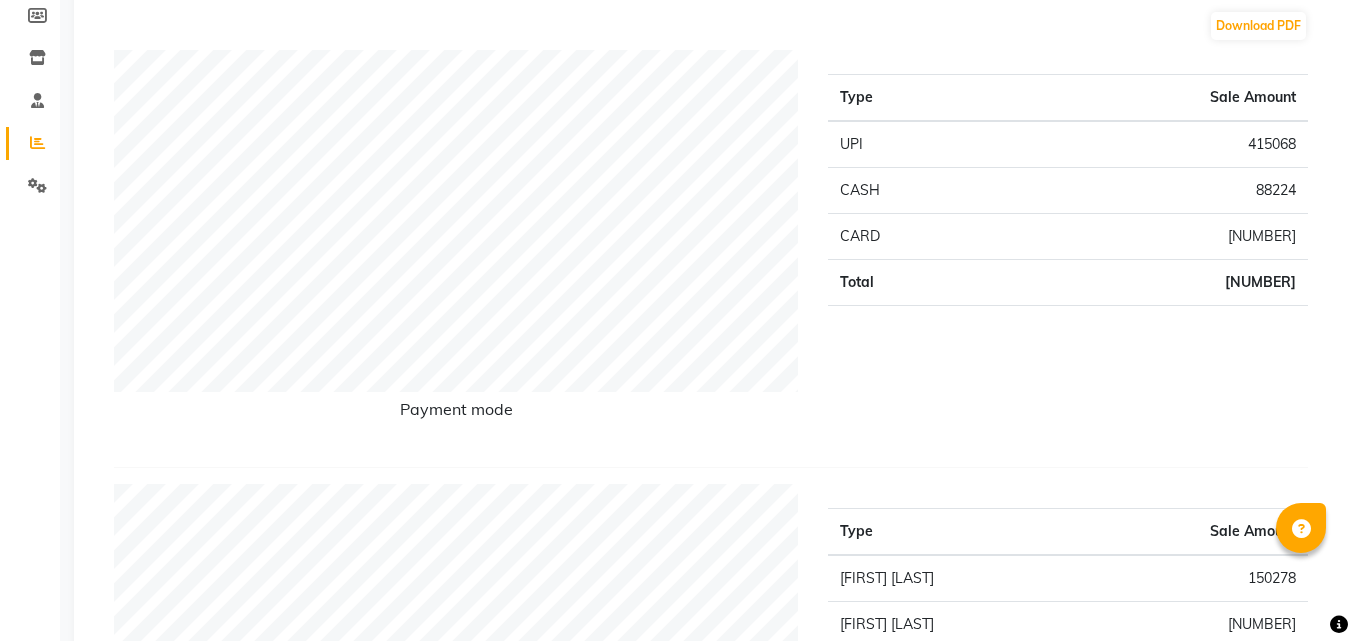 scroll, scrollTop: 0, scrollLeft: 0, axis: both 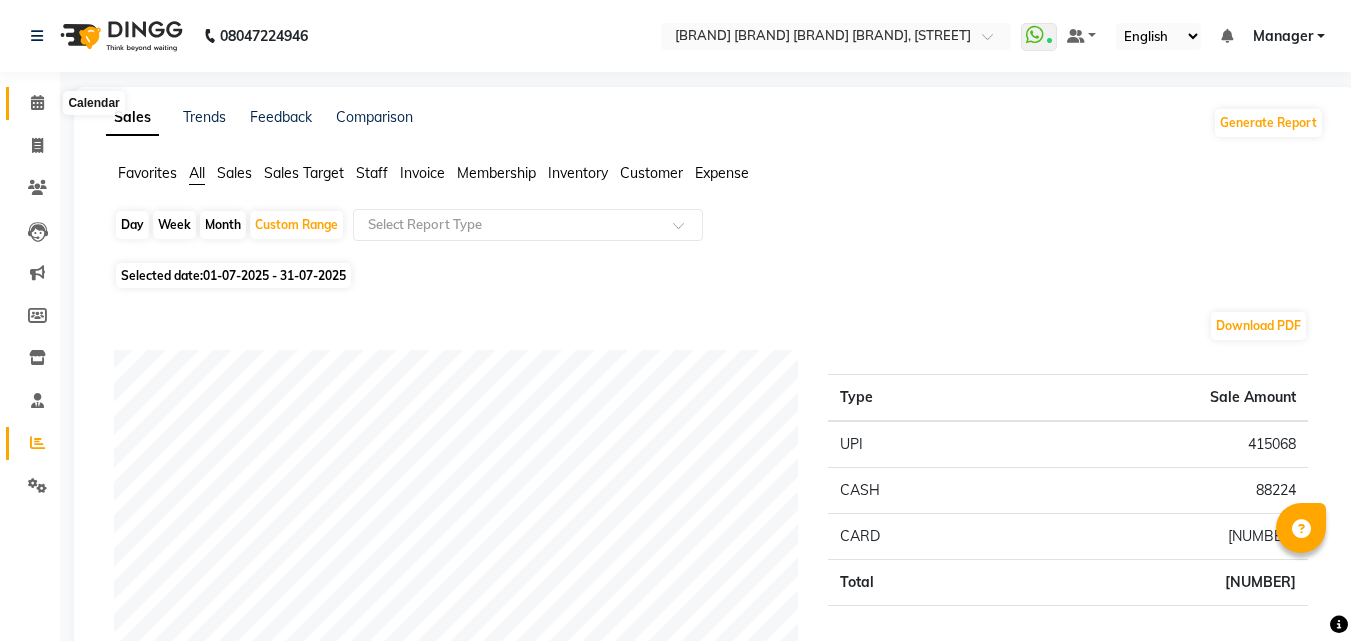click 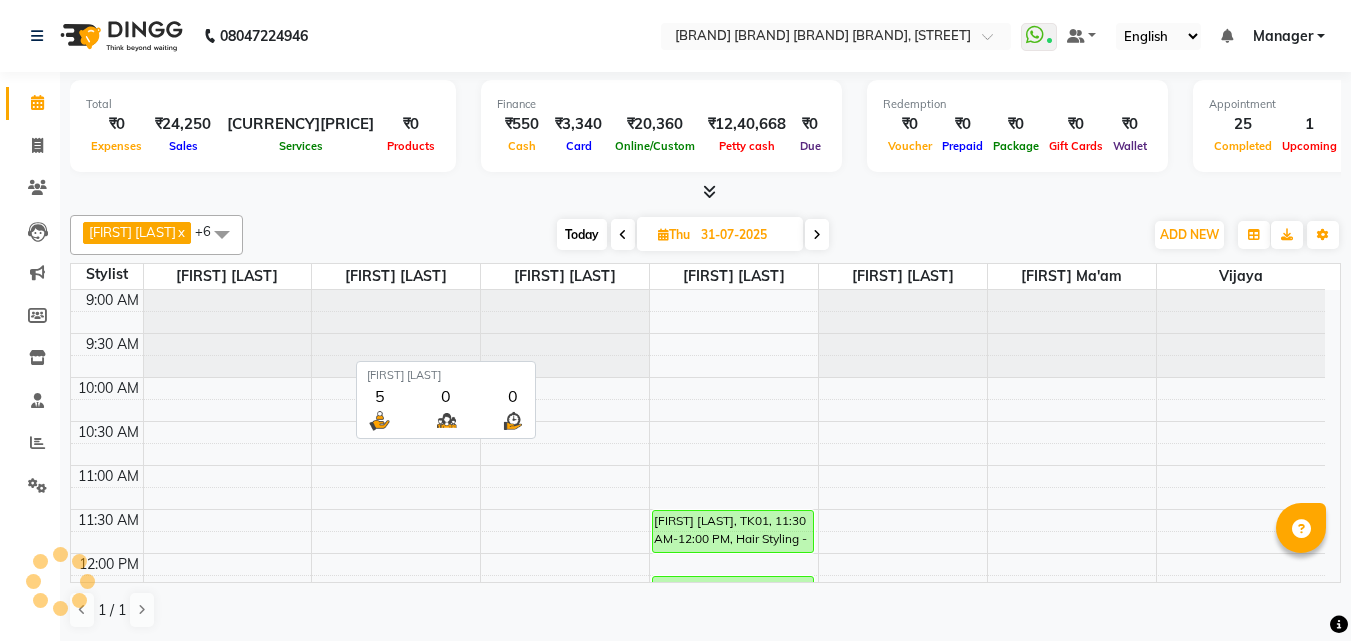 scroll, scrollTop: 851, scrollLeft: 0, axis: vertical 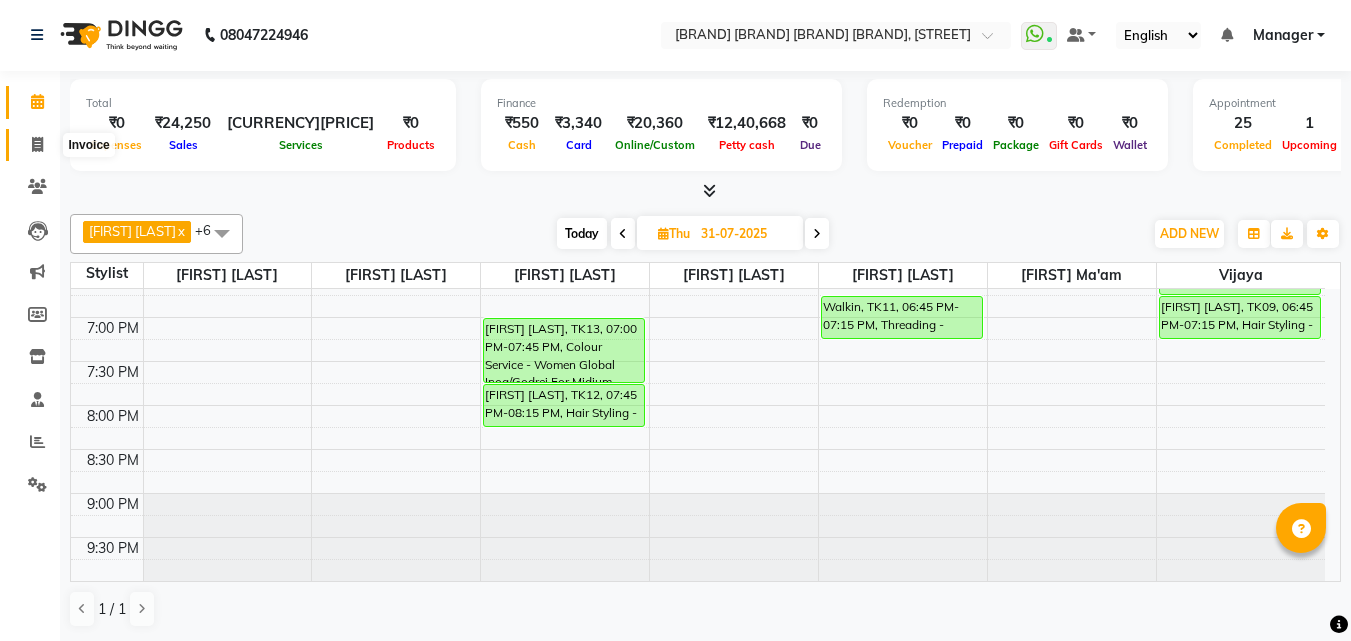 click 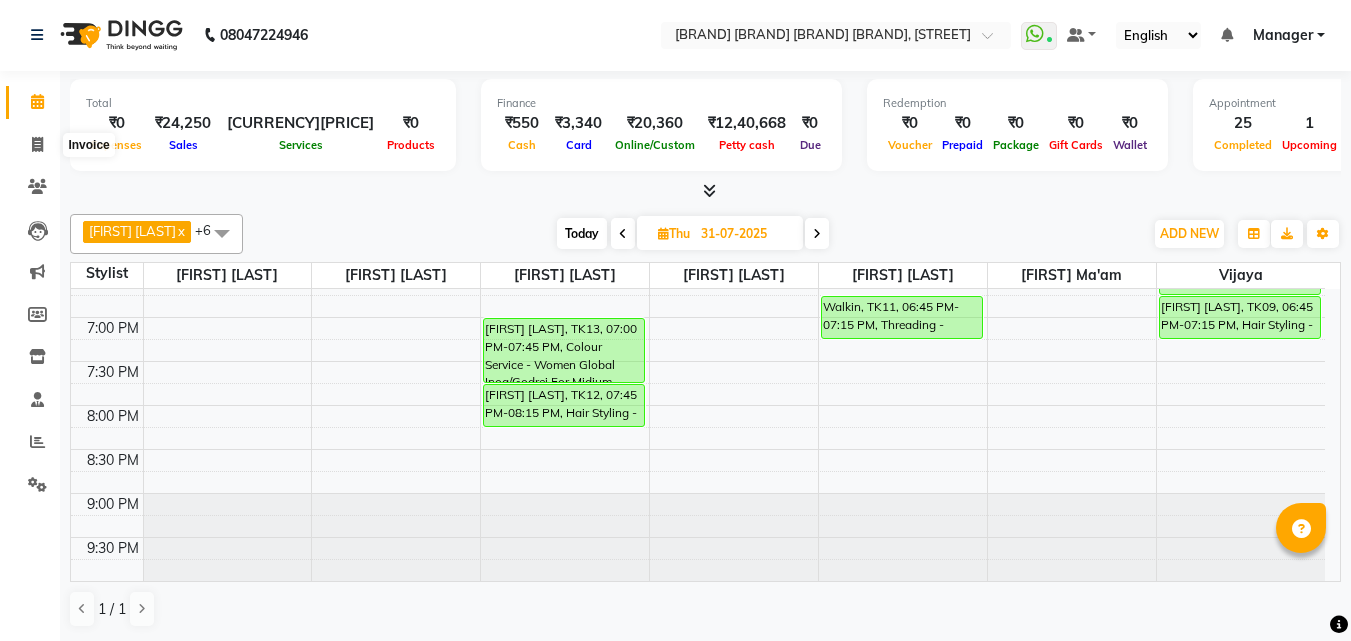 select on "service" 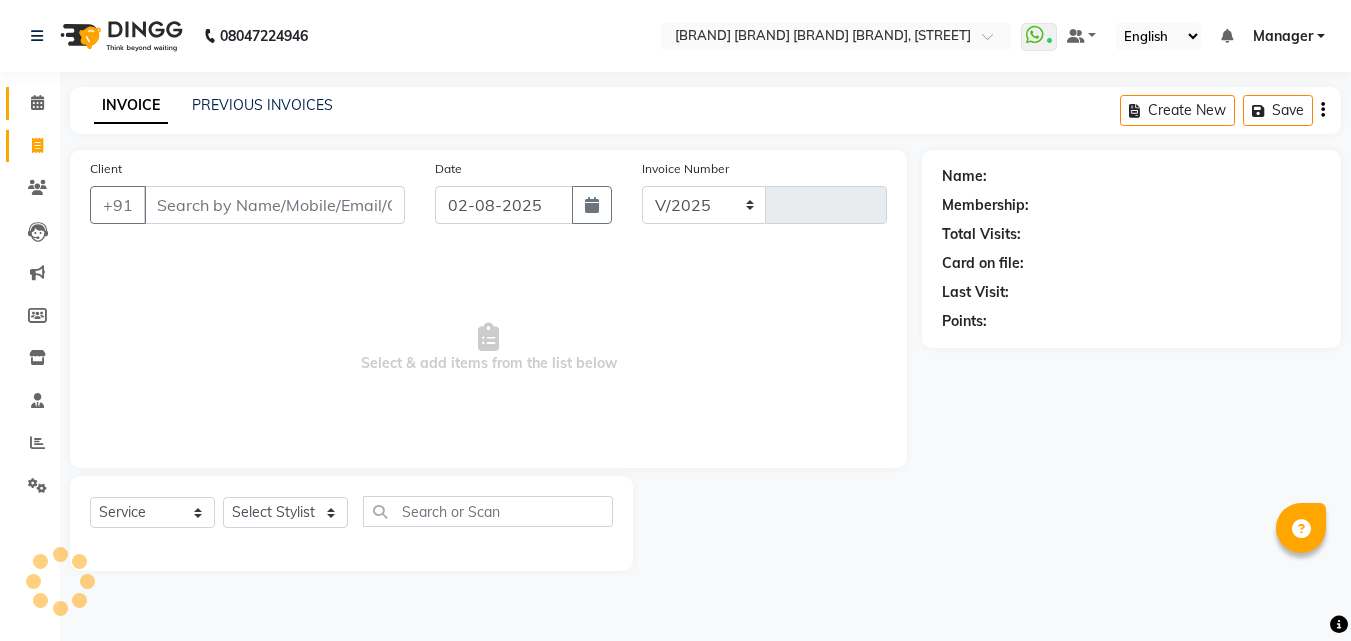 select on "6713" 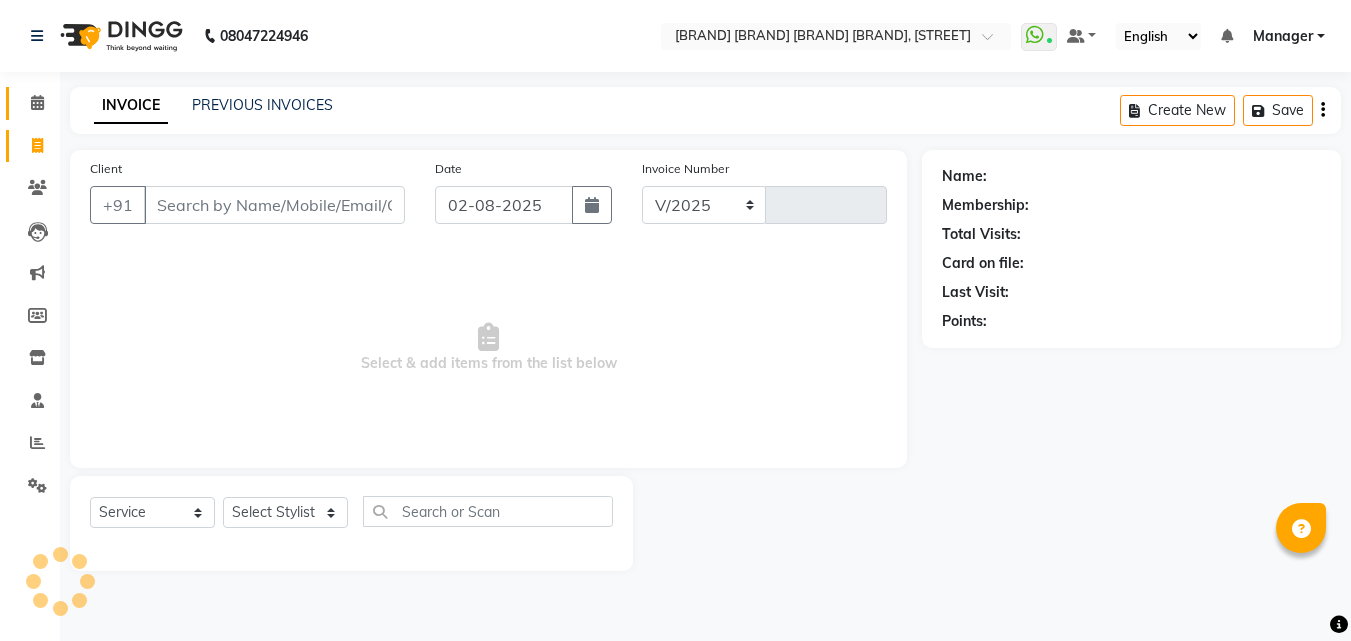 type on "2008" 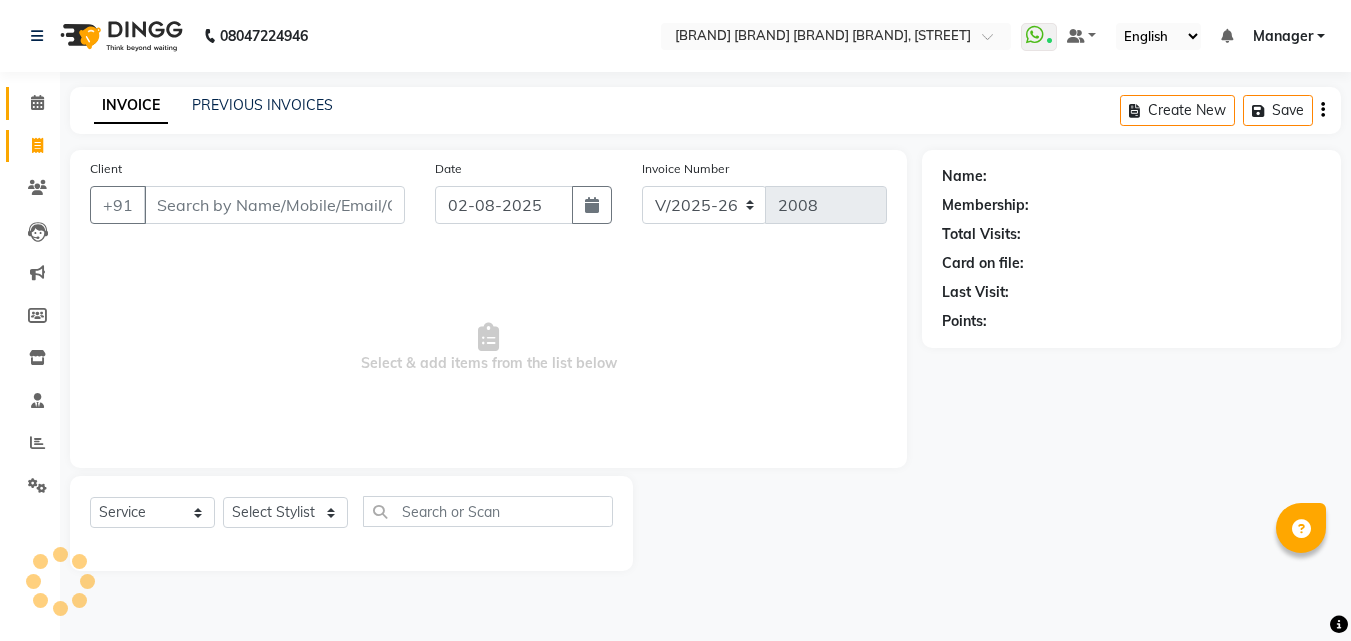 scroll, scrollTop: 0, scrollLeft: 0, axis: both 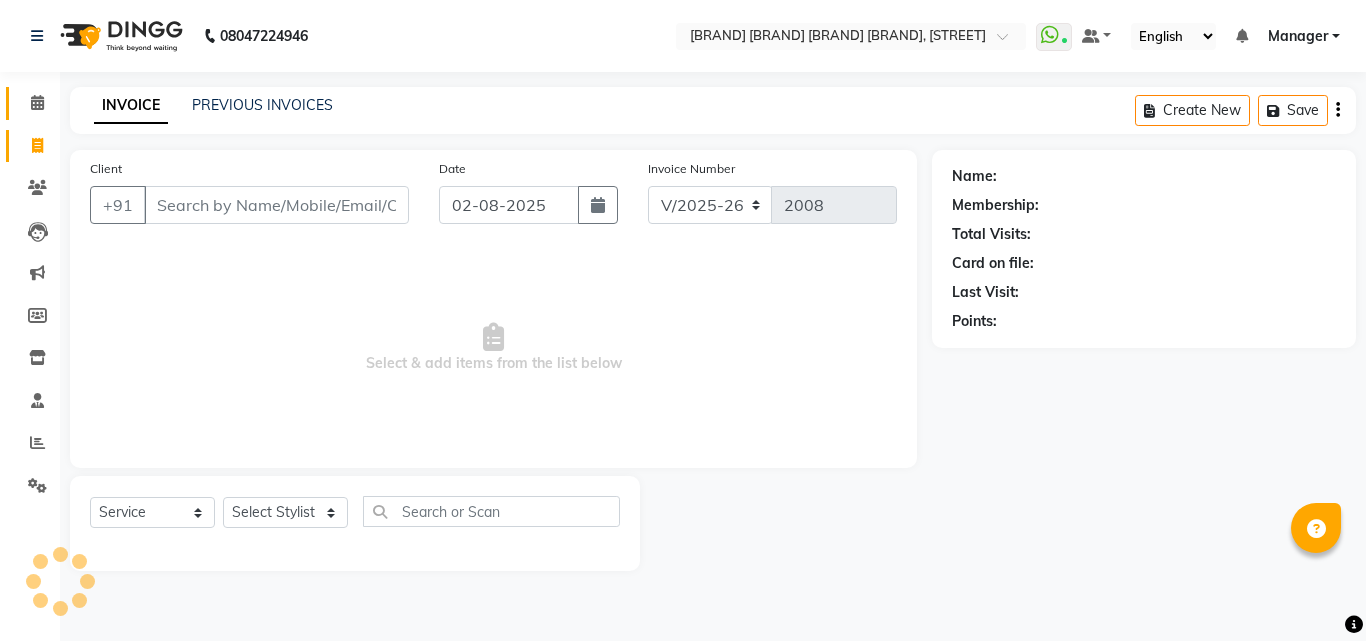 click on "Calendar" 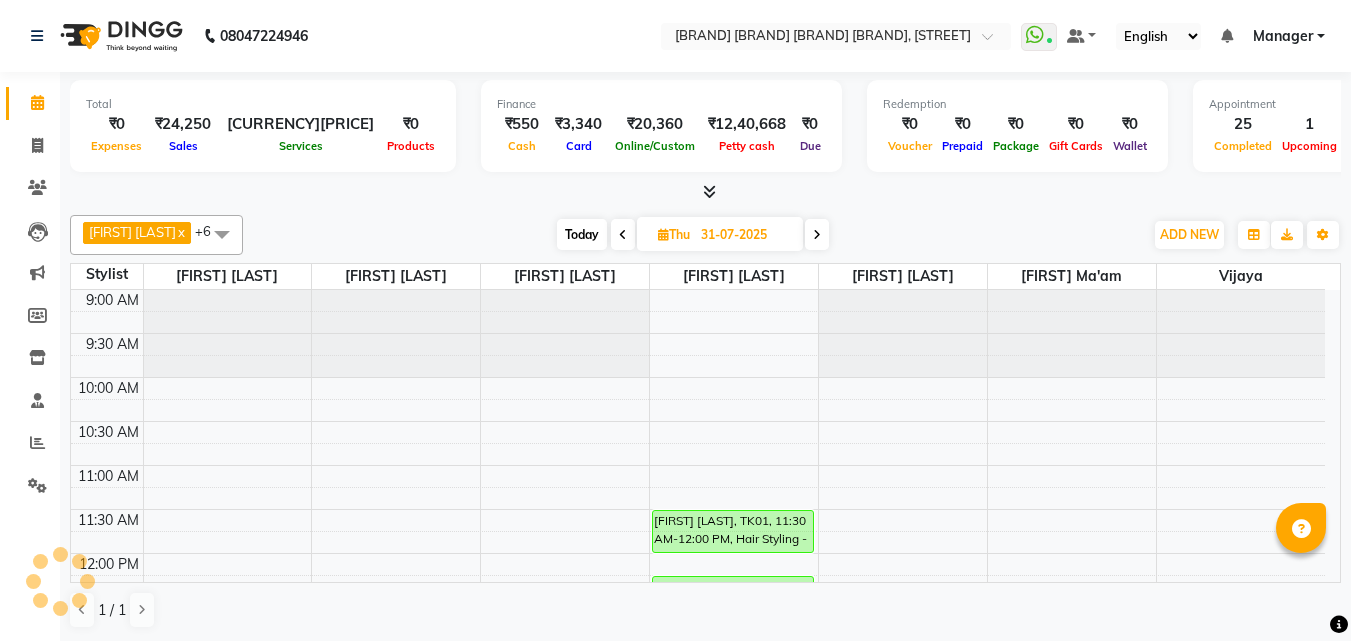 scroll, scrollTop: 0, scrollLeft: 0, axis: both 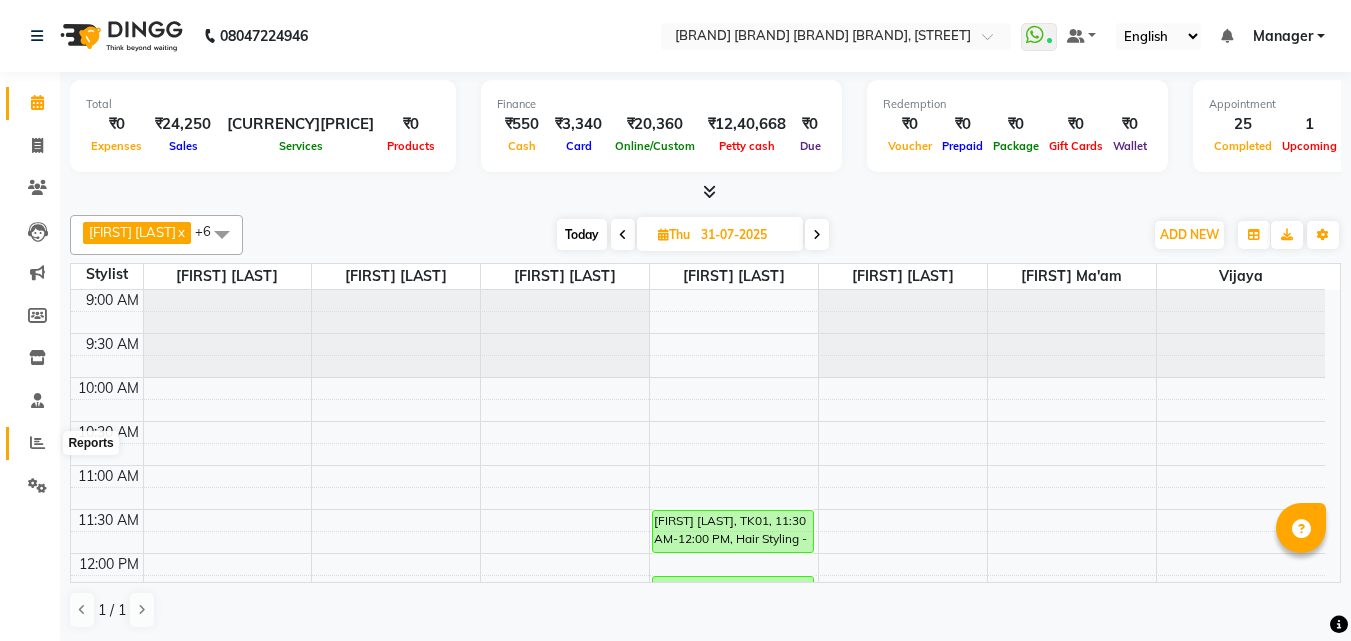 click 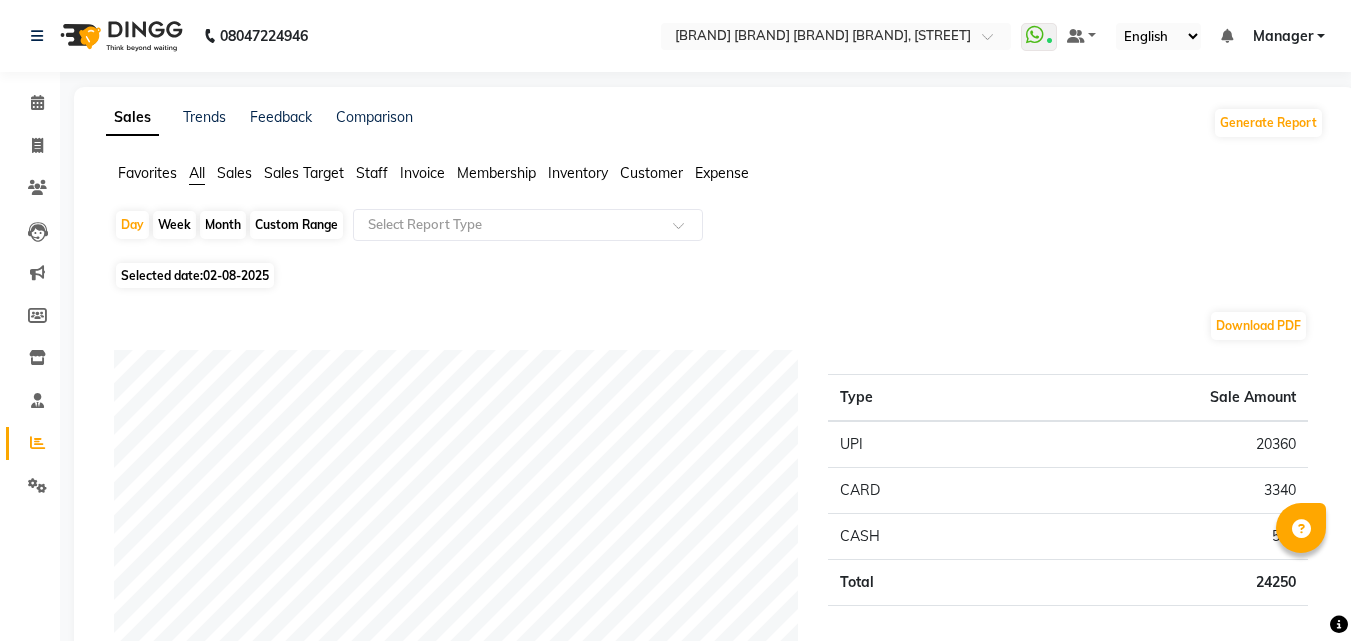 click on "02-08-2025" 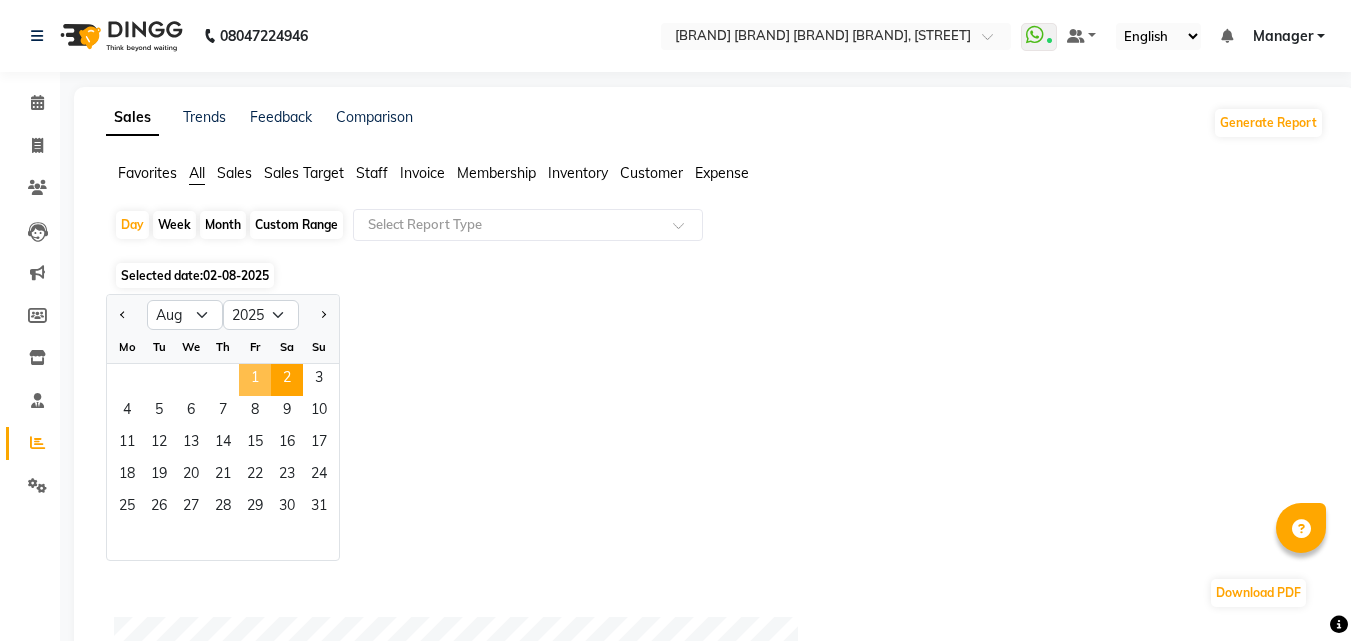 click on "1" 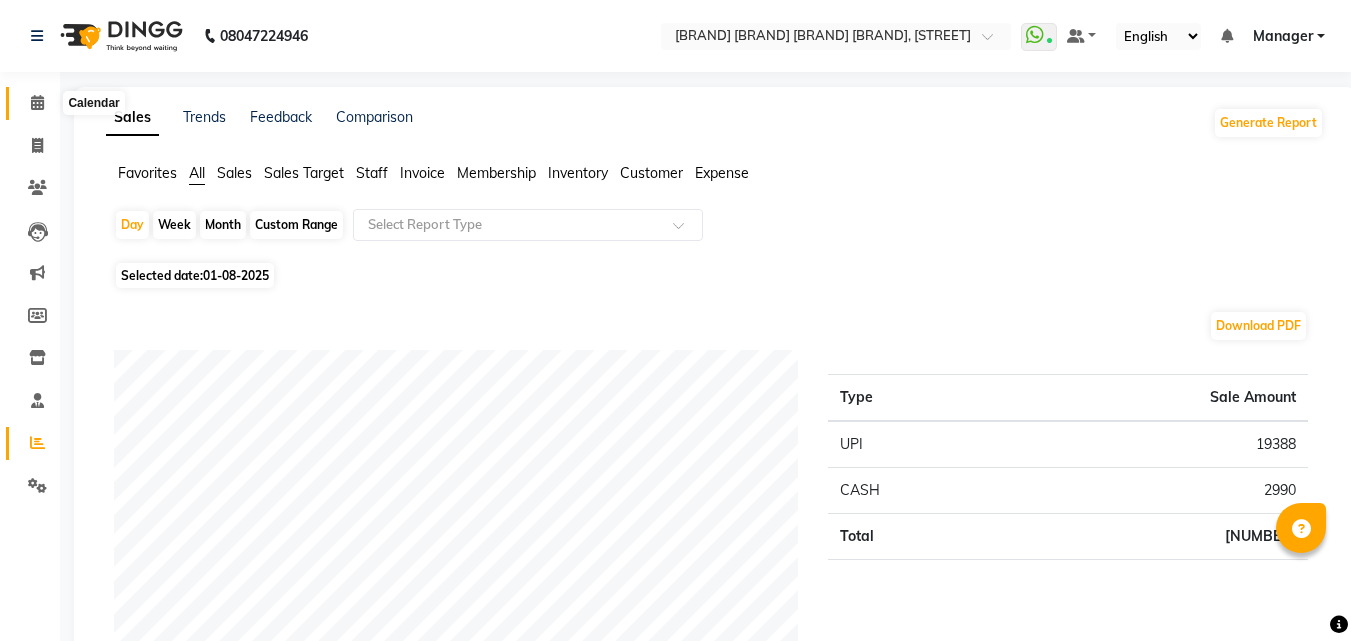 click 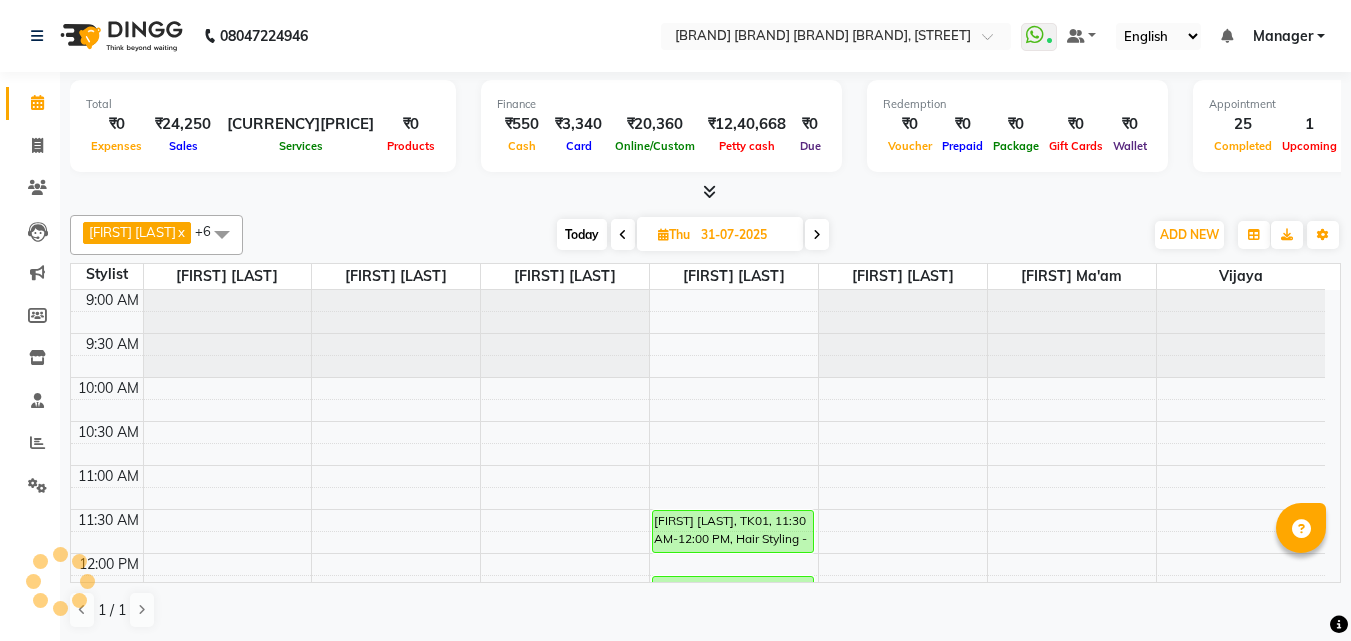 scroll, scrollTop: 0, scrollLeft: 0, axis: both 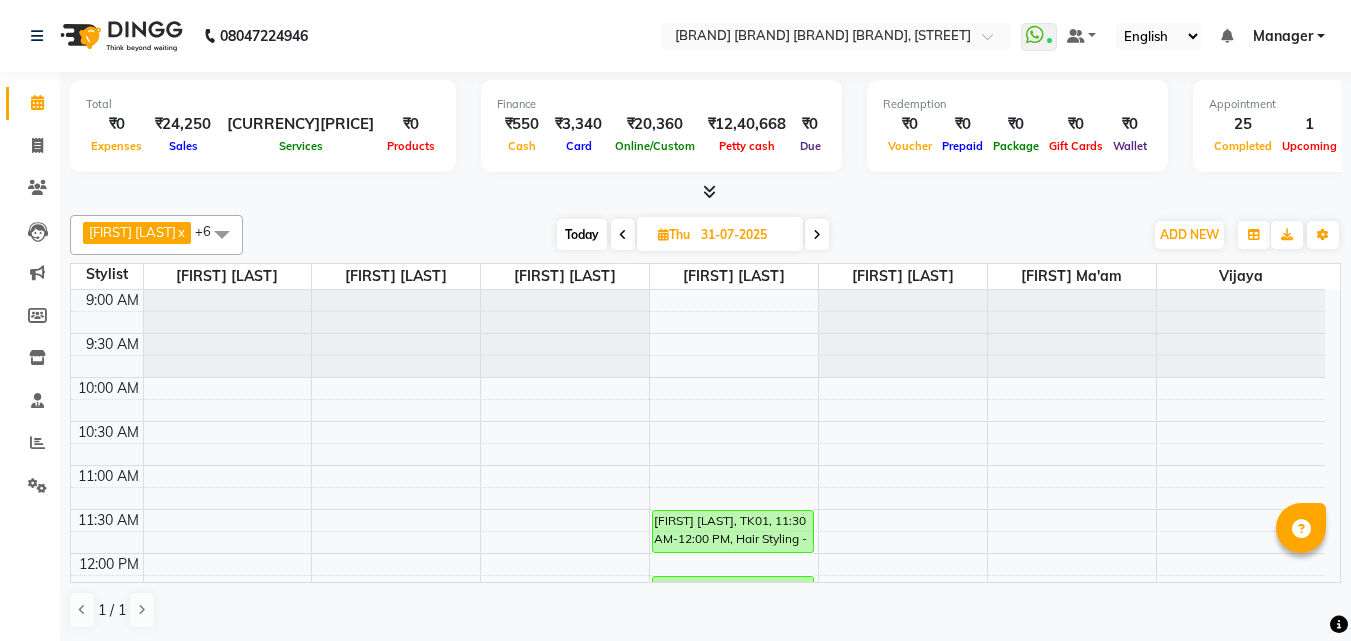 click on "Today" at bounding box center (582, 234) 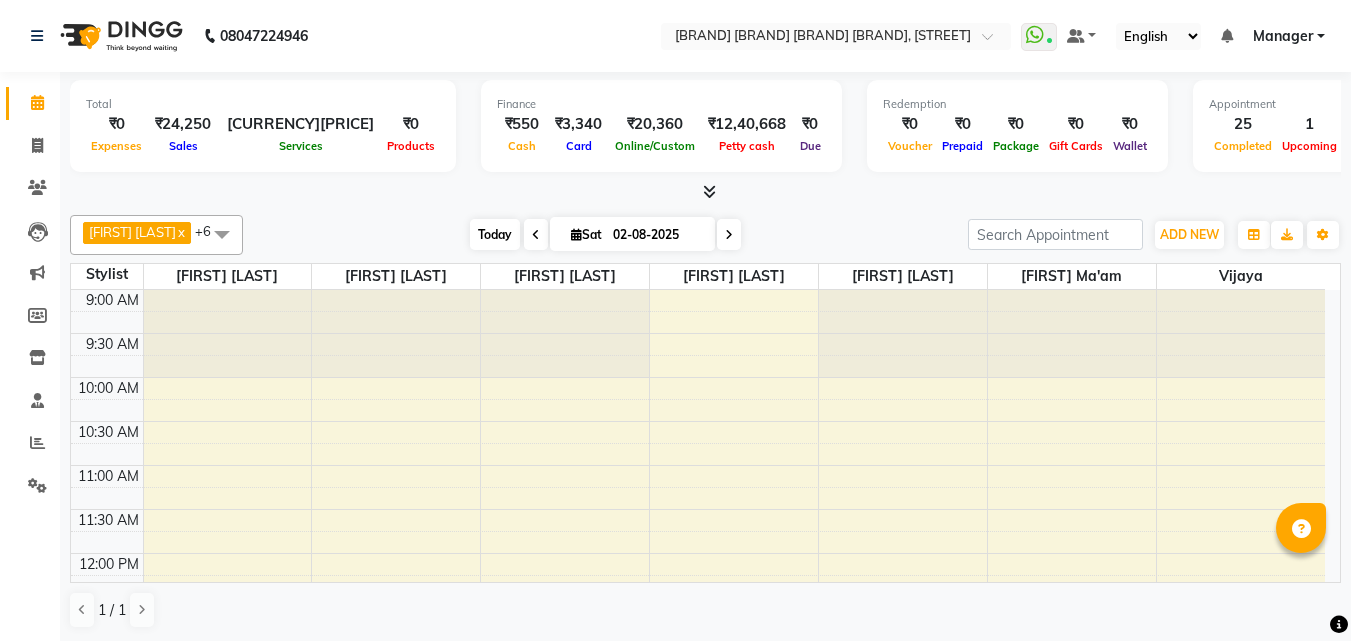 scroll, scrollTop: 851, scrollLeft: 0, axis: vertical 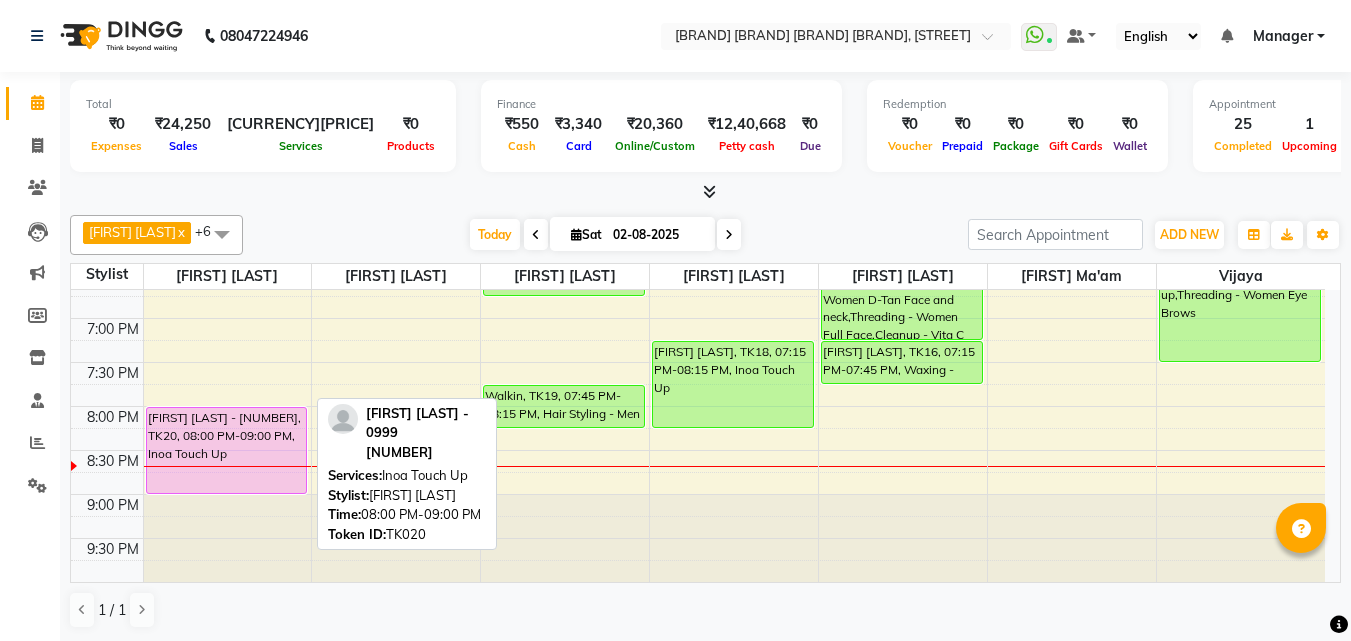 click on "[FIRST] [LAST] - [NUMBER], TK20, 08:00 PM-09:00 PM, Inoa Touch Up" at bounding box center [227, 450] 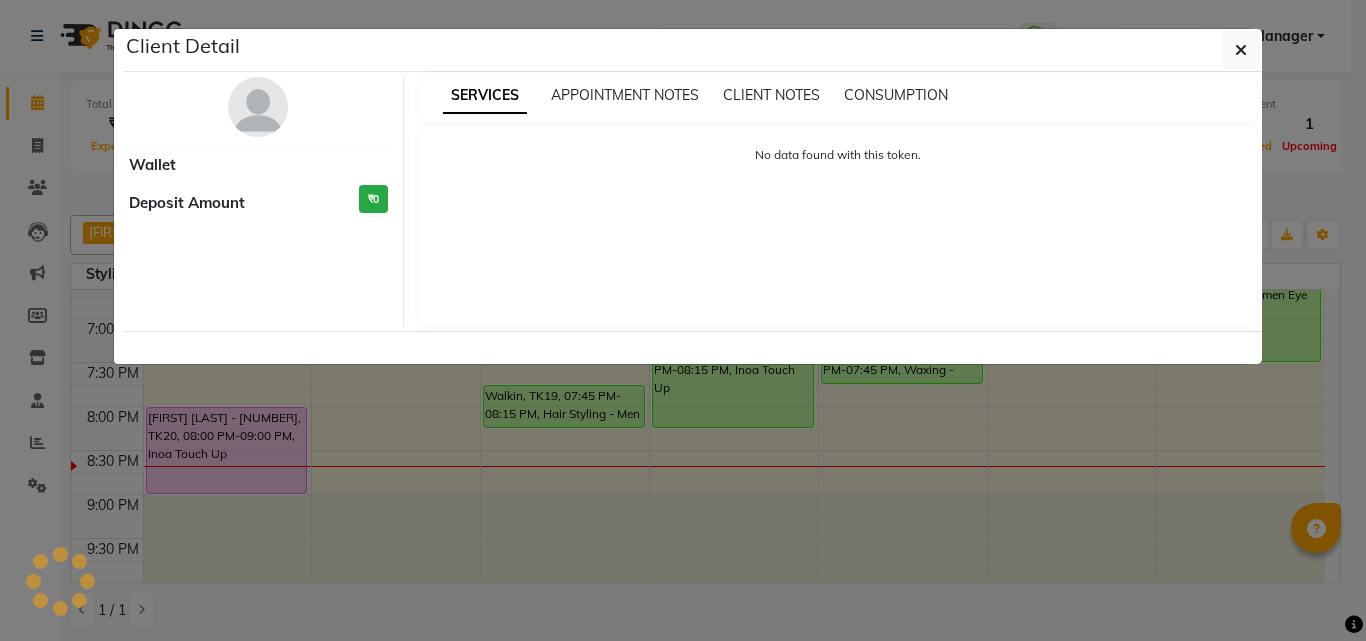 select on "7" 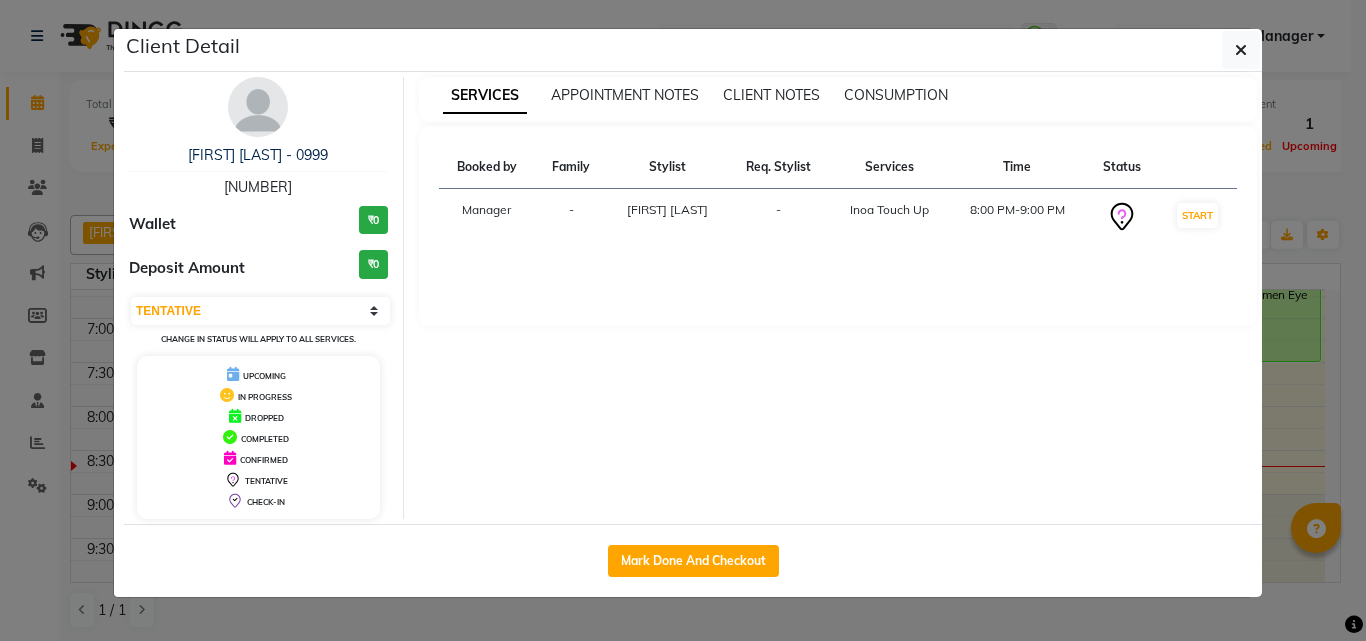 click on "Mark Done And Checkout" 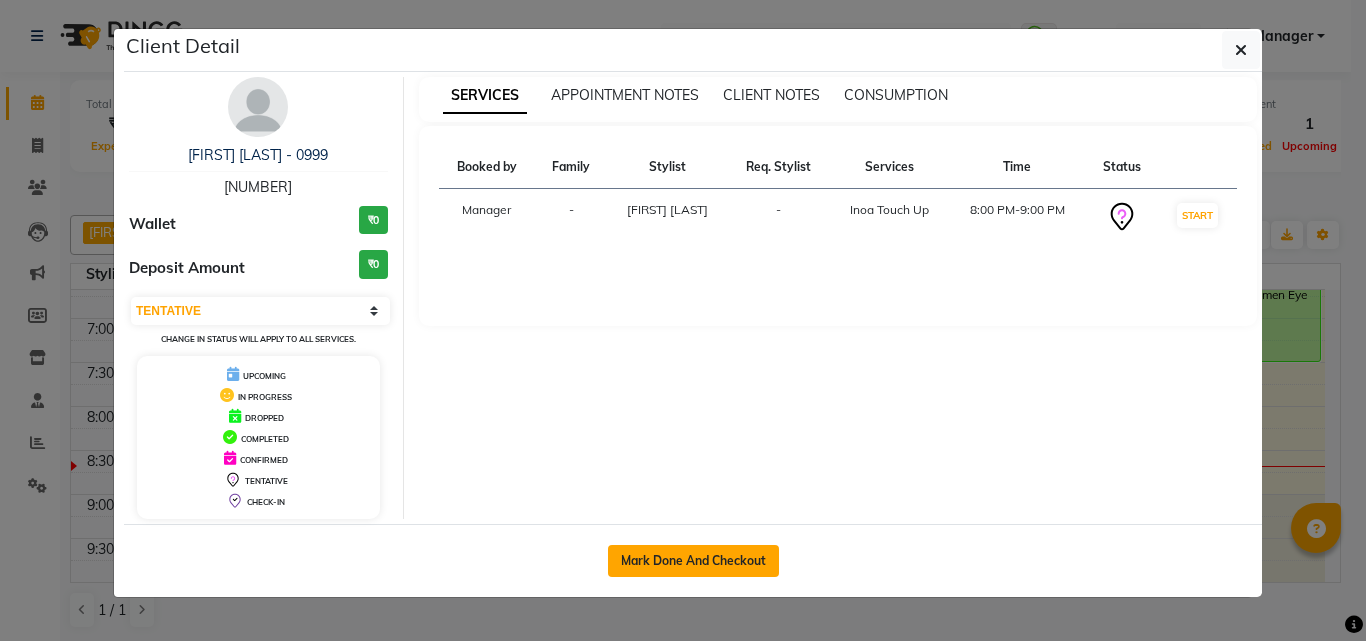 click on "Mark Done And Checkout" 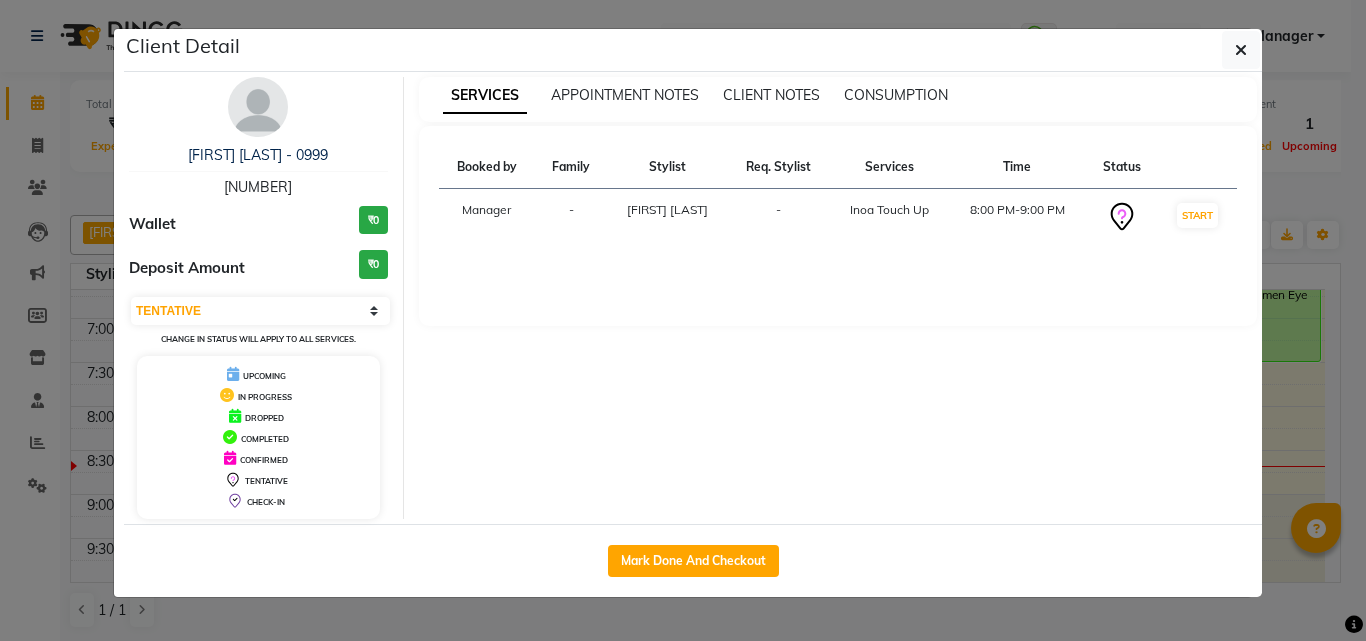 select on "service" 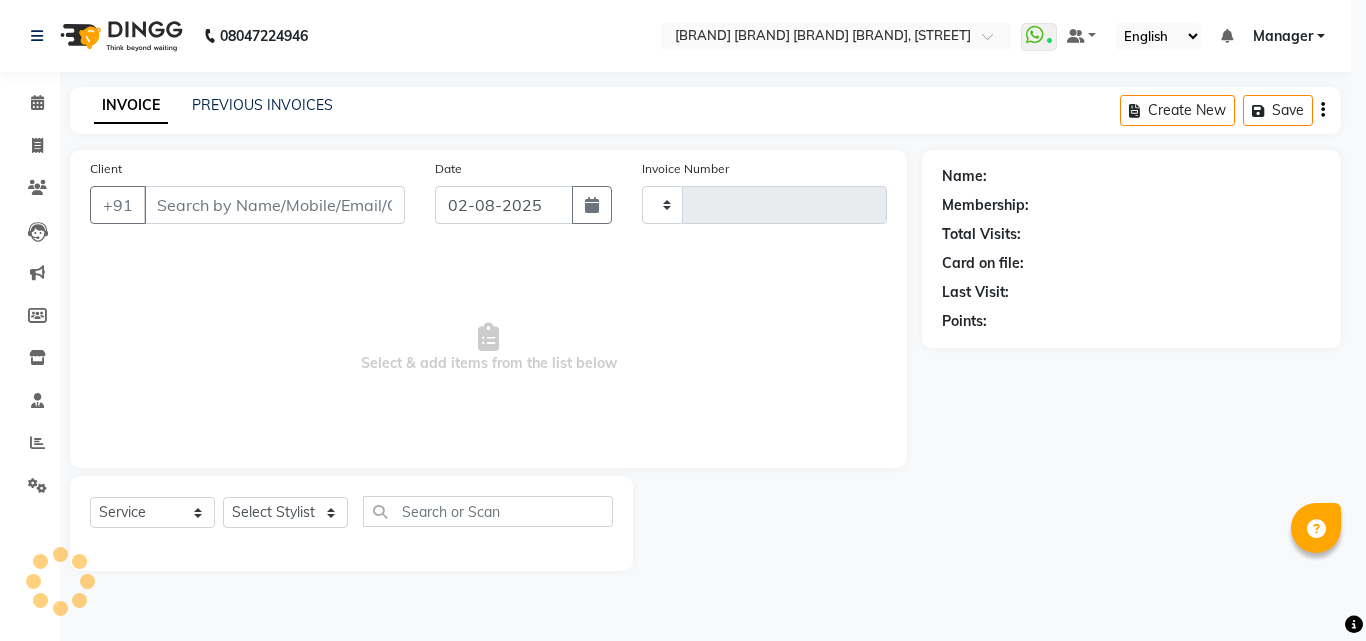type on "2008" 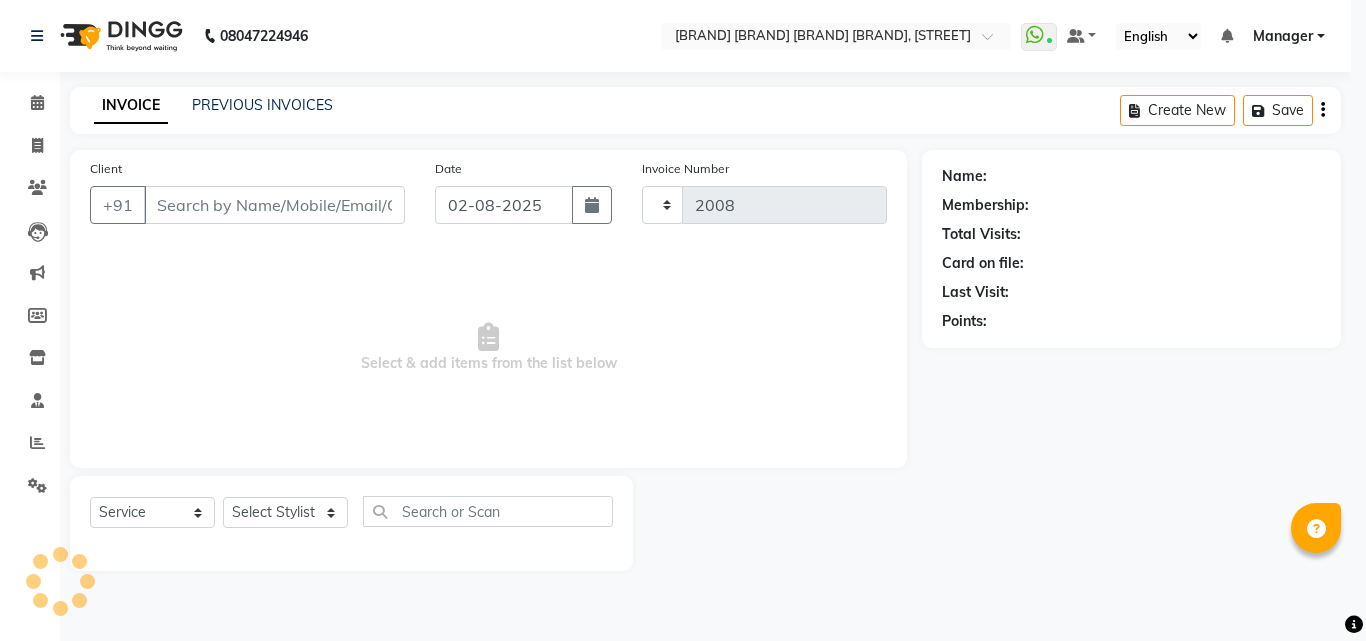 select on "6713" 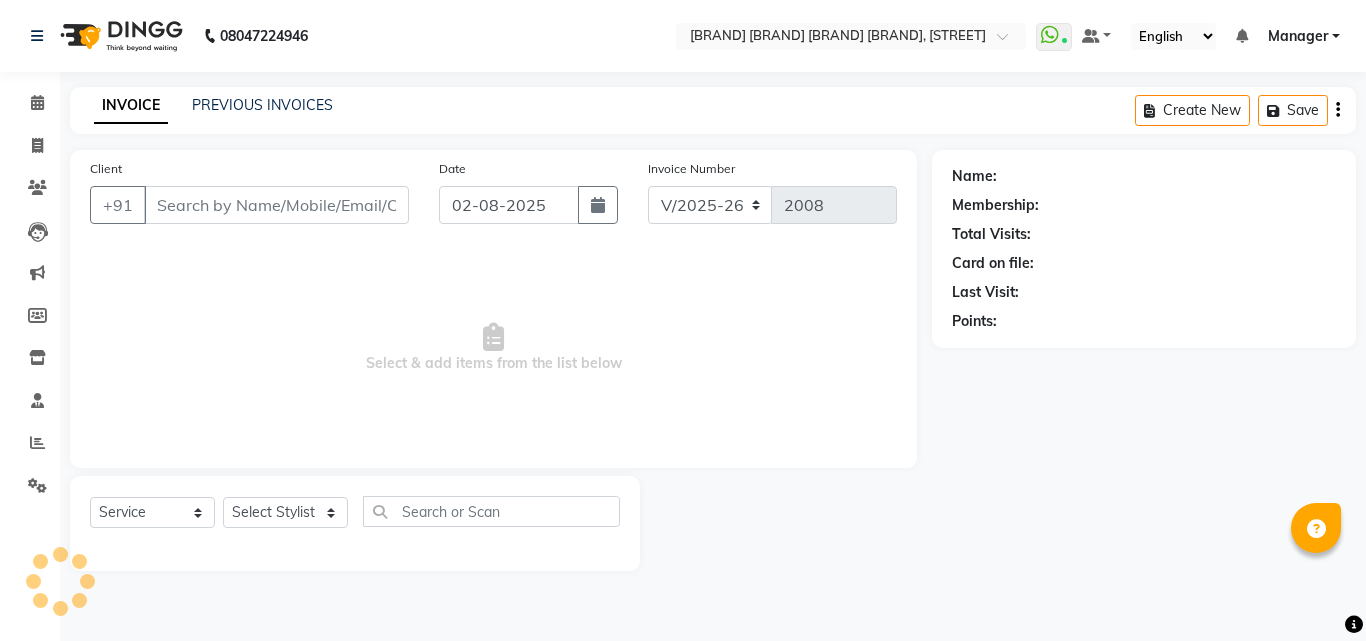 type on "83******99" 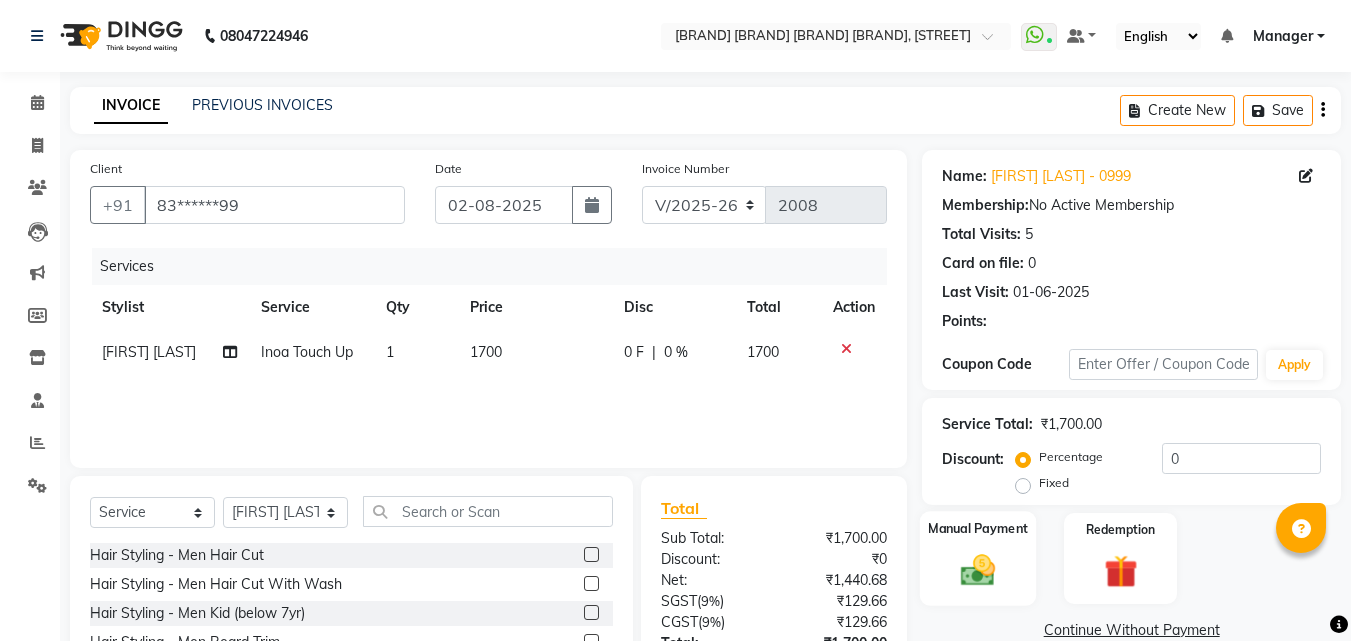 scroll, scrollTop: 160, scrollLeft: 0, axis: vertical 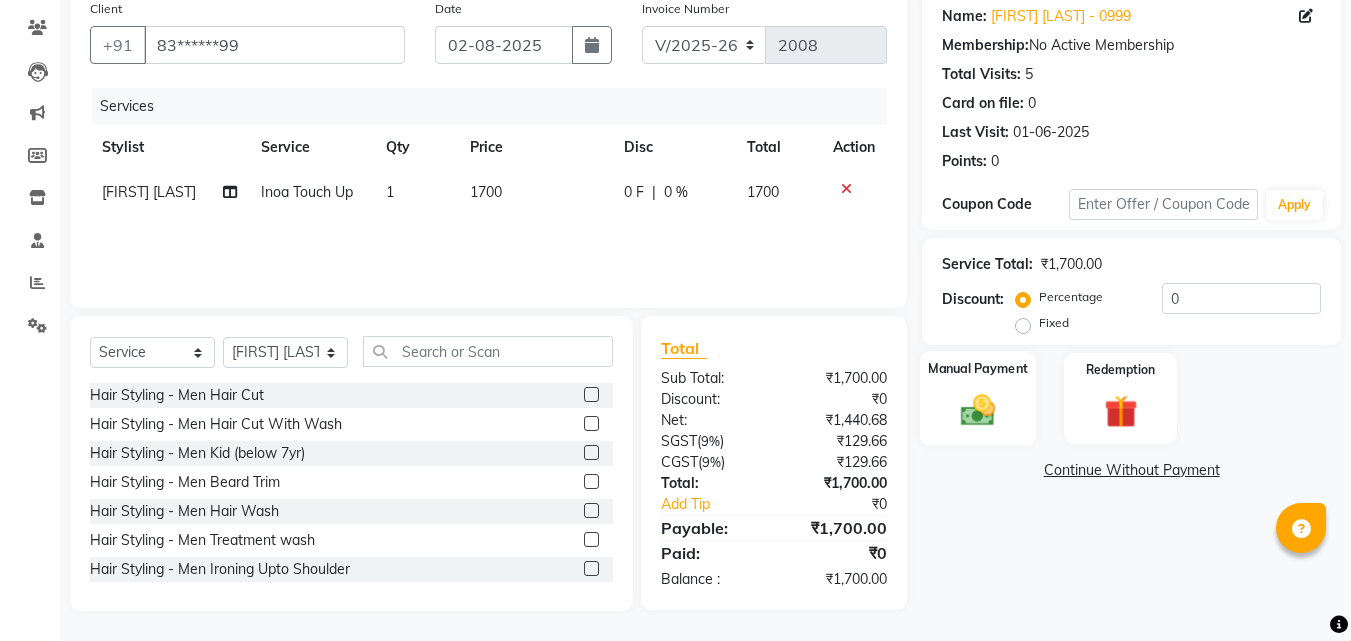 click on "Manual Payment" 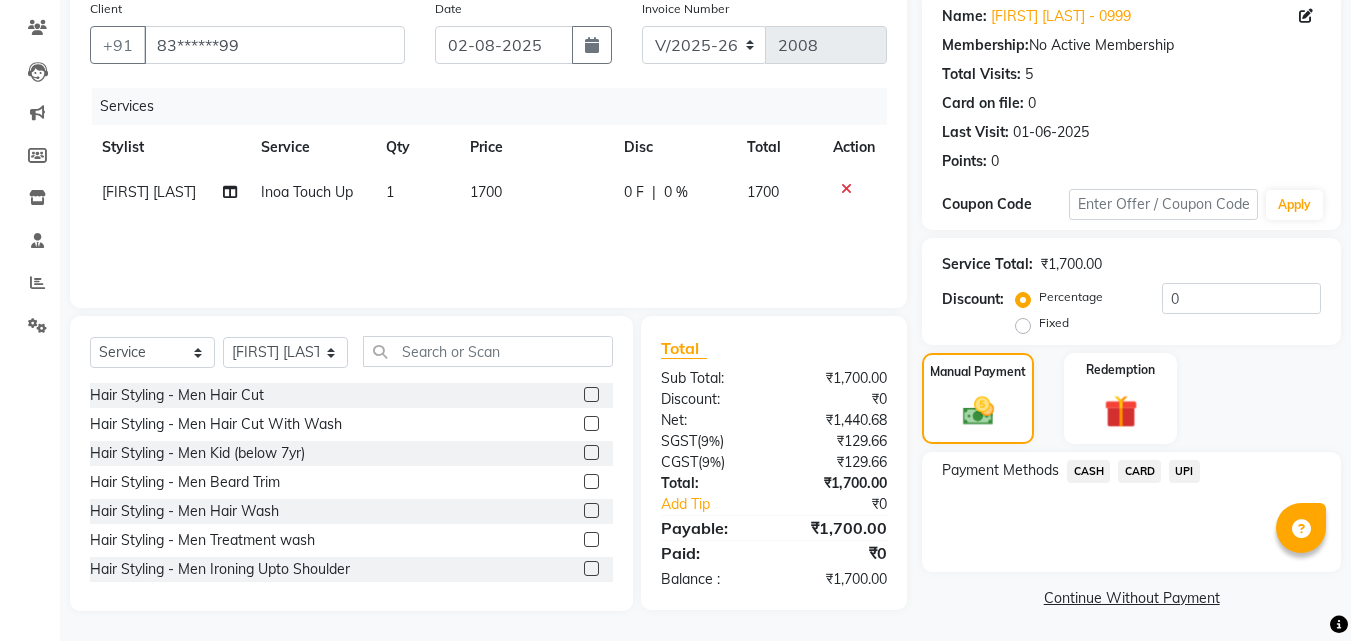 click on "UPI" 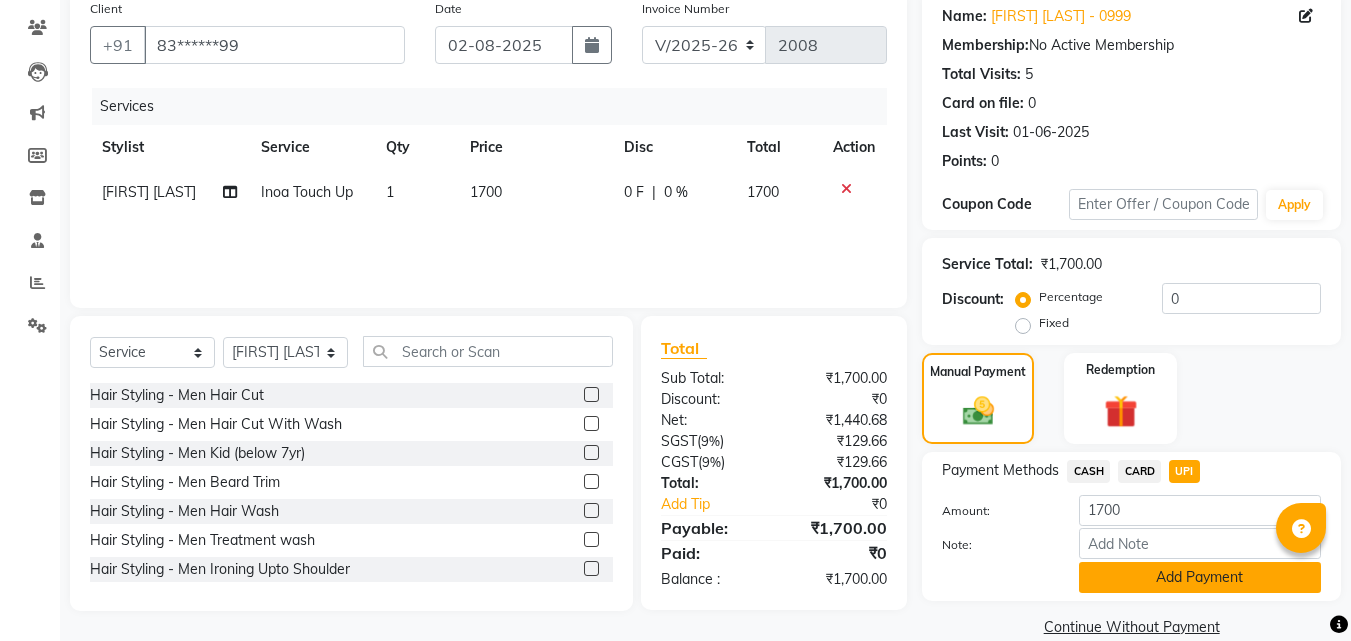 click on "Add Payment" 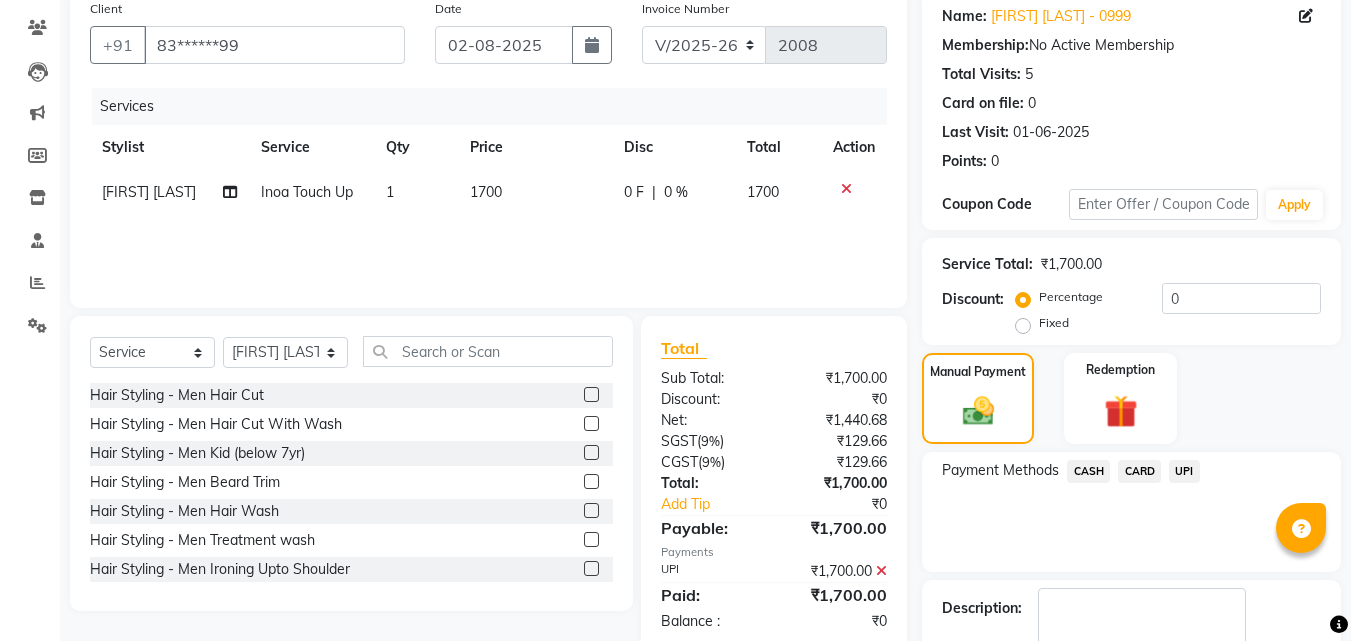 scroll, scrollTop: 260, scrollLeft: 0, axis: vertical 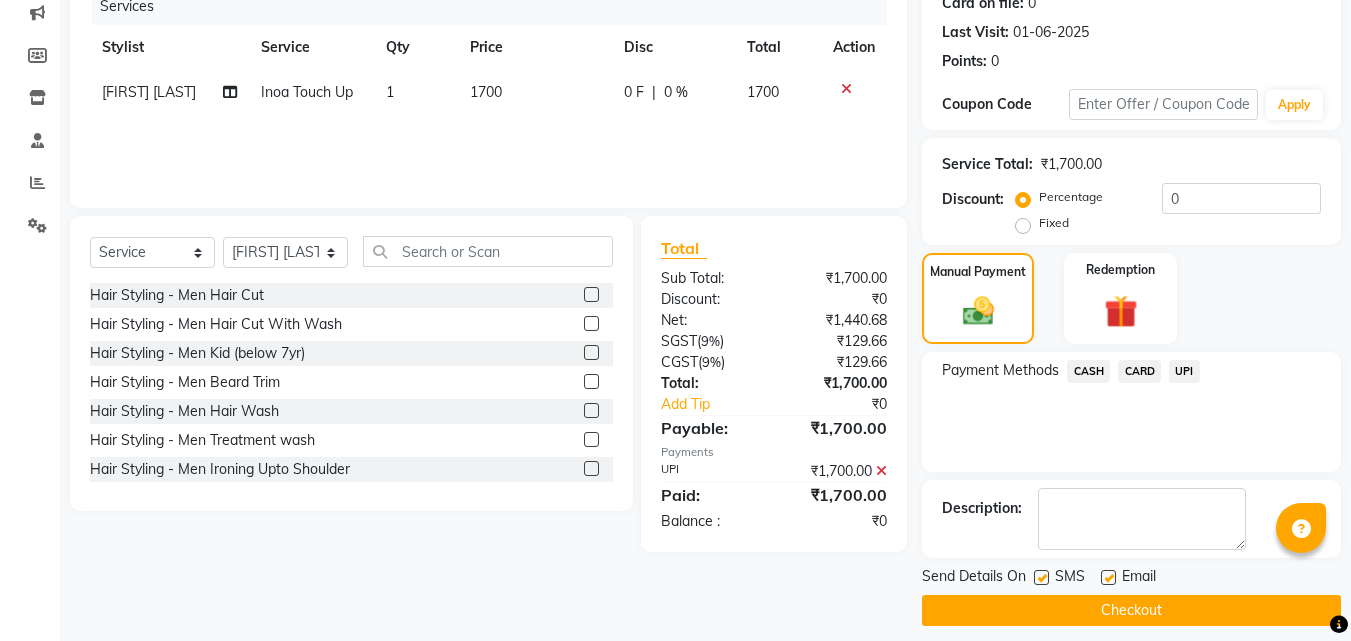 click 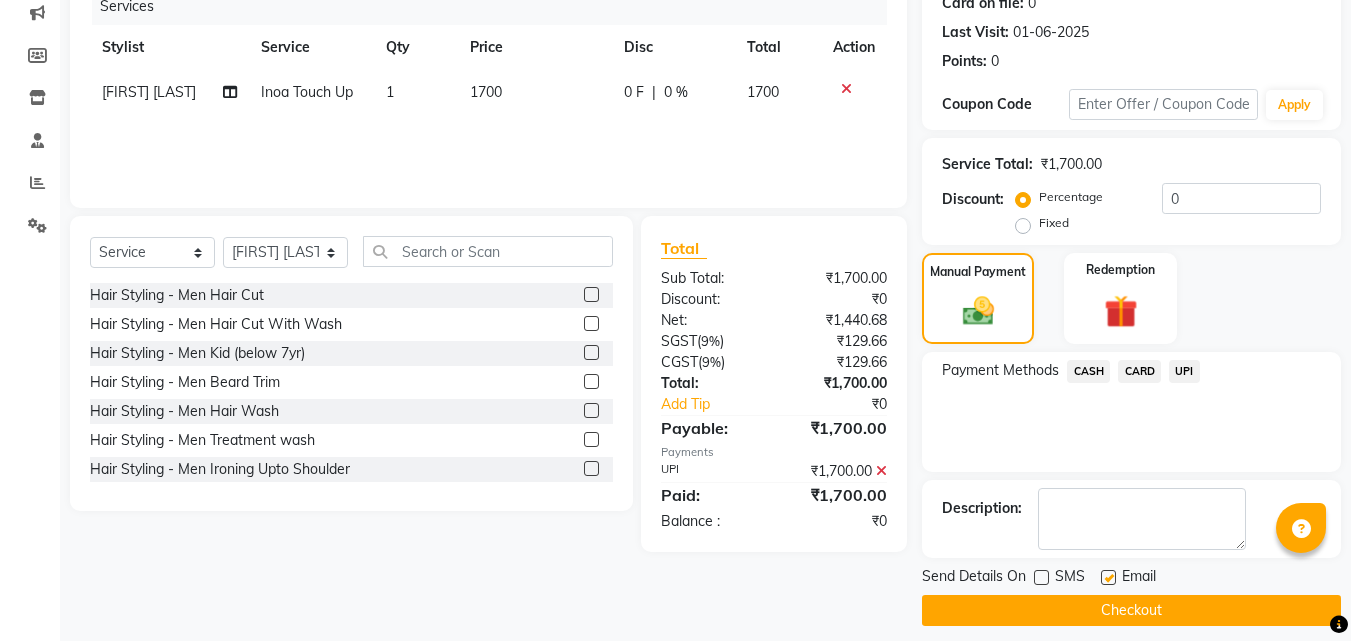 click on "Checkout" 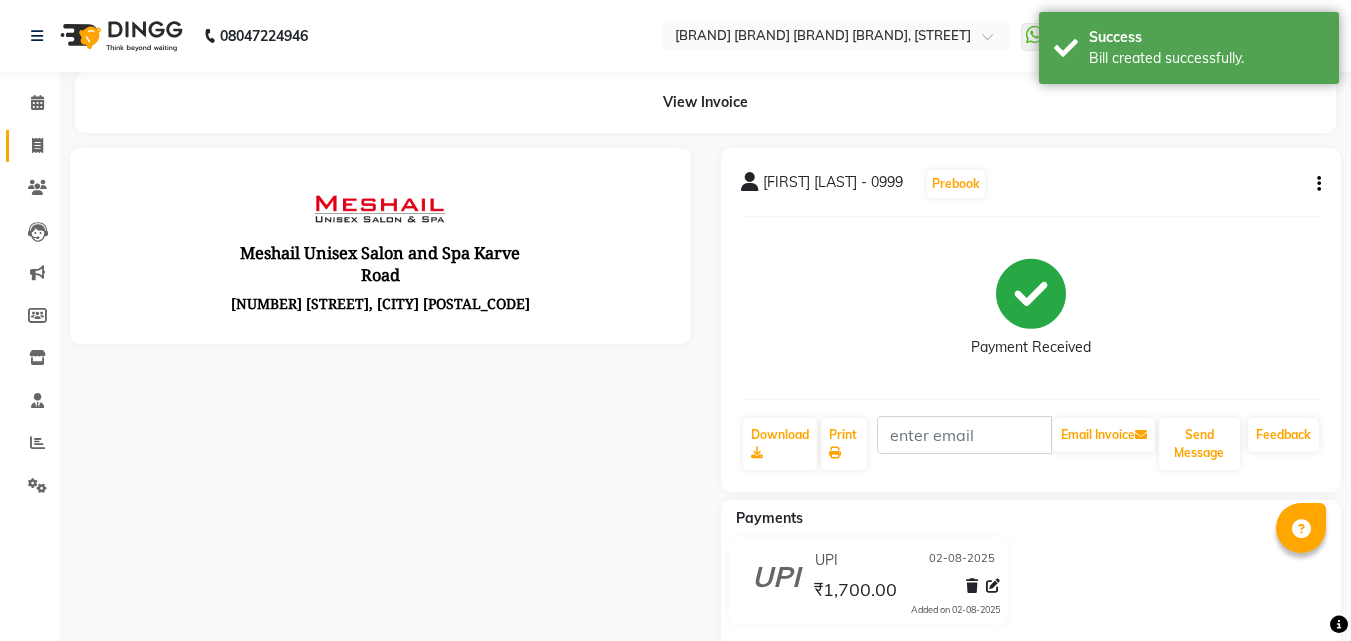 scroll, scrollTop: 0, scrollLeft: 0, axis: both 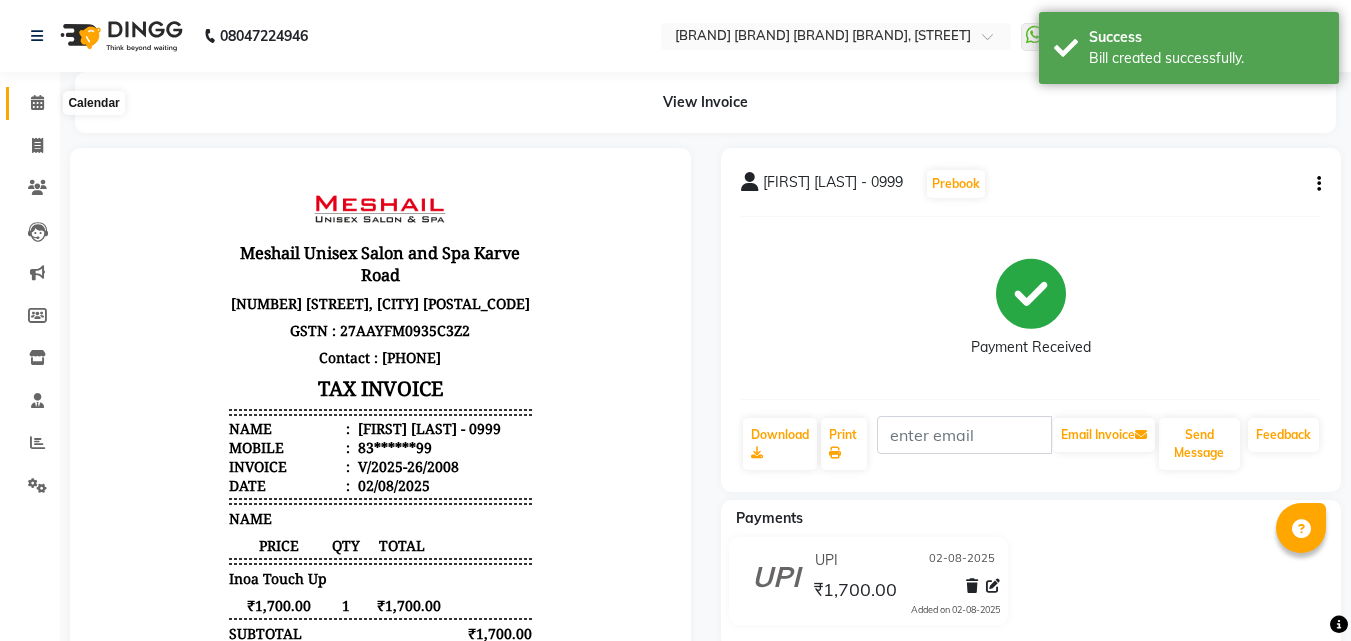 click 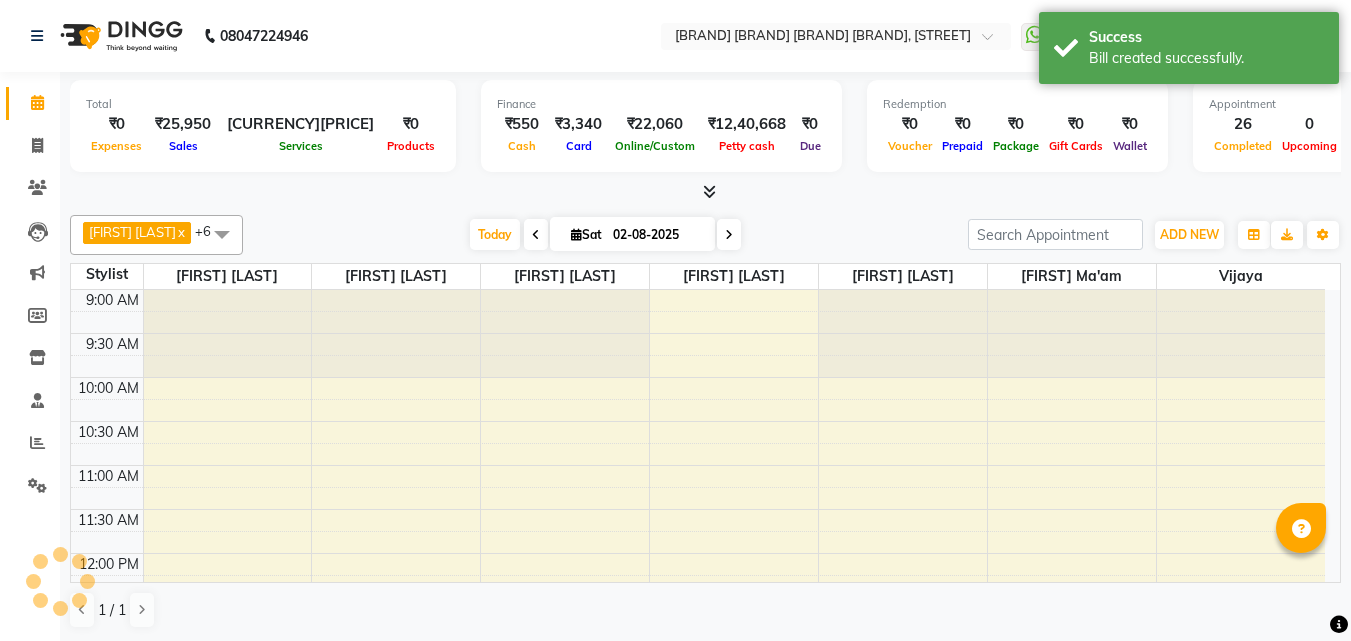 scroll, scrollTop: 0, scrollLeft: 0, axis: both 